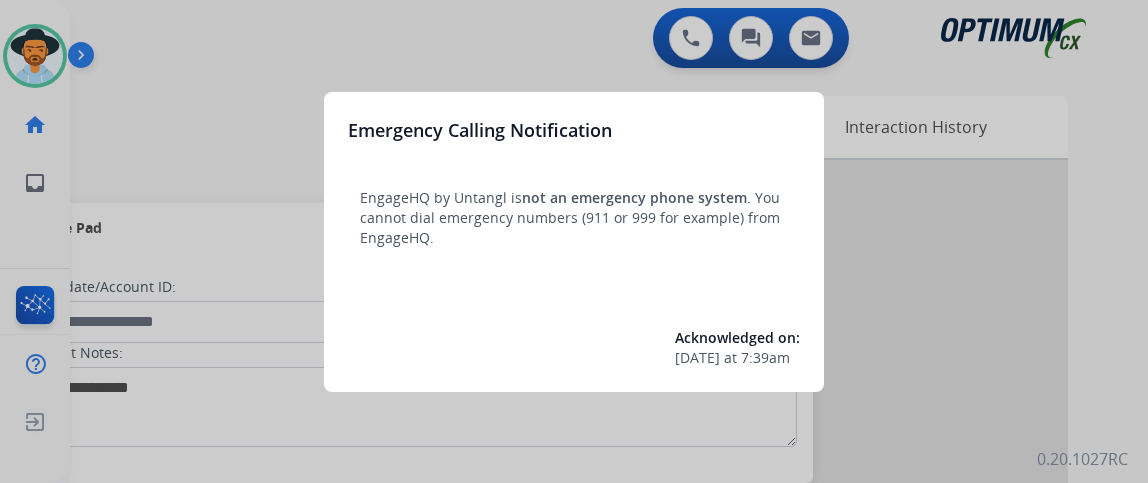 scroll, scrollTop: 0, scrollLeft: 0, axis: both 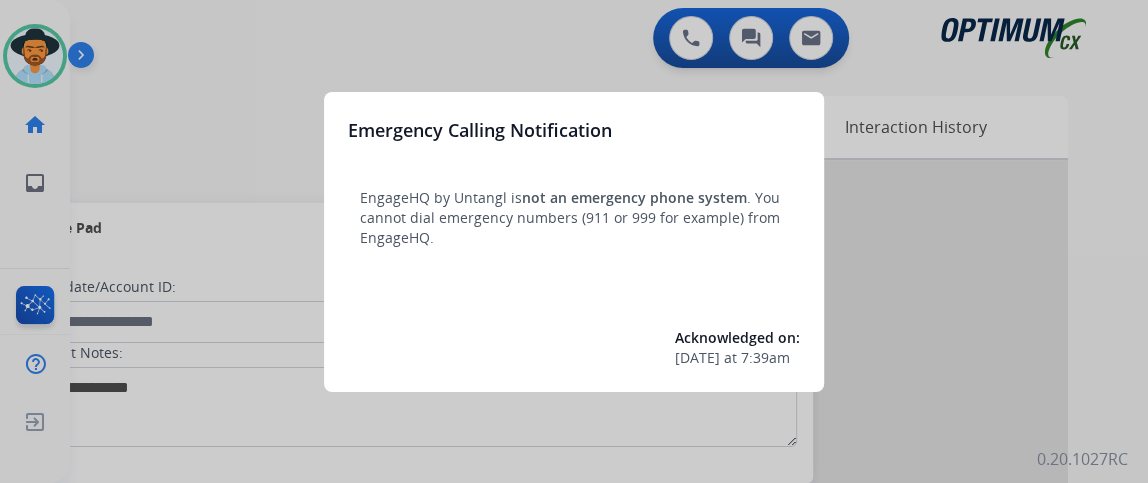 click at bounding box center [574, 241] 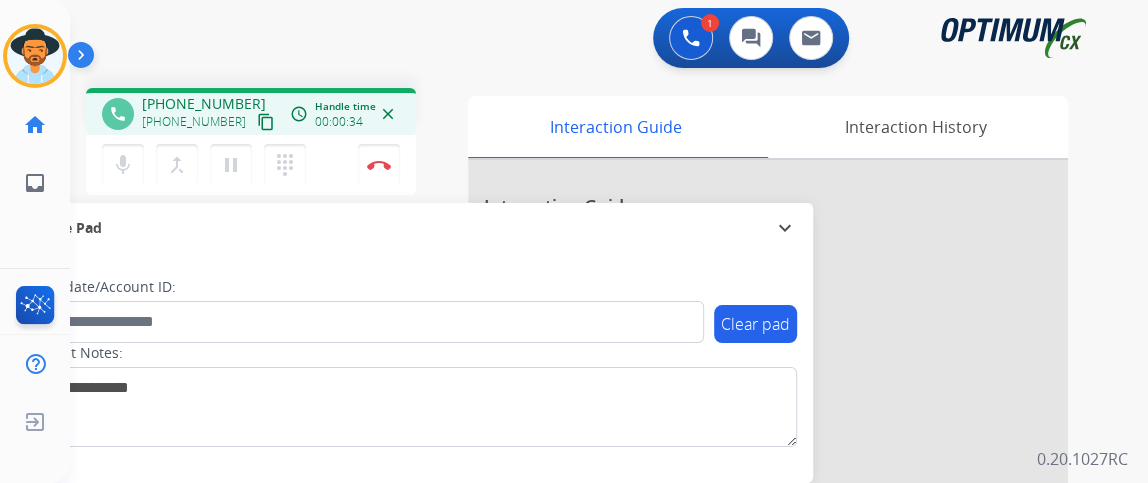 click on "content_copy" at bounding box center (266, 122) 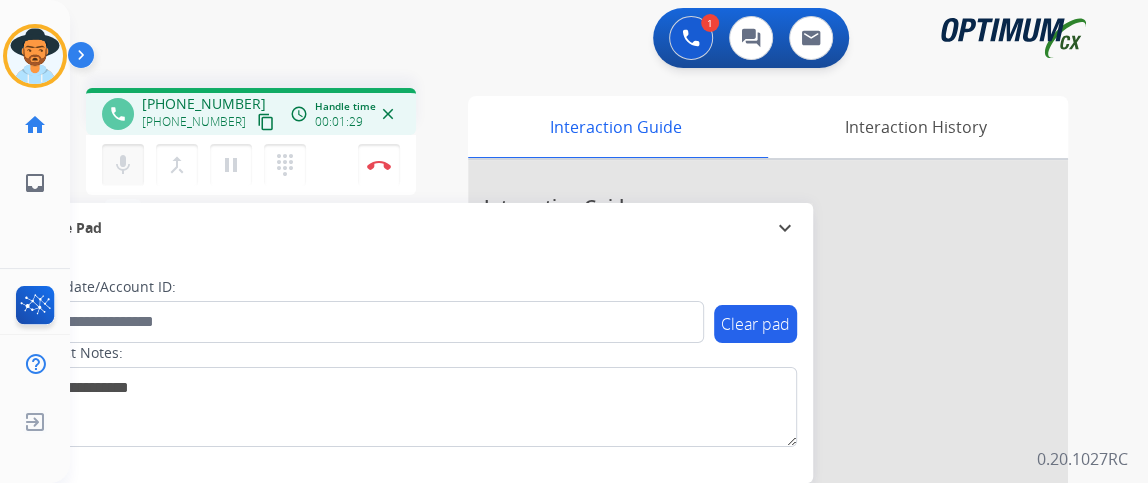 click on "mic Mute" at bounding box center [123, 165] 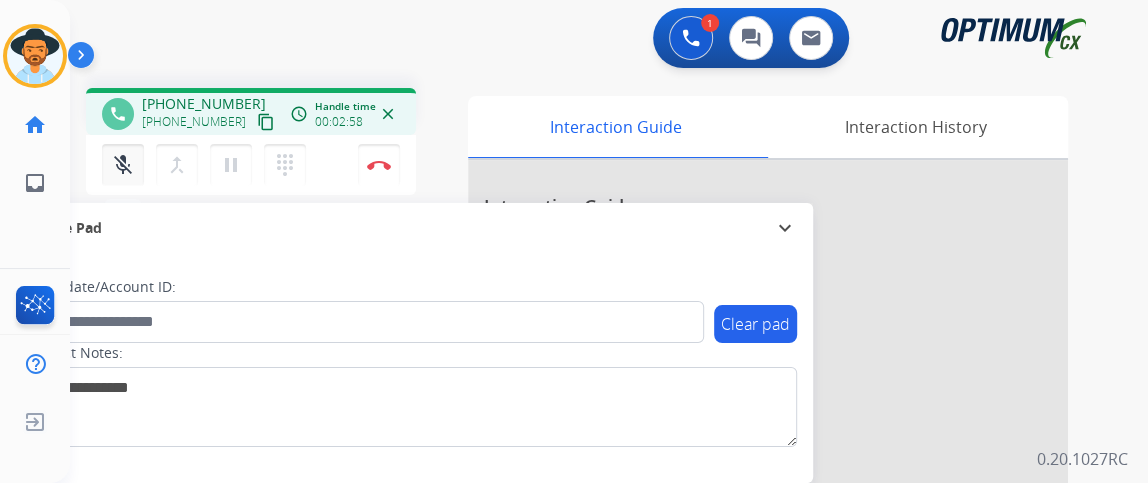 click on "mic_off Mute" at bounding box center (123, 165) 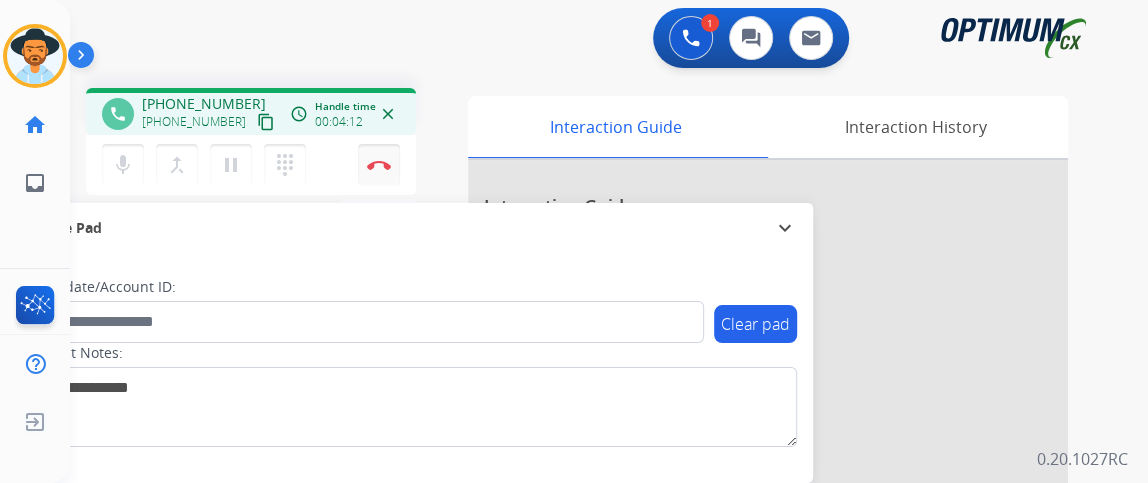 click on "Disconnect" at bounding box center [379, 165] 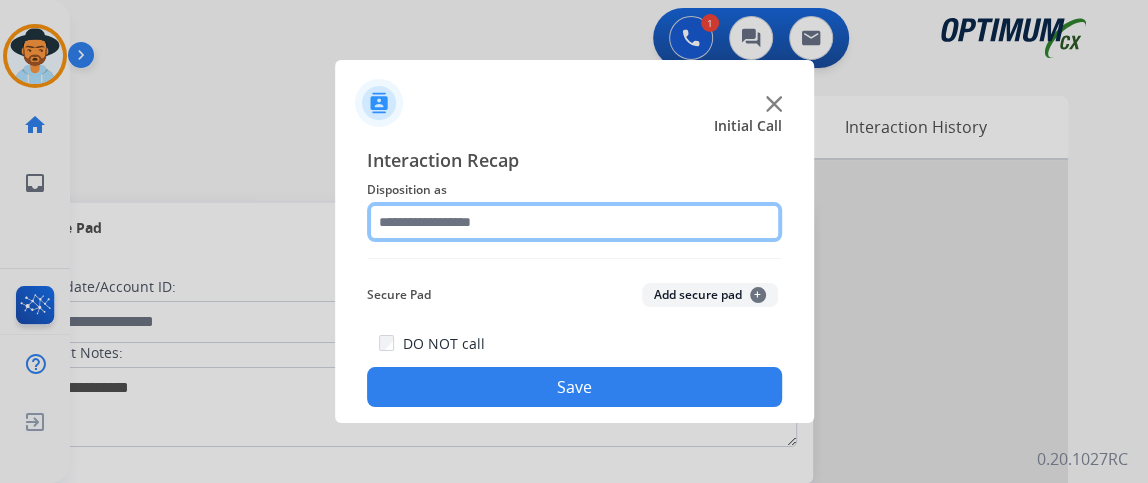 click 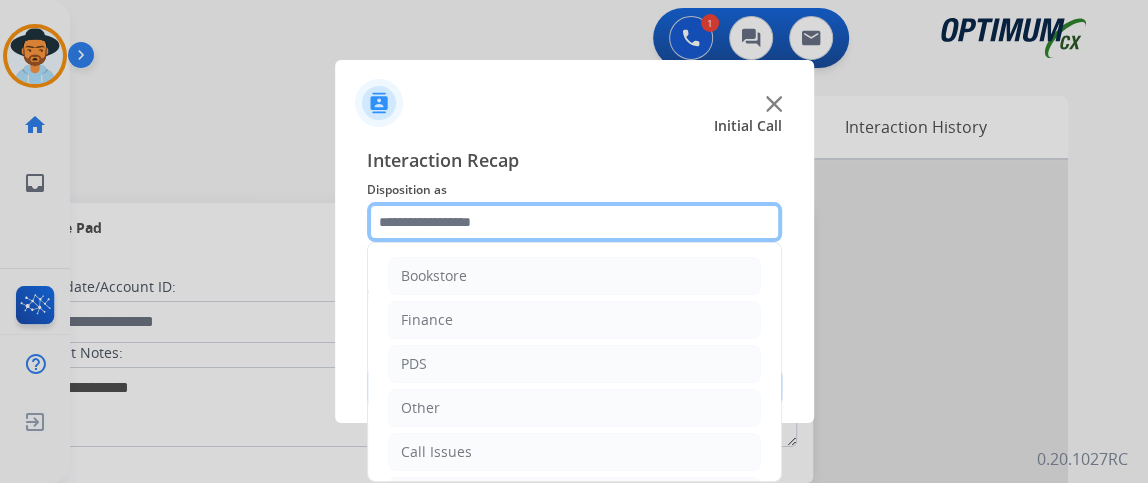 scroll, scrollTop: 131, scrollLeft: 0, axis: vertical 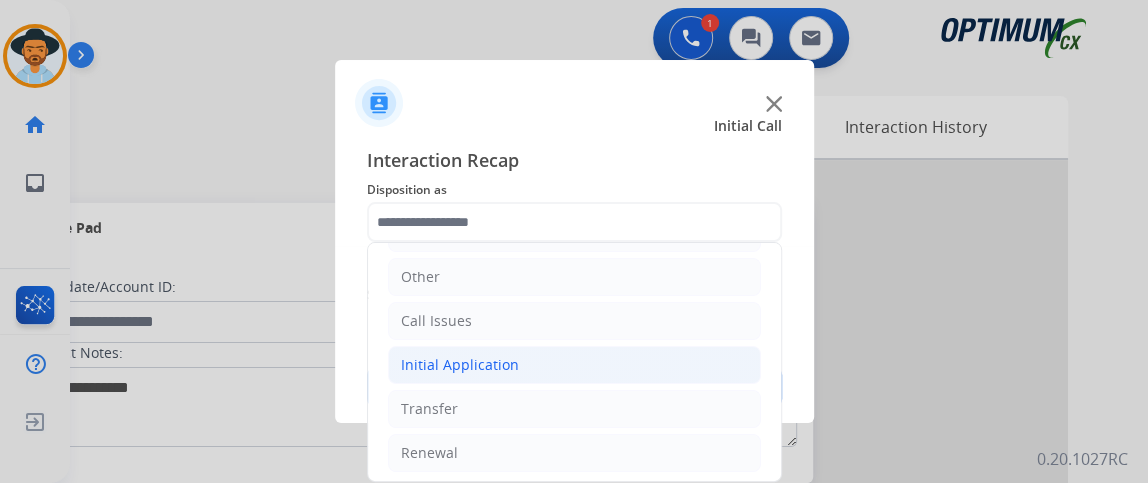 click on "Initial Application" 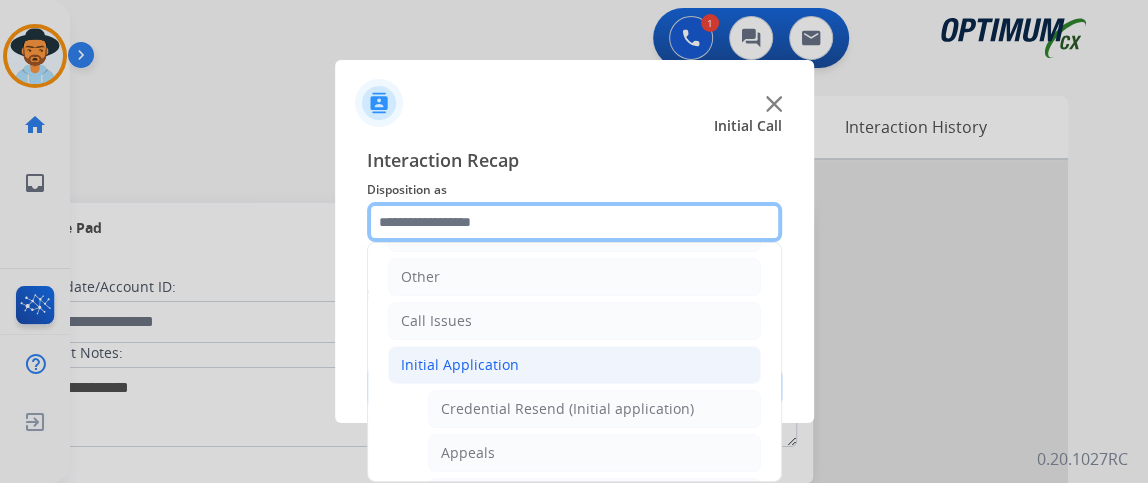 scroll, scrollTop: 151, scrollLeft: 0, axis: vertical 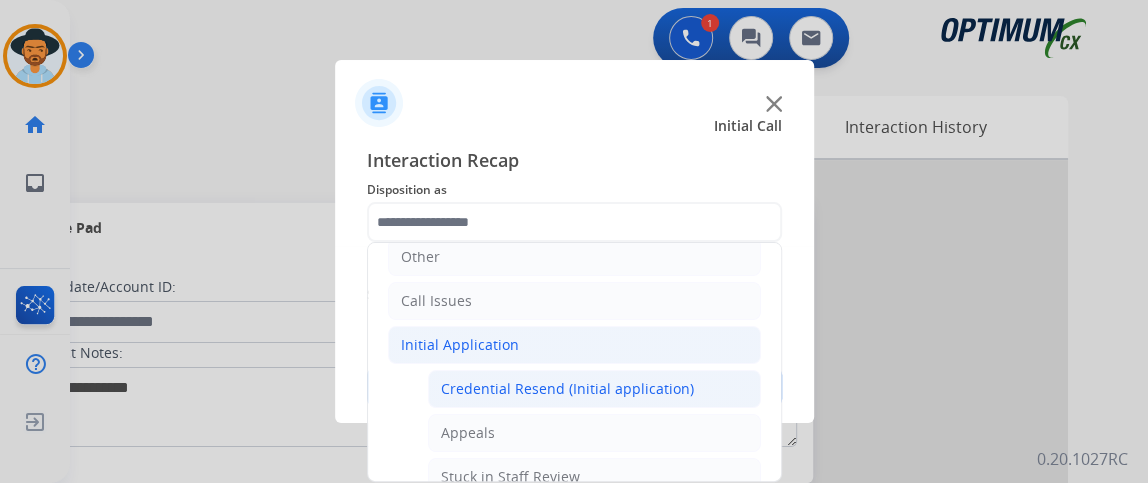 click on "Credential Resend (Initial application)" 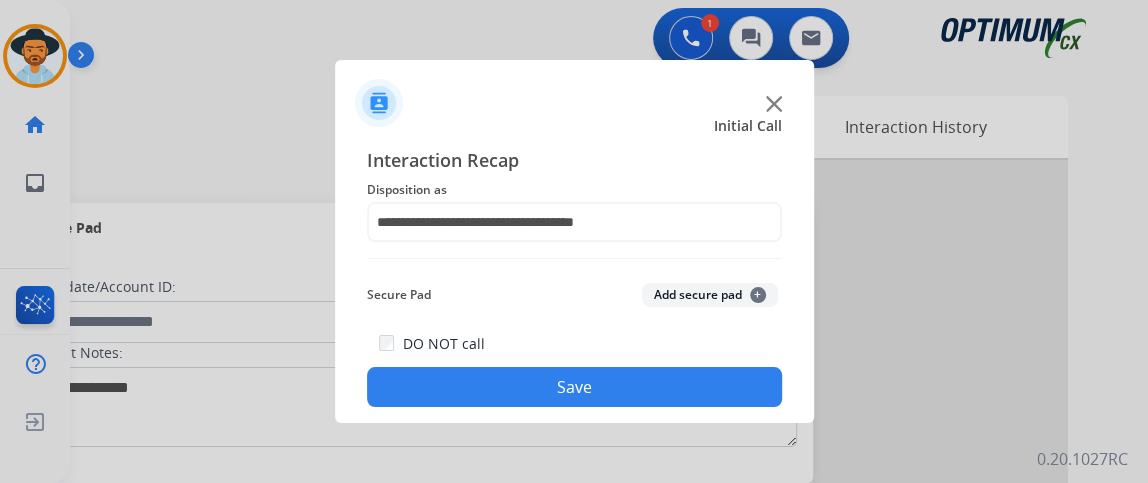 click on "Save" 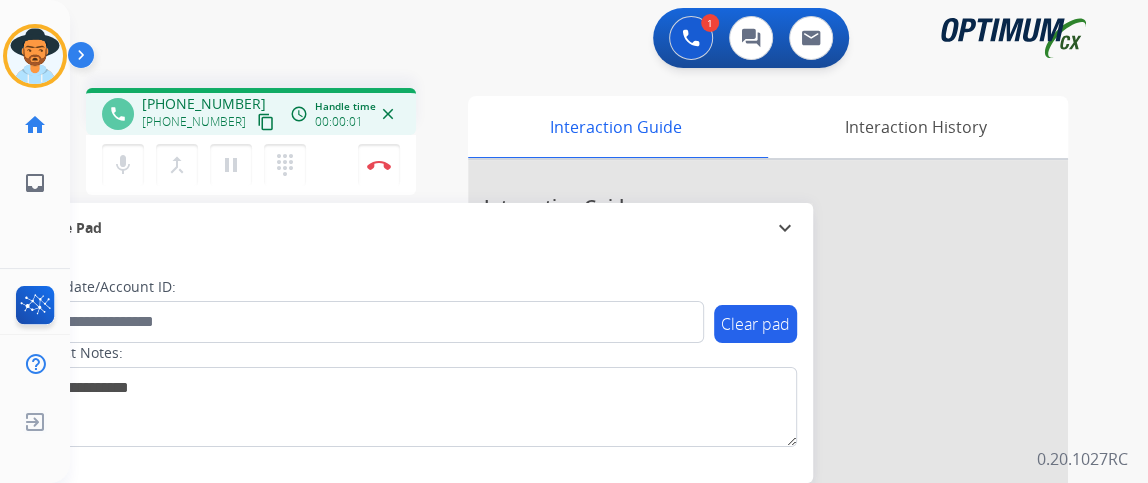 click on "content_copy" at bounding box center (266, 122) 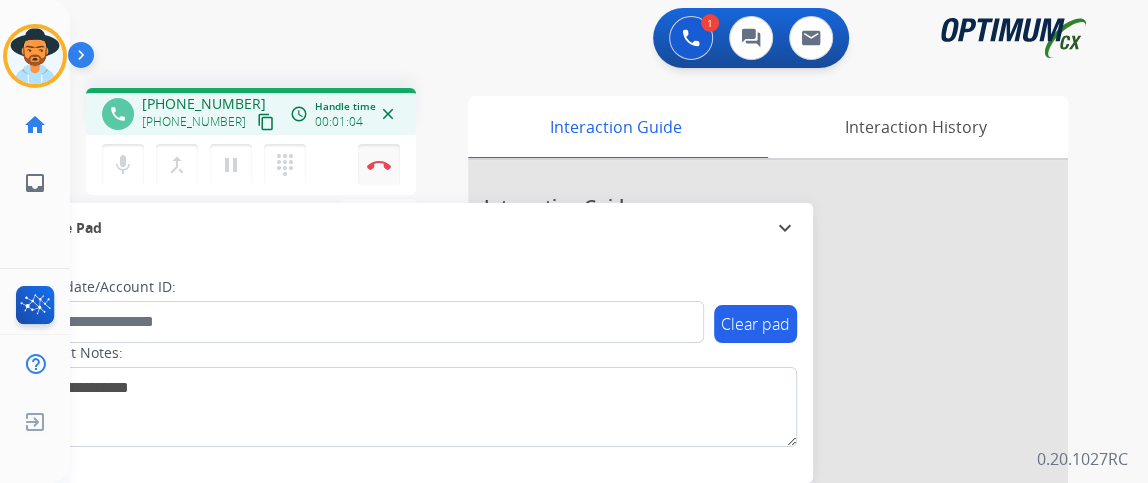 click on "Disconnect" at bounding box center (379, 165) 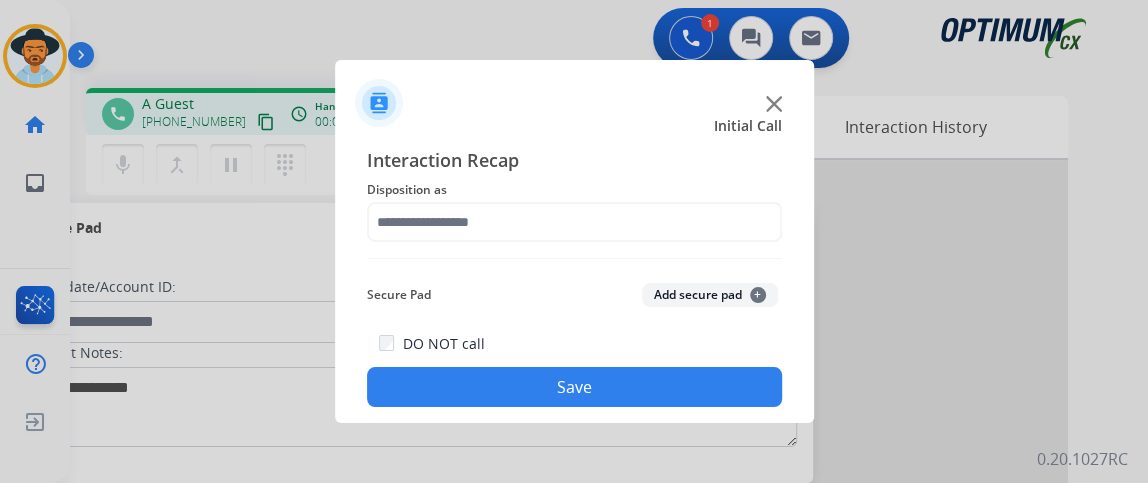 click on "Disposition as" 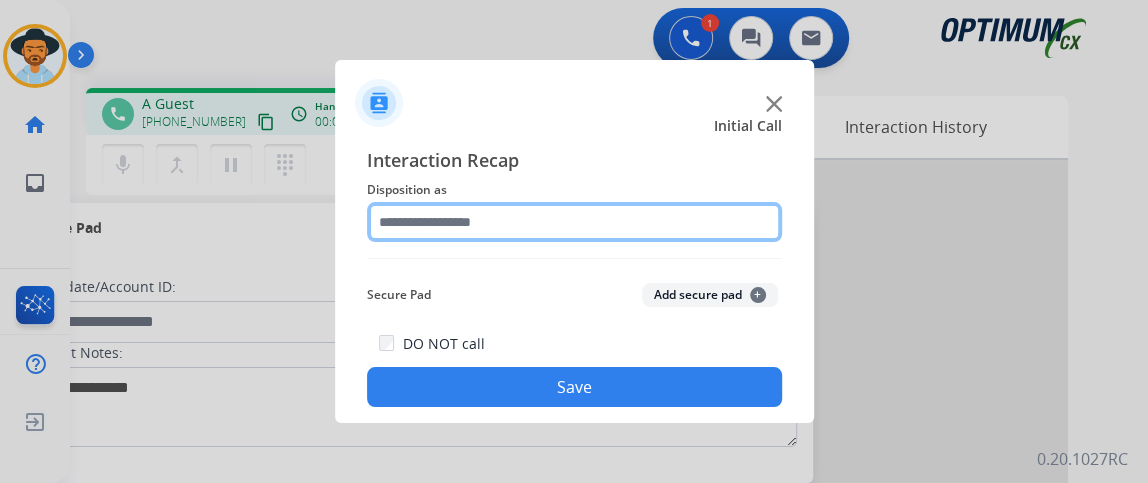 click 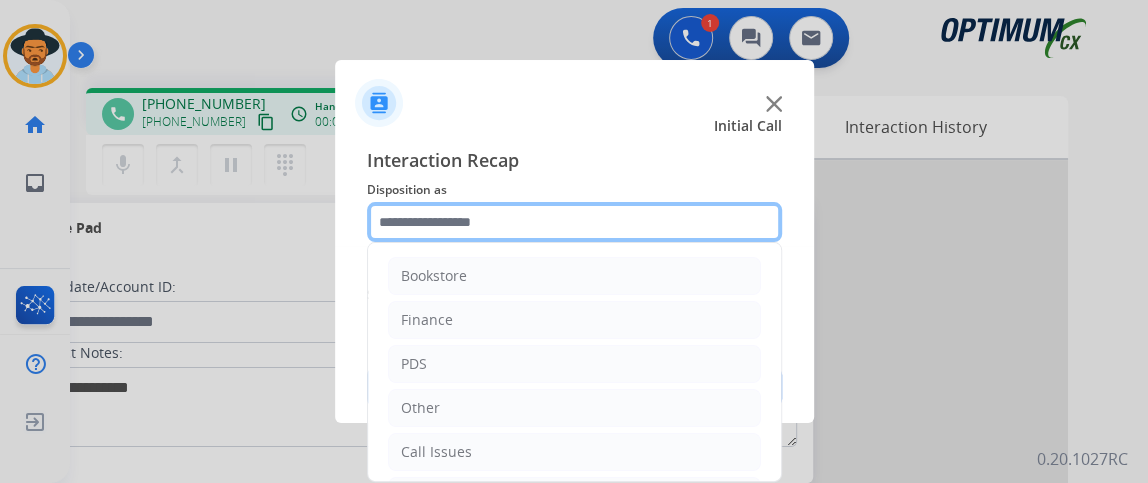 scroll, scrollTop: 131, scrollLeft: 0, axis: vertical 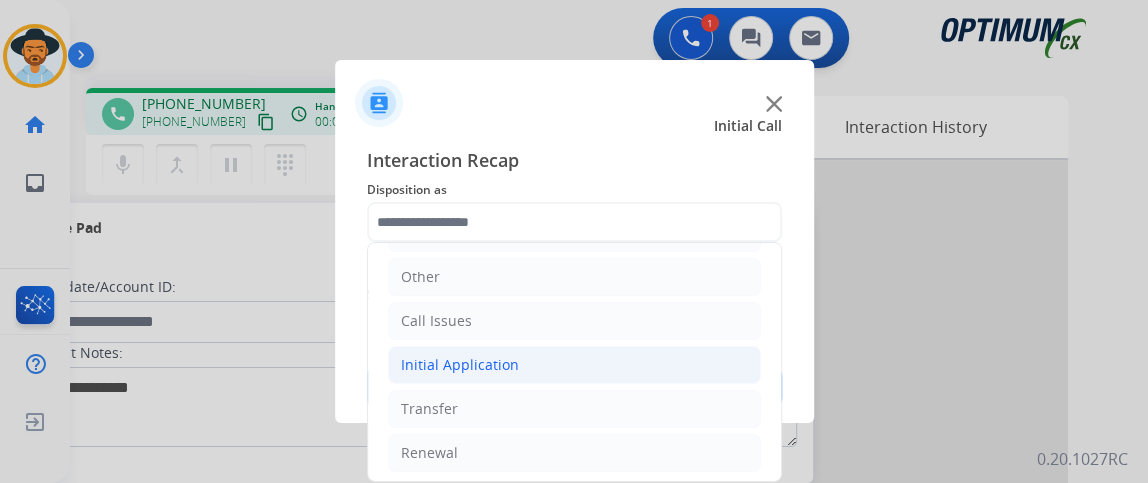 click on "Initial Application" 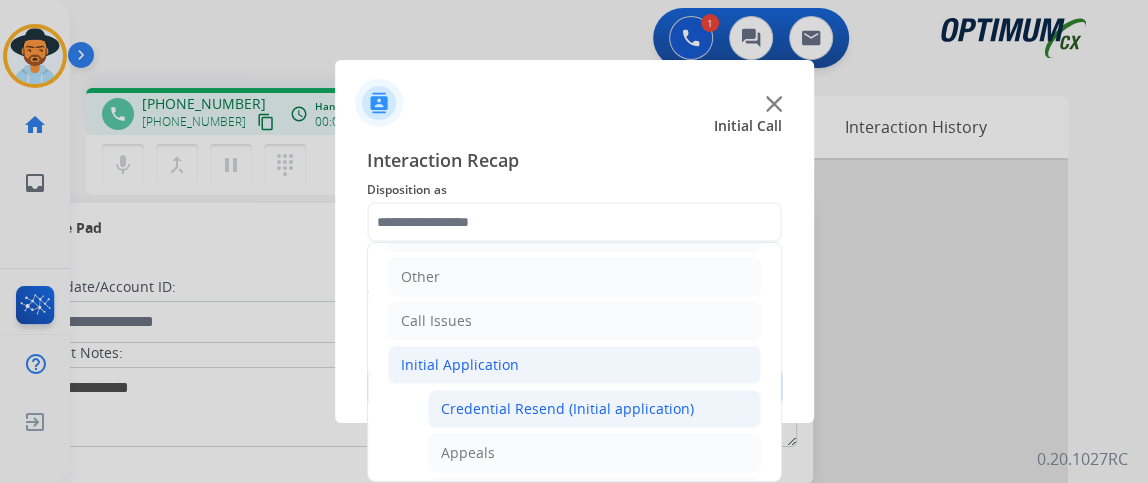 click on "Credential Resend (Initial application)" 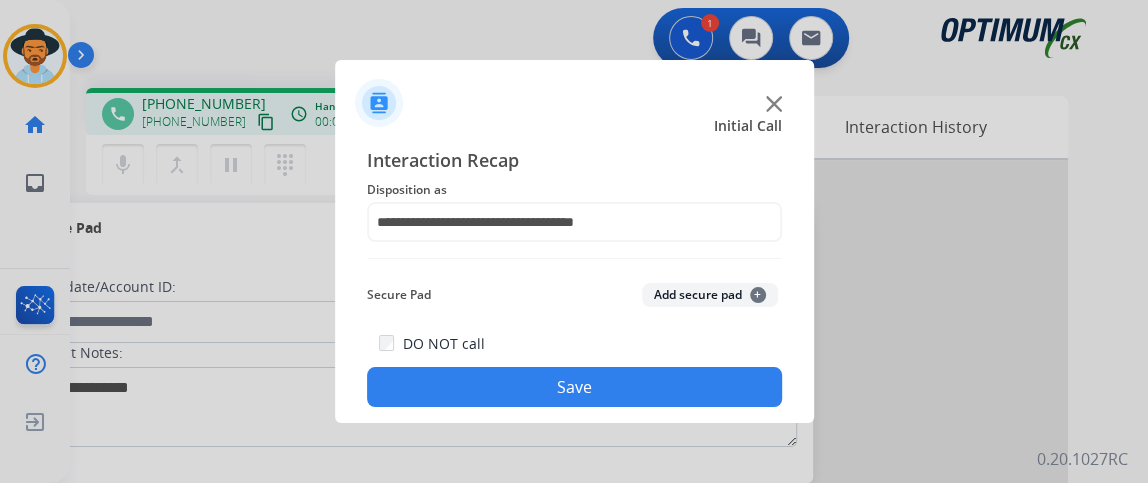 click on "Save" 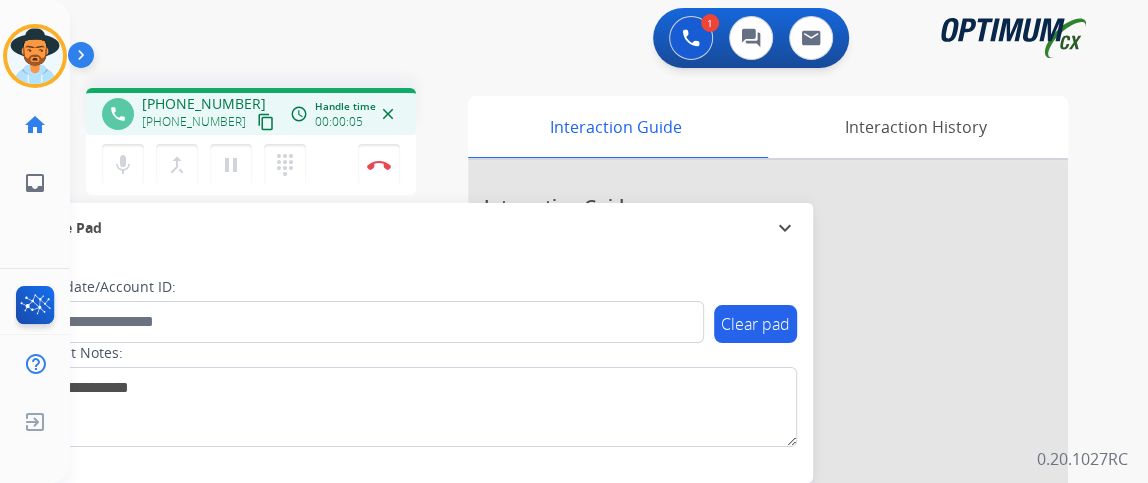 click on "content_copy" at bounding box center [266, 122] 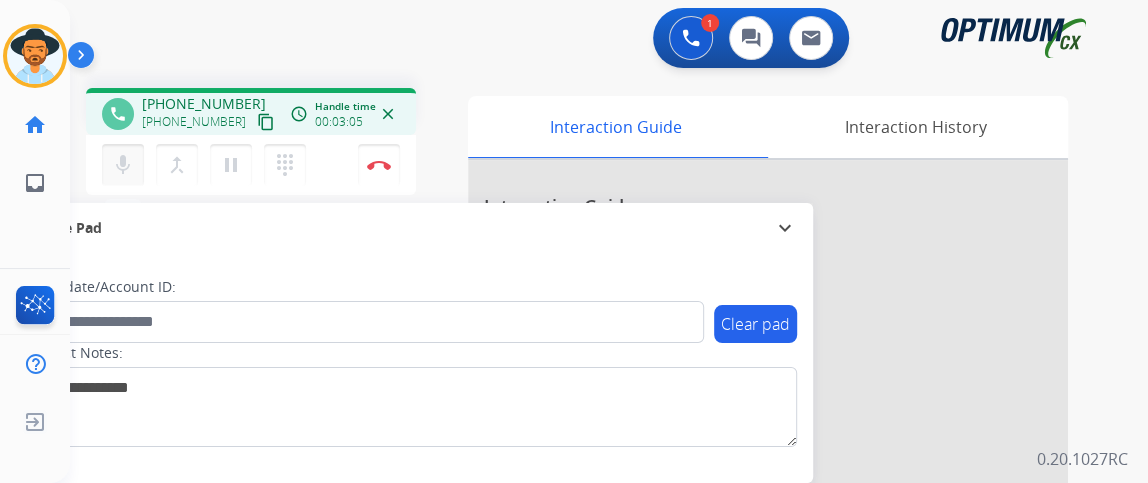 click on "mic" at bounding box center (123, 165) 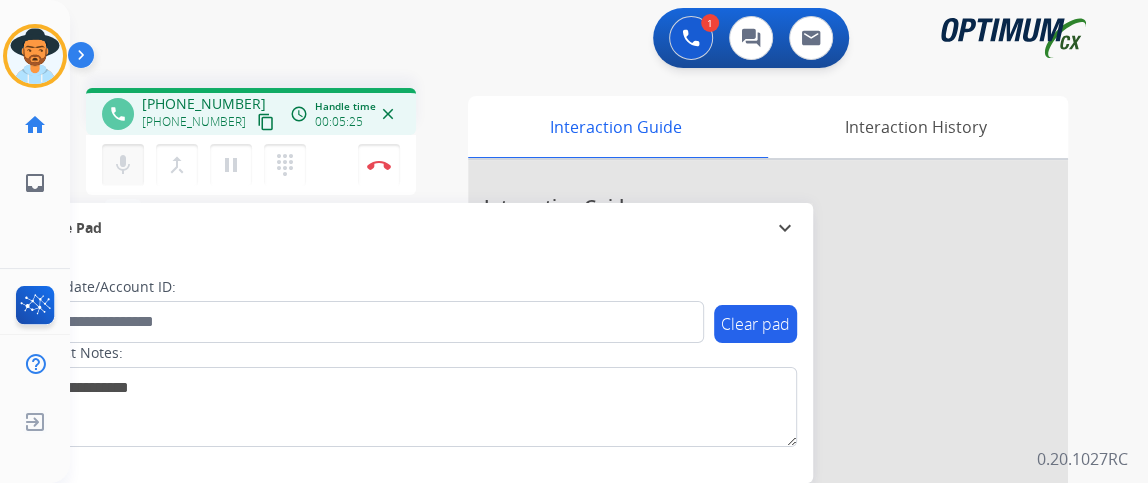 click on "mic Mute" at bounding box center (123, 165) 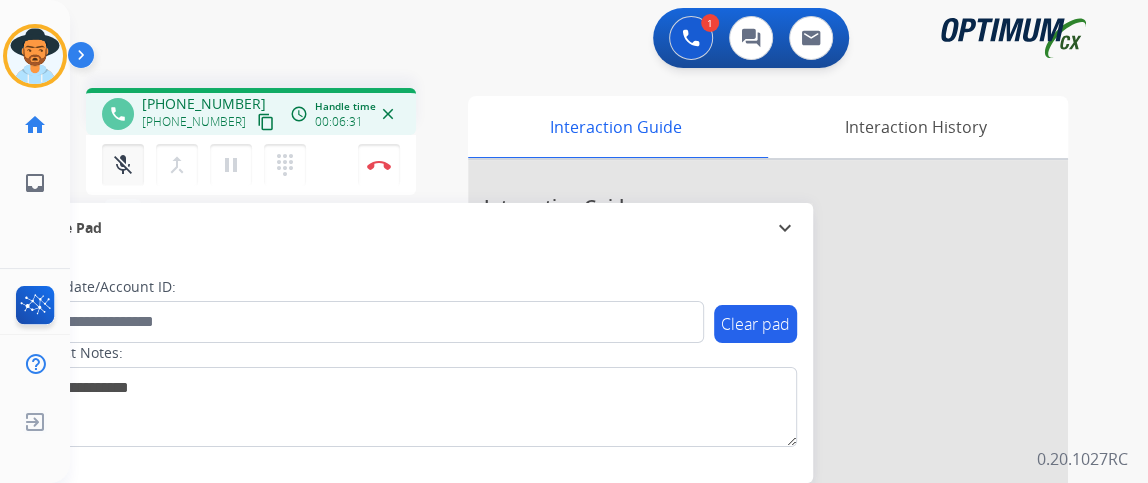 click on "mic_off Mute" at bounding box center (123, 165) 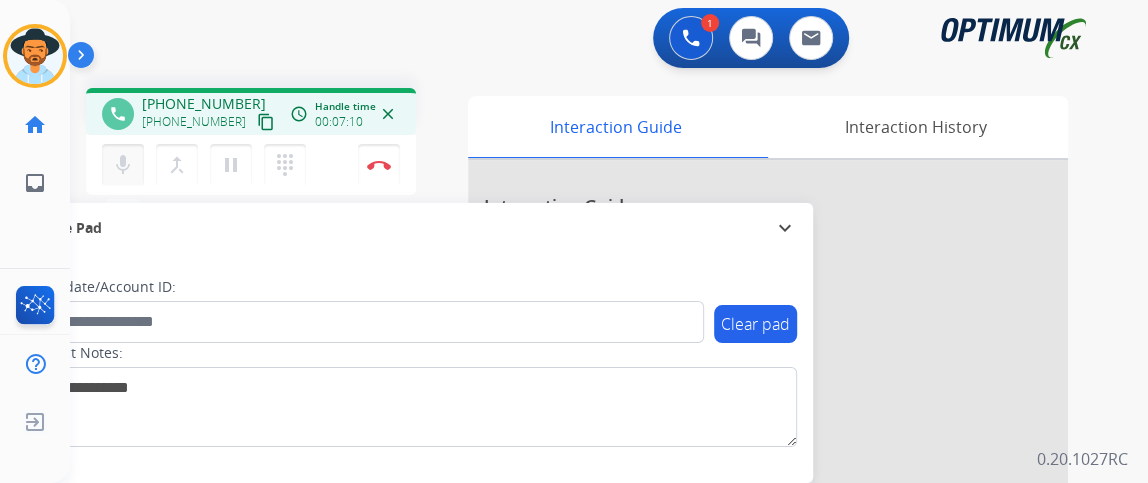 click on "mic Mute" at bounding box center [123, 165] 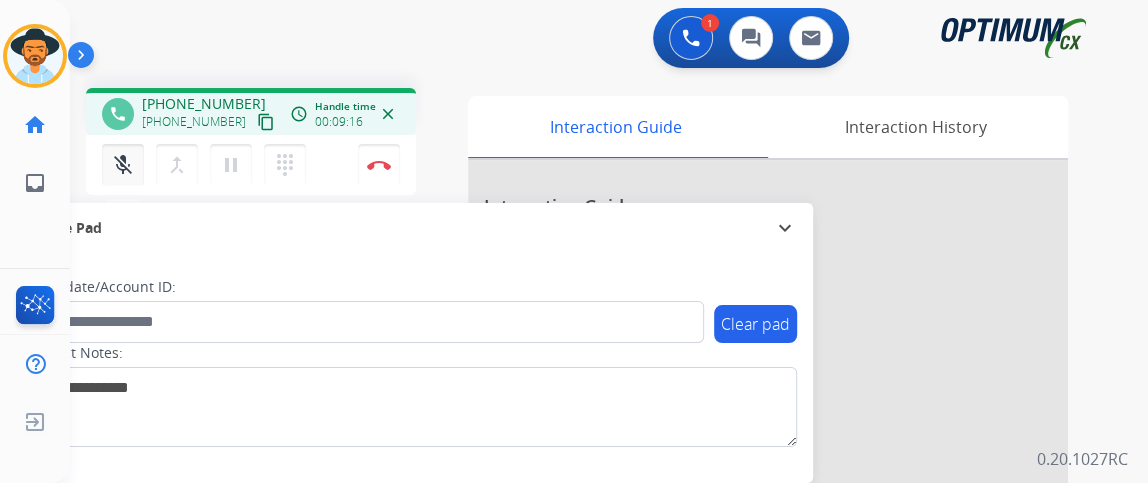 click on "mic_off Mute" at bounding box center [123, 165] 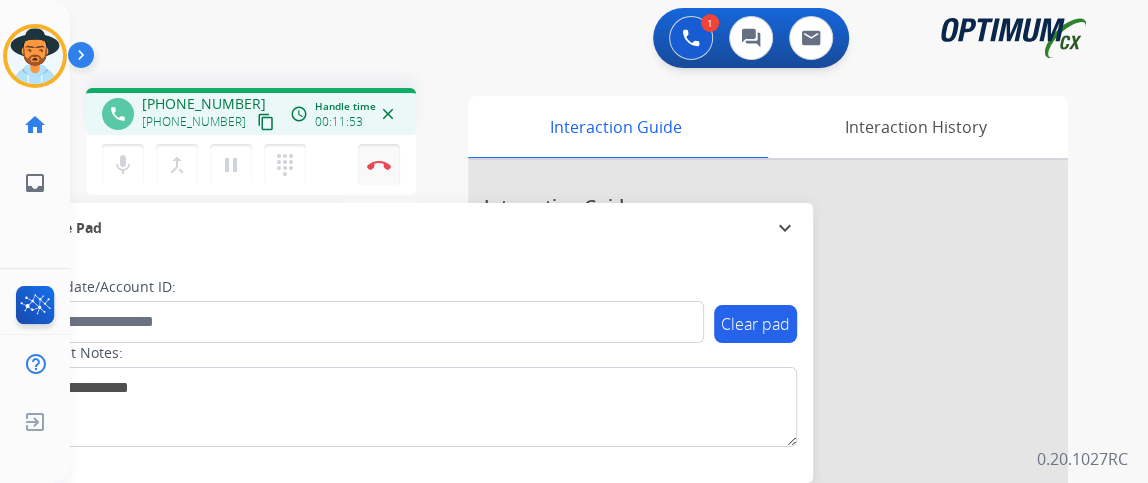 click at bounding box center [379, 165] 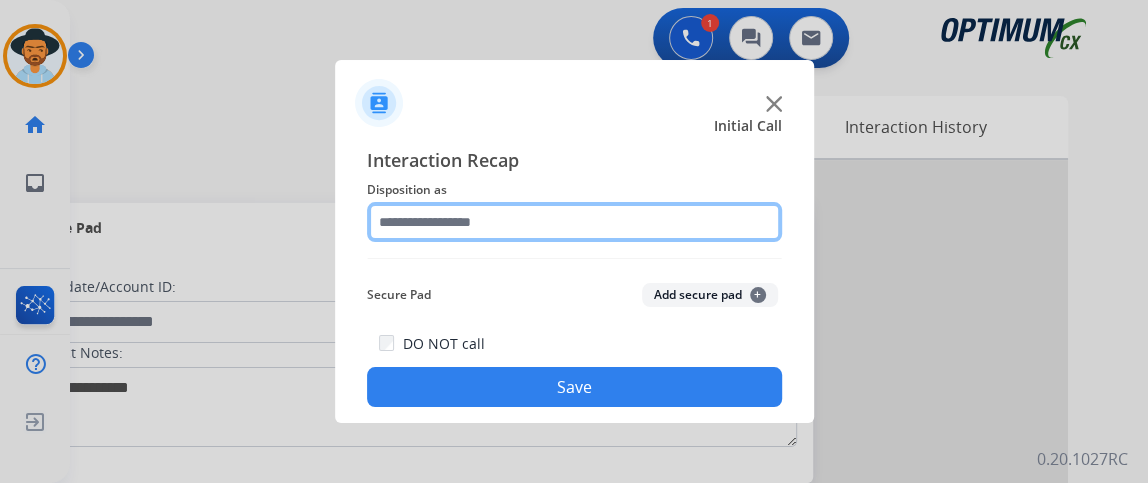 click 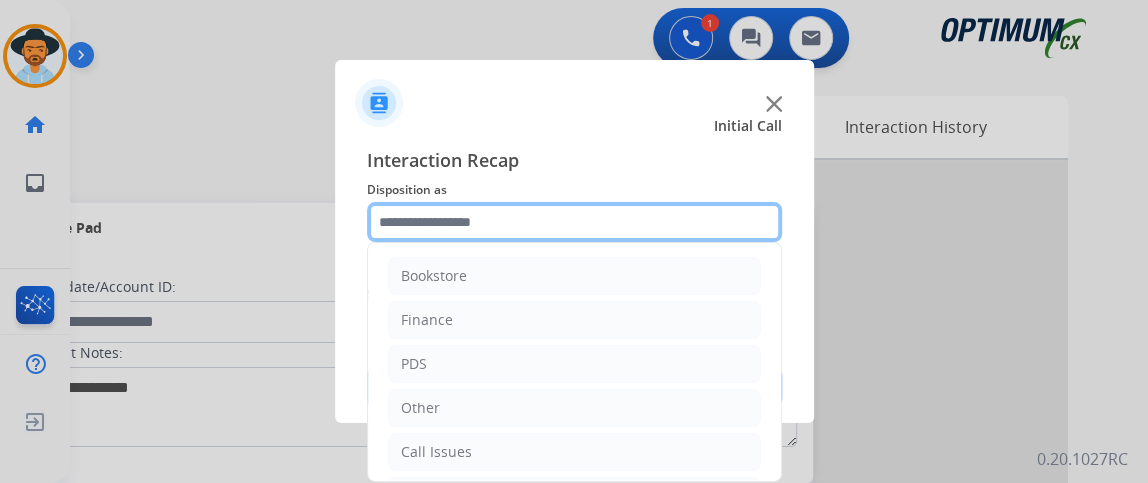 scroll, scrollTop: 131, scrollLeft: 0, axis: vertical 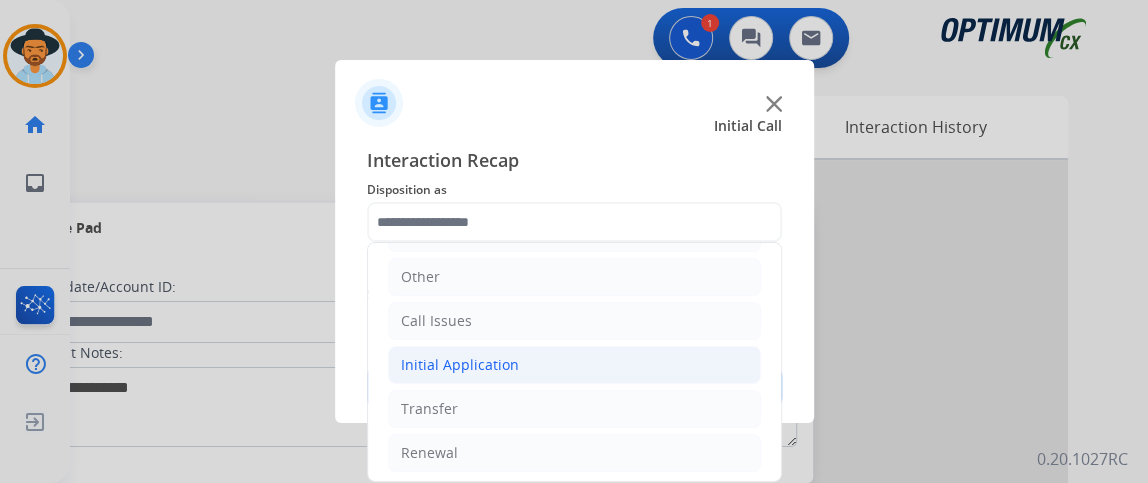click on "Initial Application" 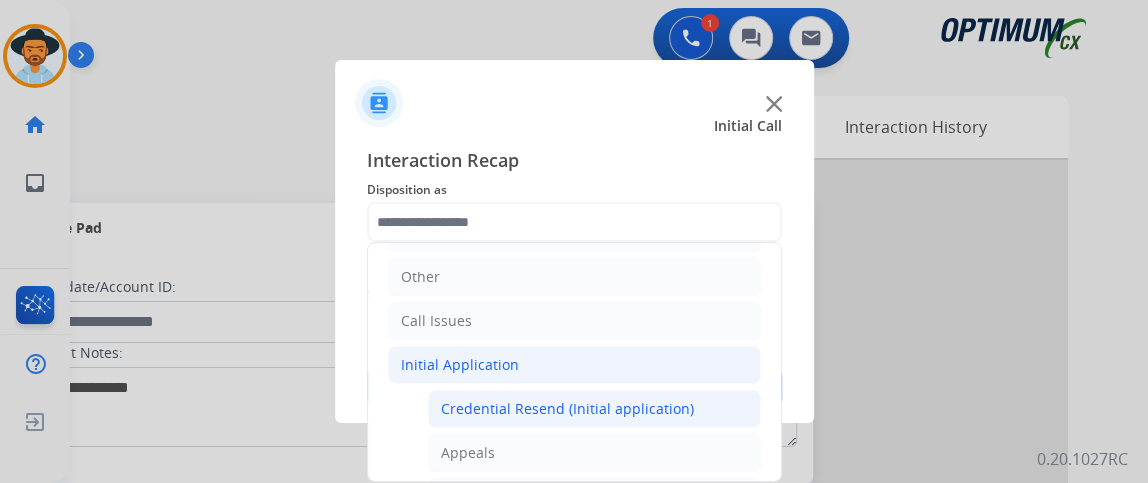 click on "Credential Resend (Initial application)" 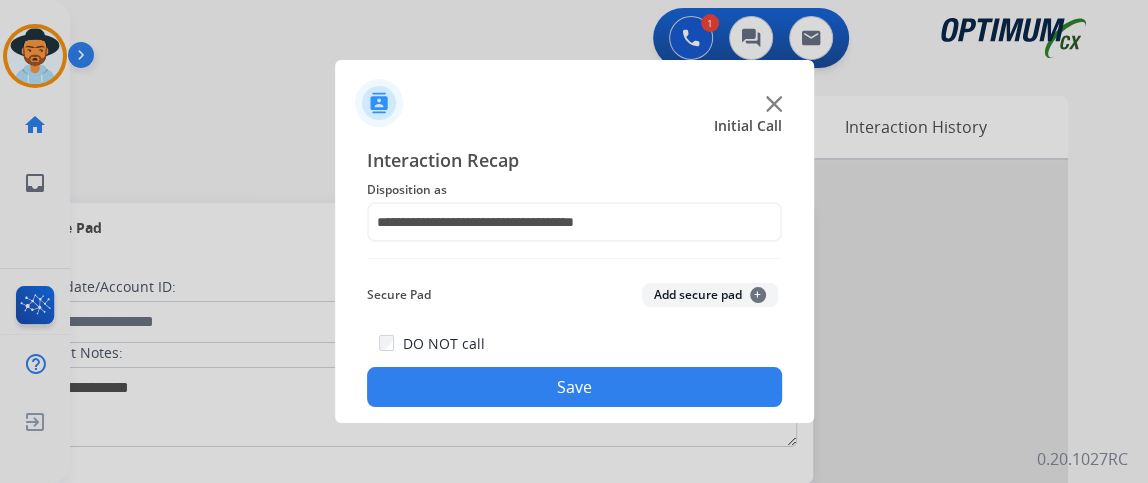 click on "Save" 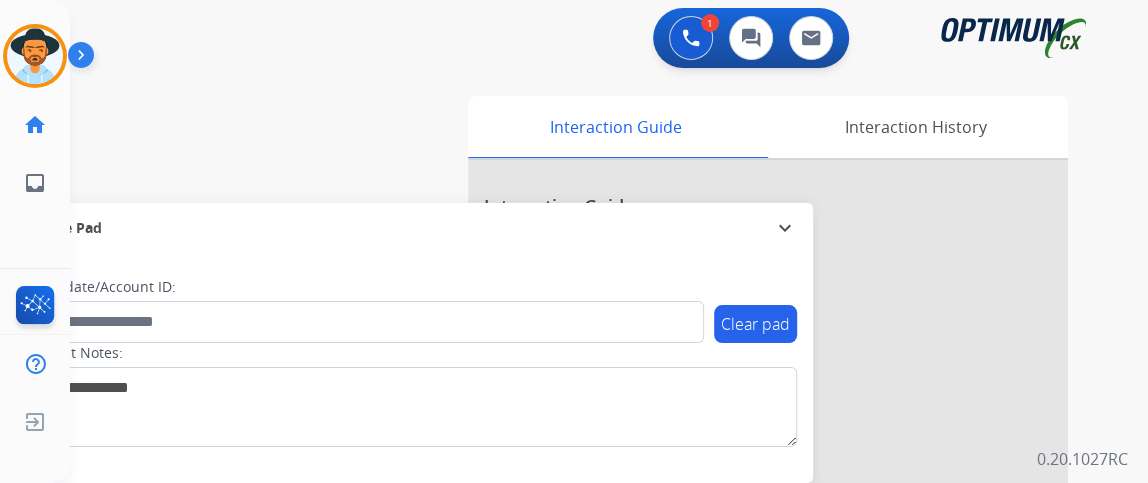 drag, startPoint x: 16, startPoint y: 235, endPoint x: 21, endPoint y: 247, distance: 13 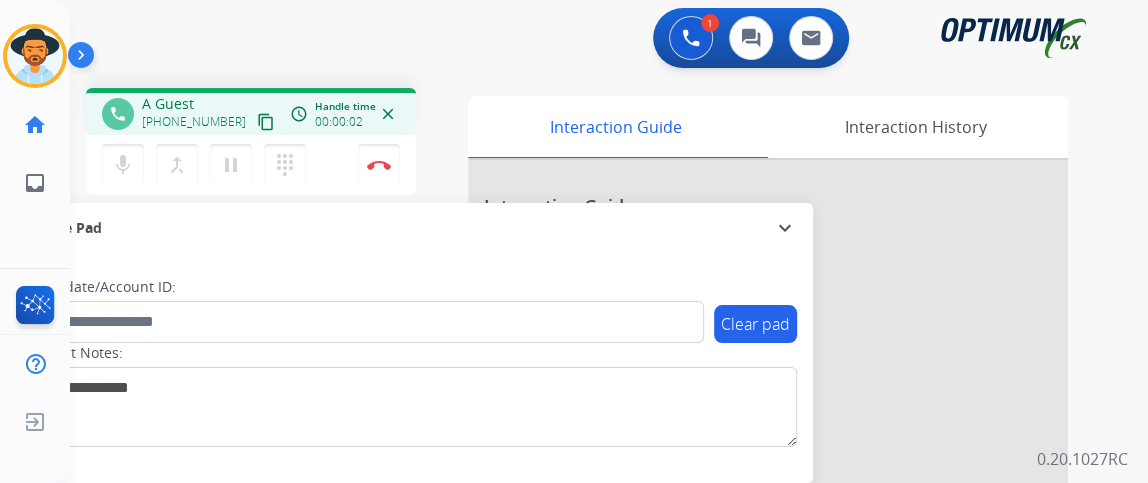 click on "content_copy" at bounding box center [266, 122] 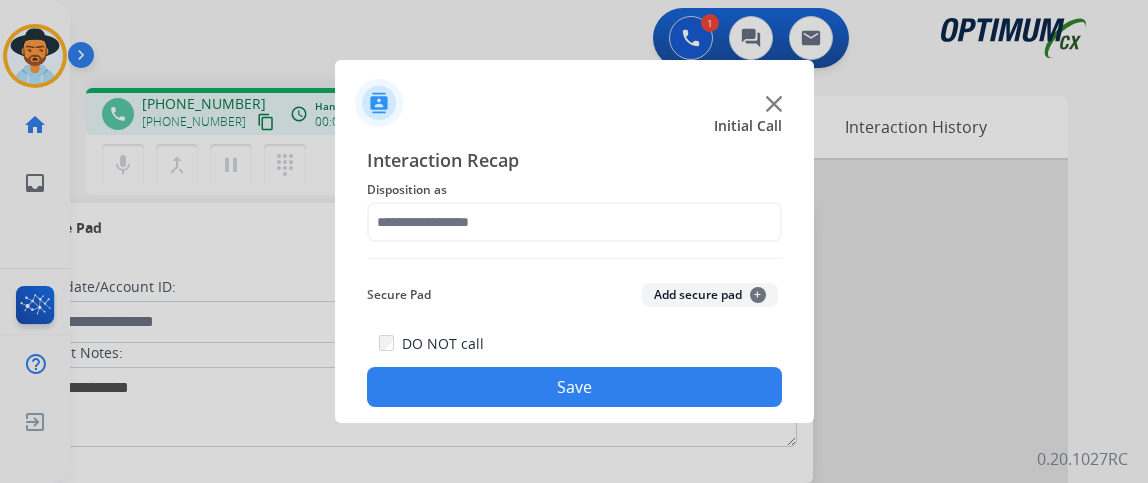 scroll, scrollTop: 0, scrollLeft: 0, axis: both 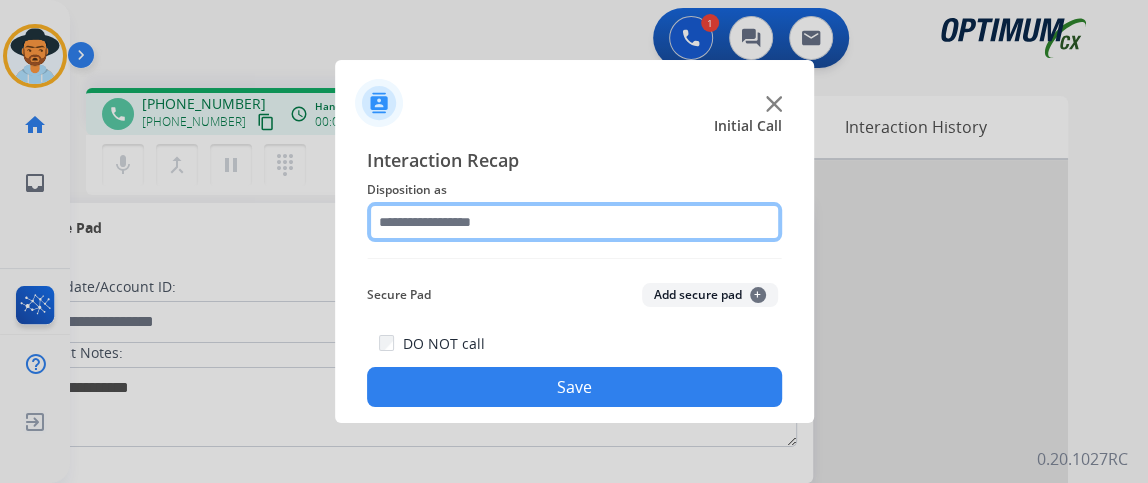 click 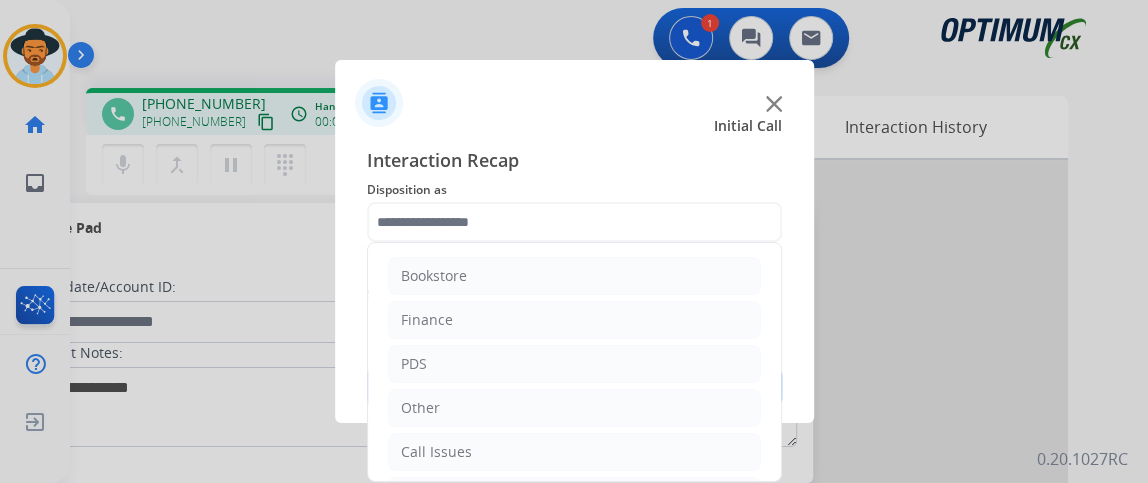 click on "Initial Call" 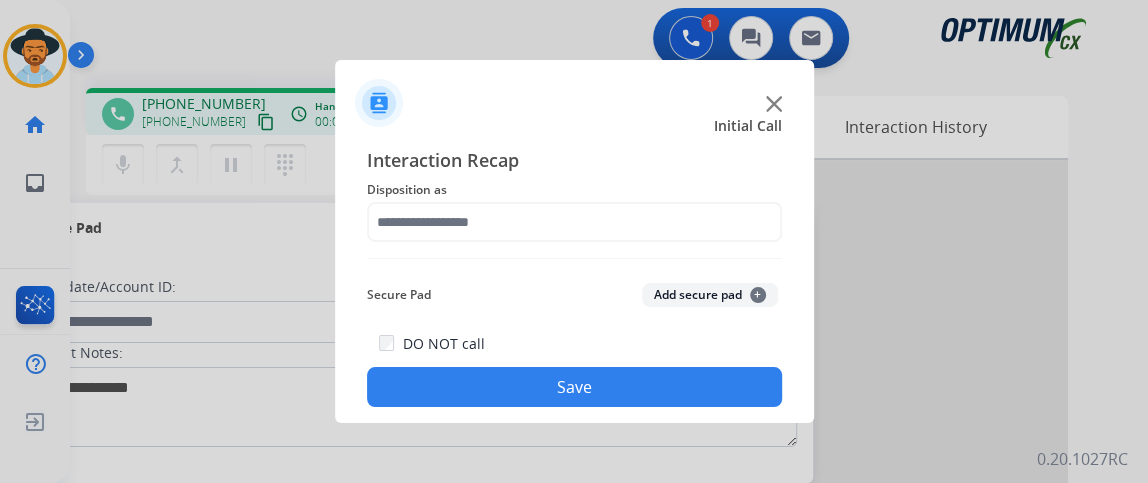 click 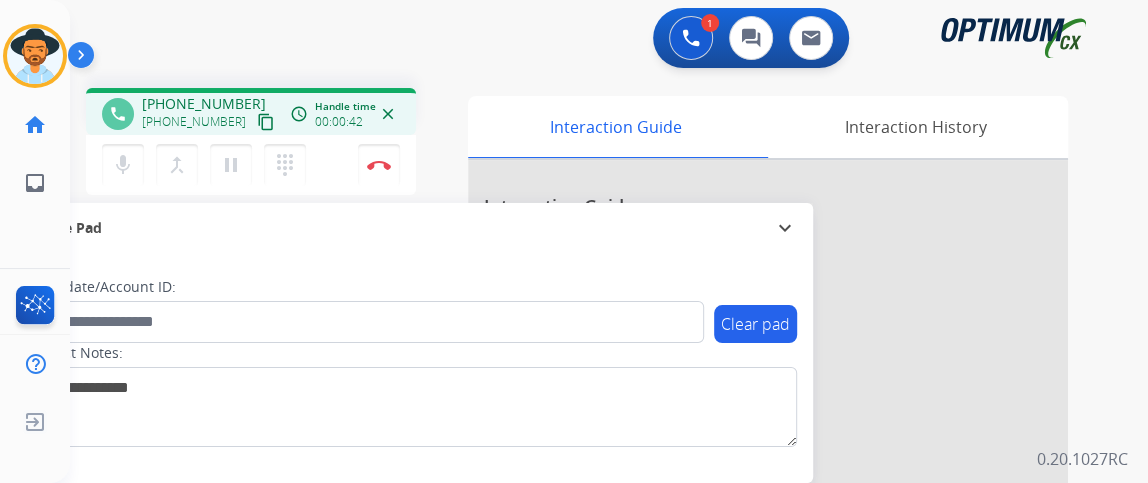 click on "content_copy" at bounding box center [266, 122] 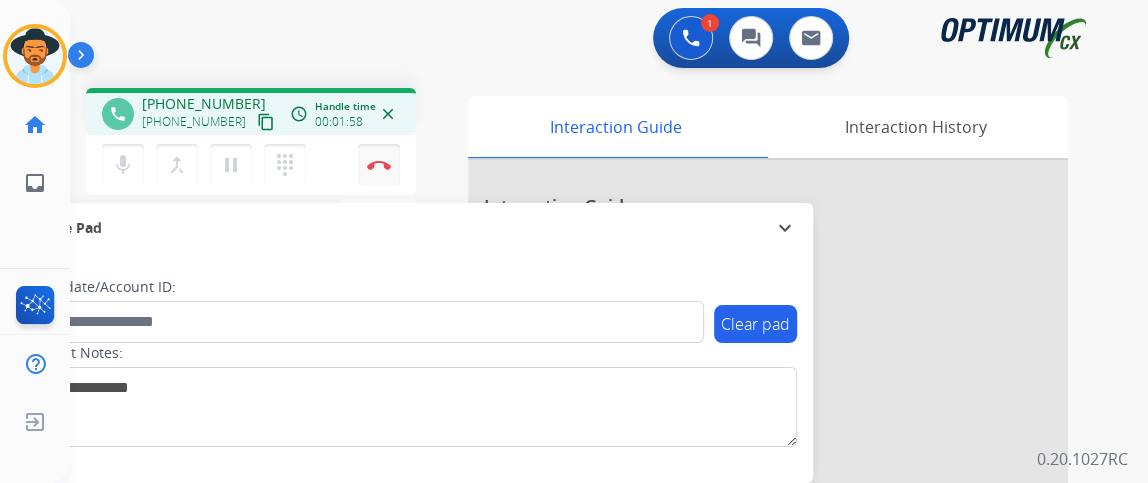 click at bounding box center (379, 165) 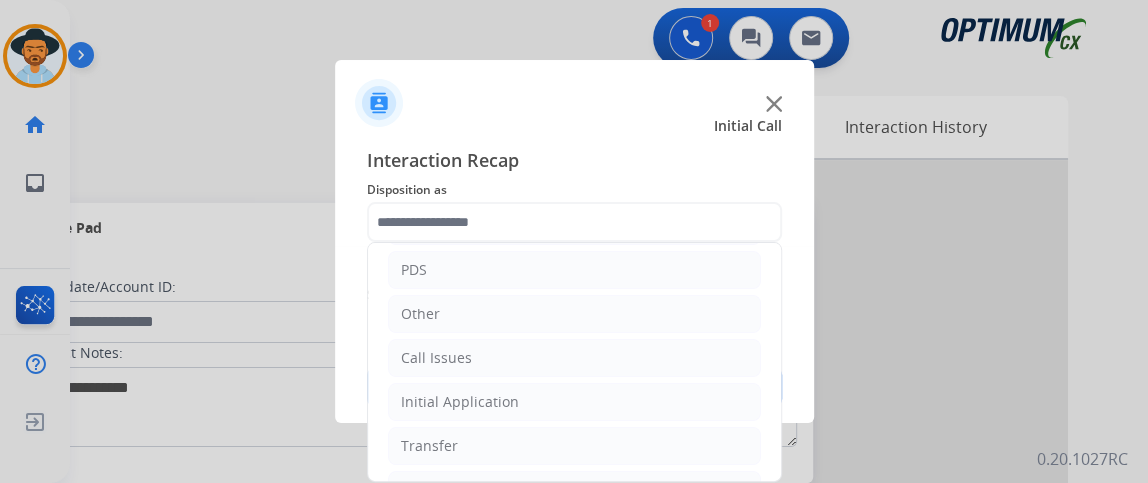 scroll, scrollTop: 131, scrollLeft: 0, axis: vertical 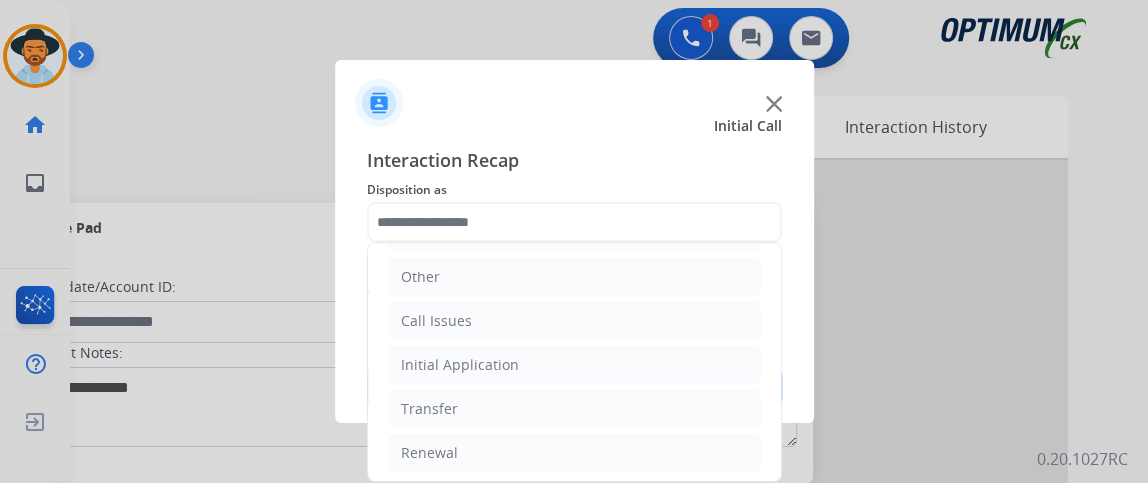 click on "Bookstore   Finance   PDS   Other   Call Issues   Initial Application   Transfer   Renewal" 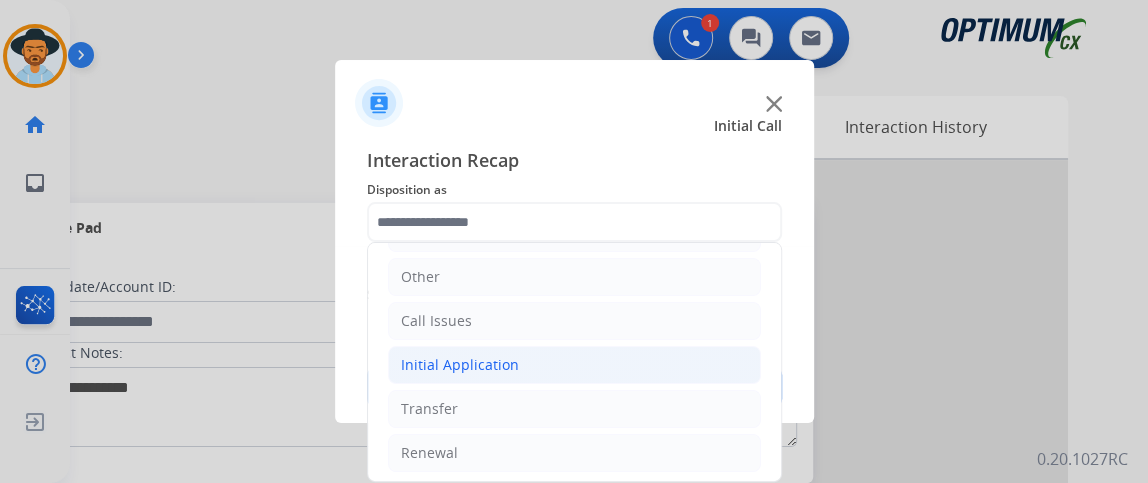 click on "Initial Application" 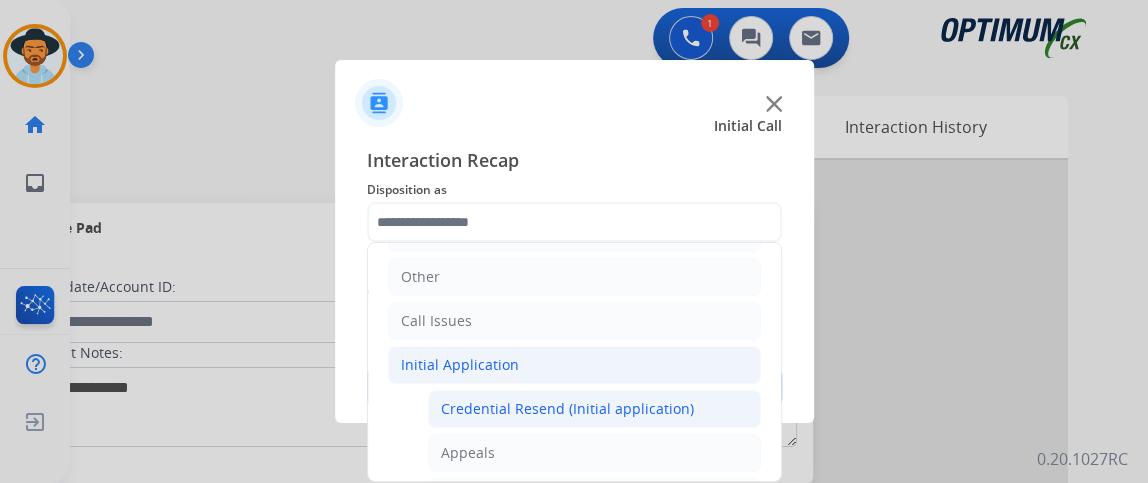 click on "Credential Resend (Initial application)" 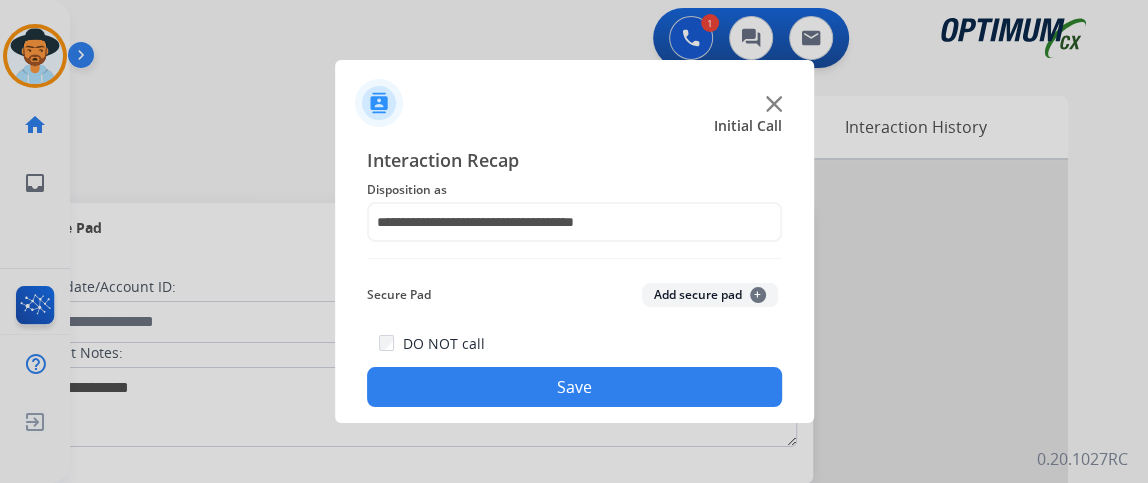 click on "Save" 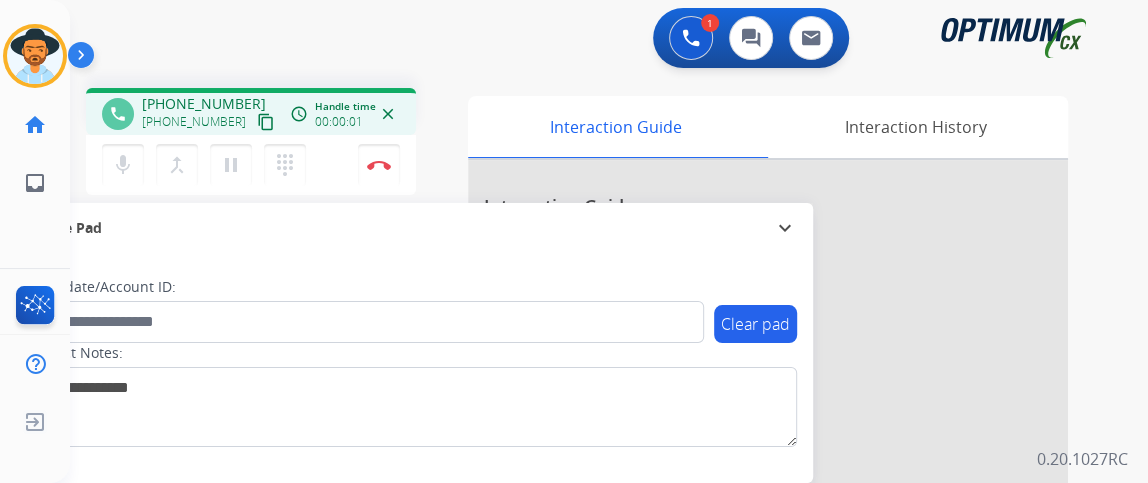 click on "content_copy" at bounding box center [266, 122] 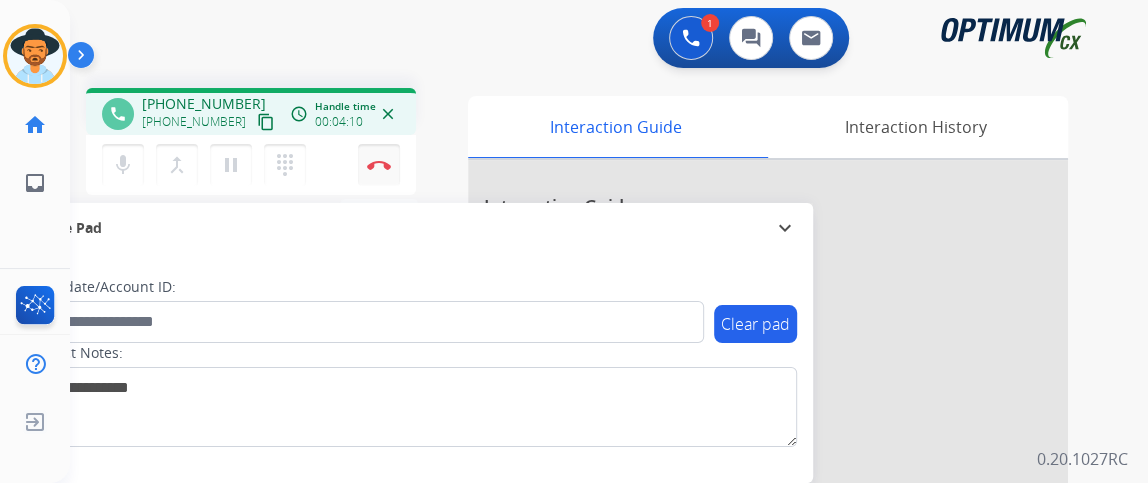click on "Disconnect" at bounding box center (379, 165) 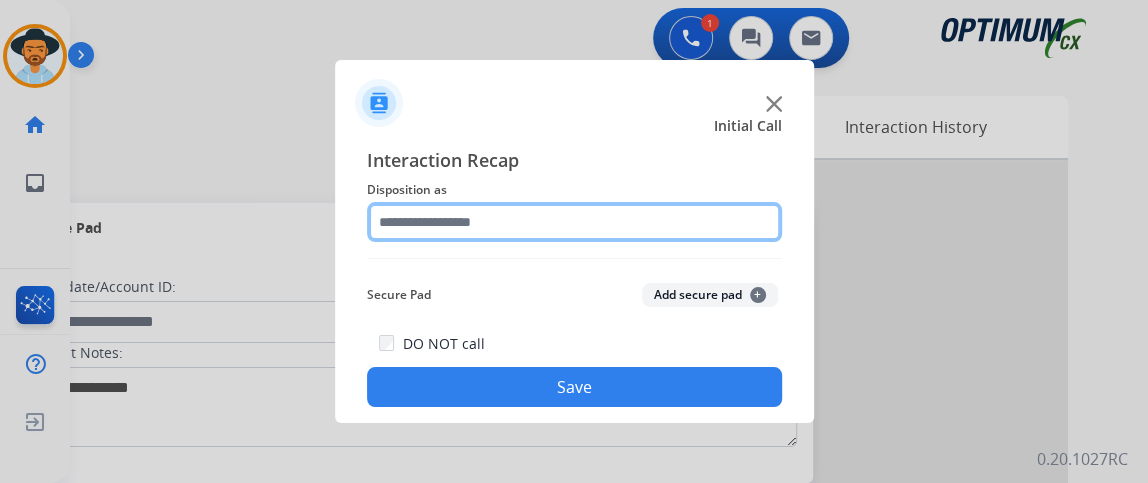 click 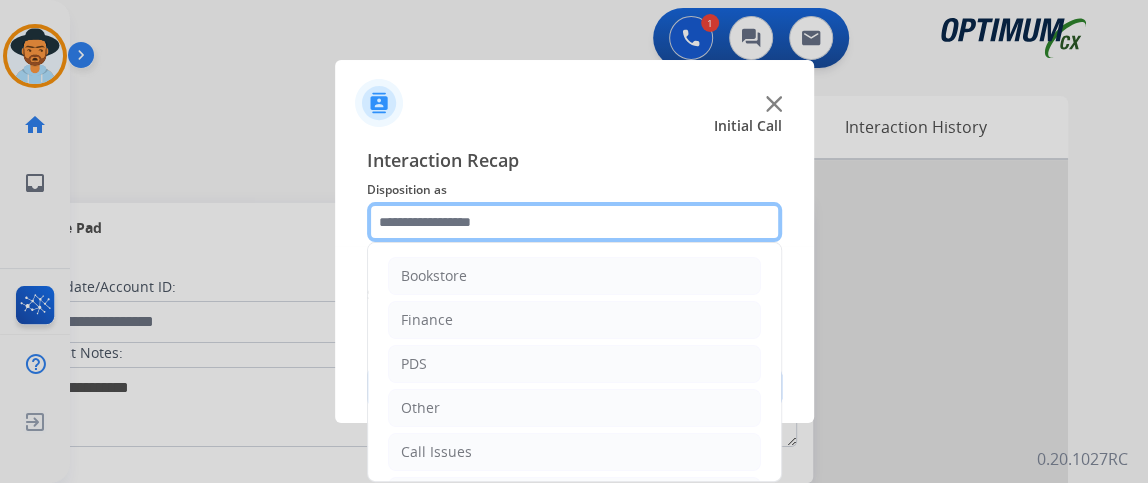 scroll, scrollTop: 131, scrollLeft: 0, axis: vertical 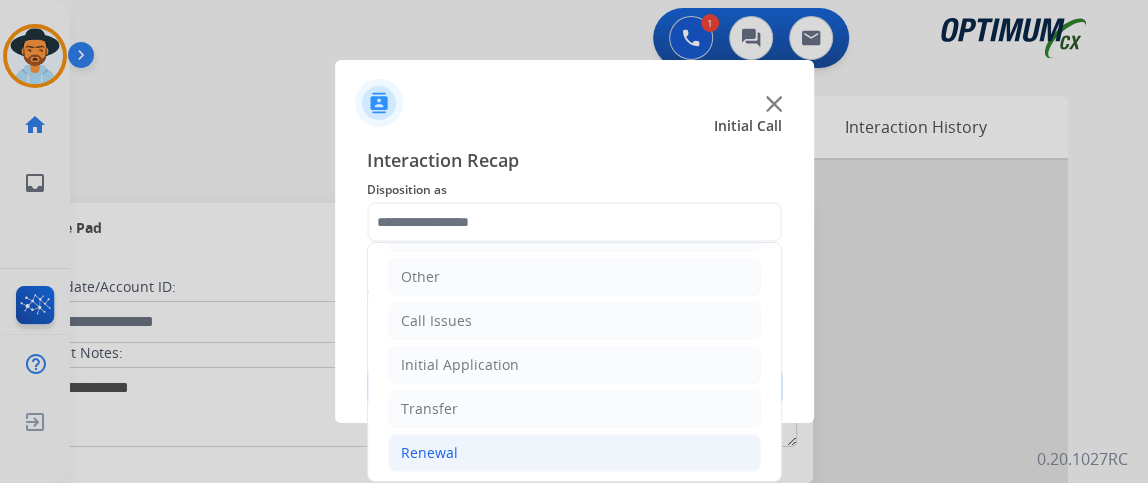 click on "Renewal" 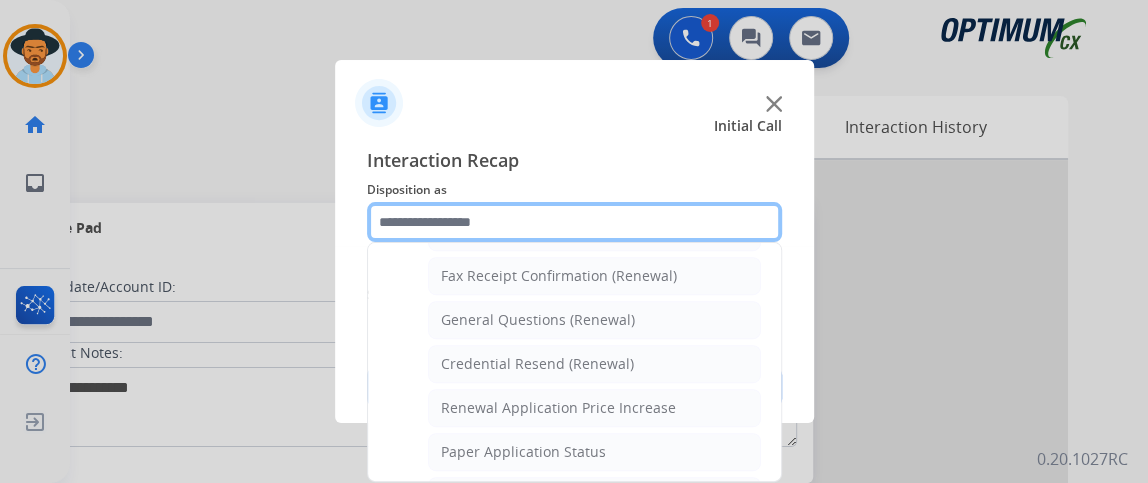 scroll, scrollTop: 665, scrollLeft: 0, axis: vertical 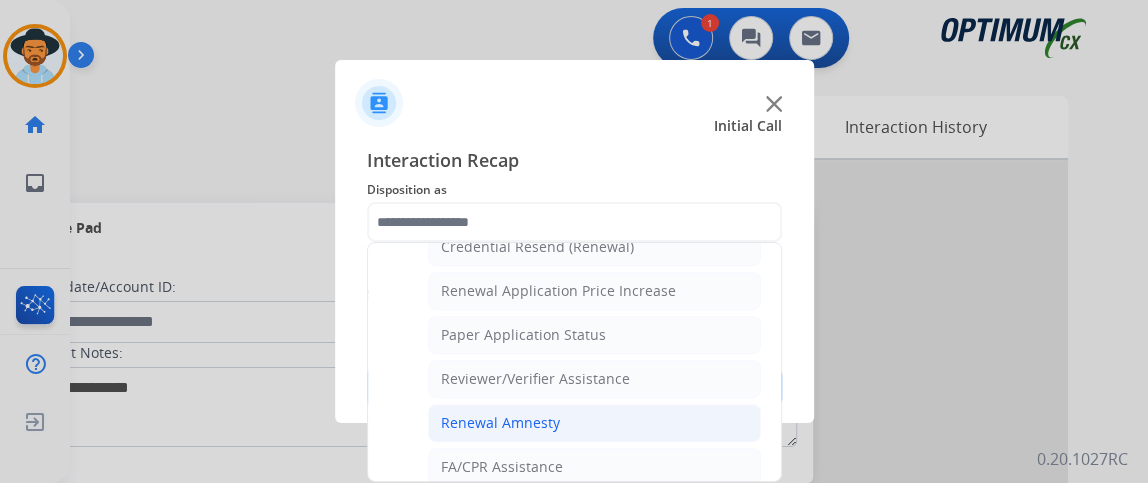 click on "Renewal Amnesty" 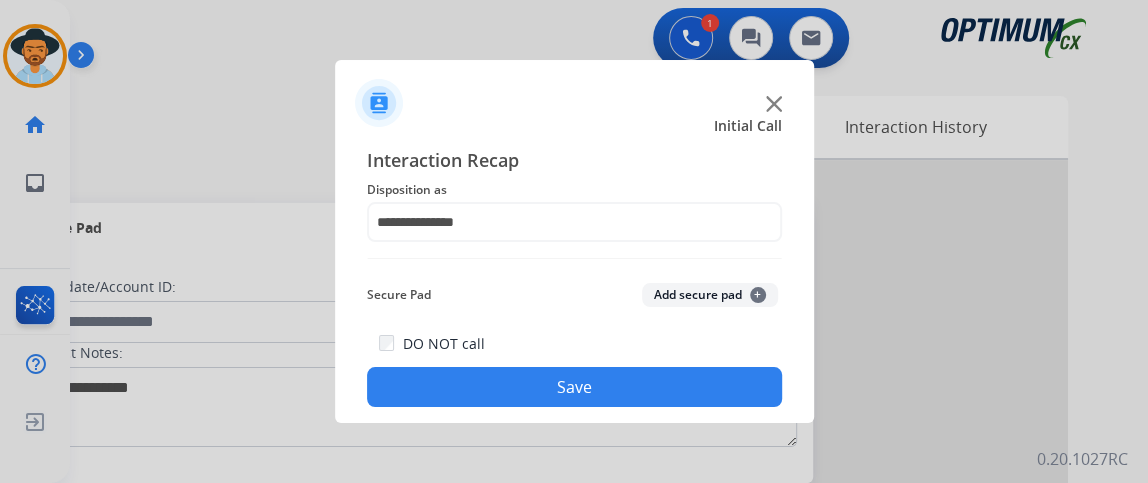 click on "Save" 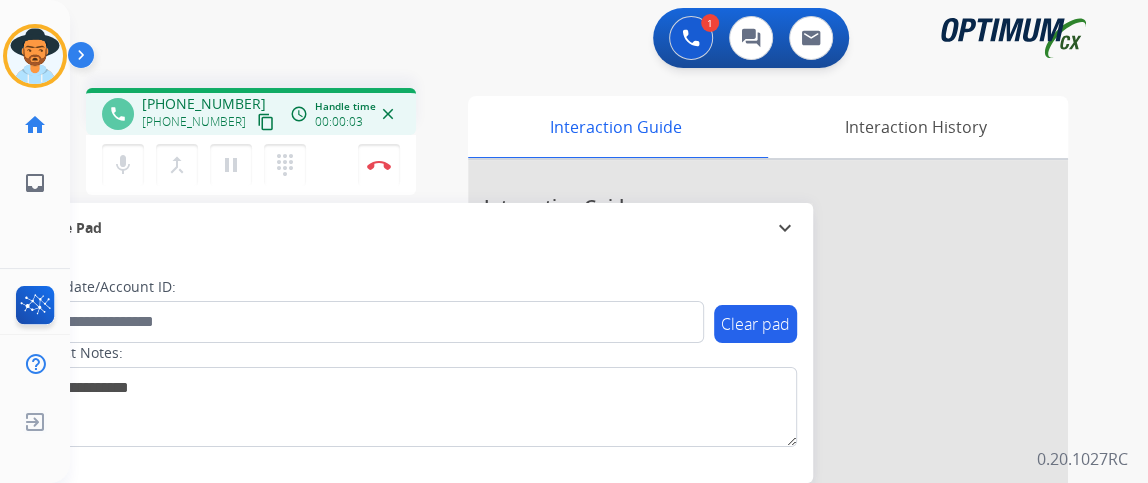 click on "content_copy" at bounding box center (266, 122) 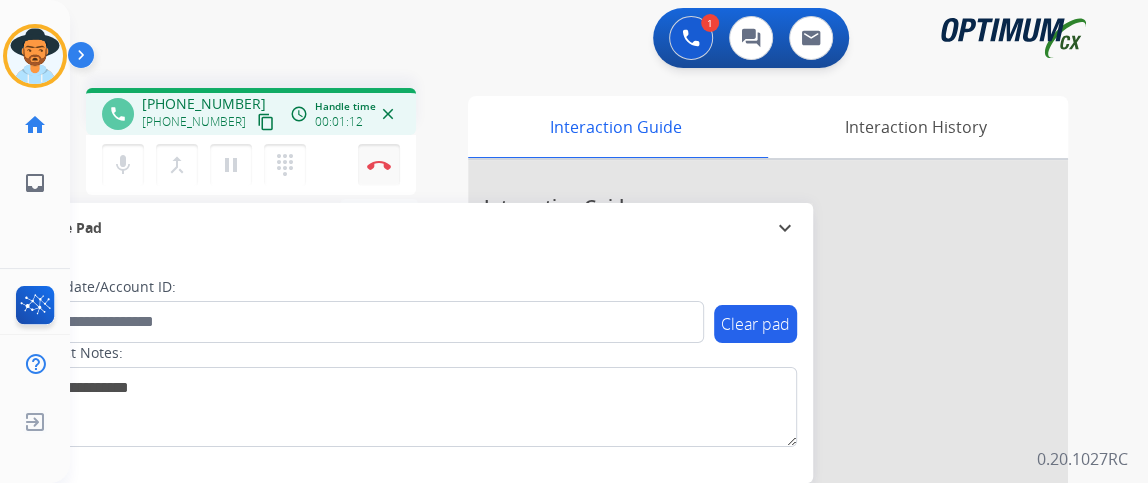click at bounding box center (379, 165) 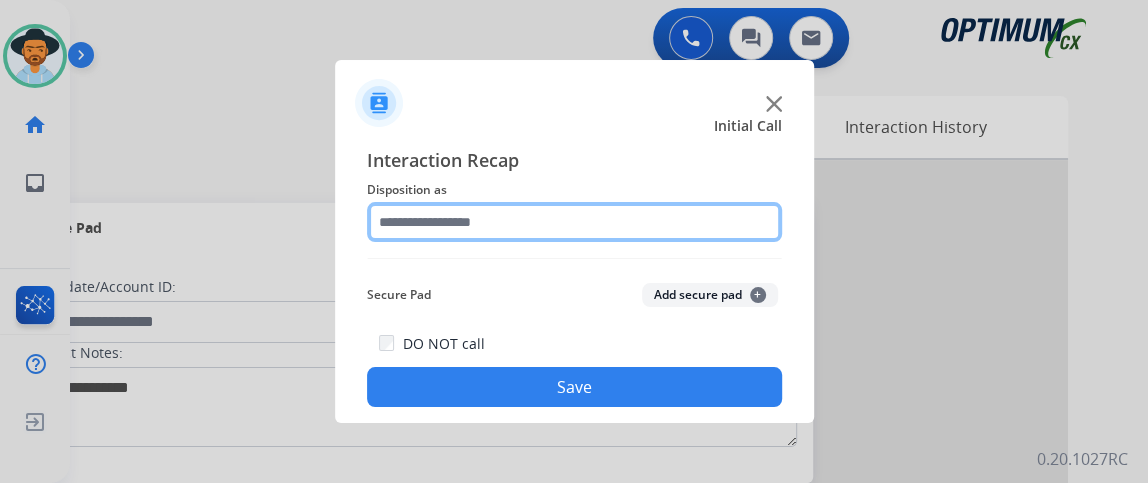 click 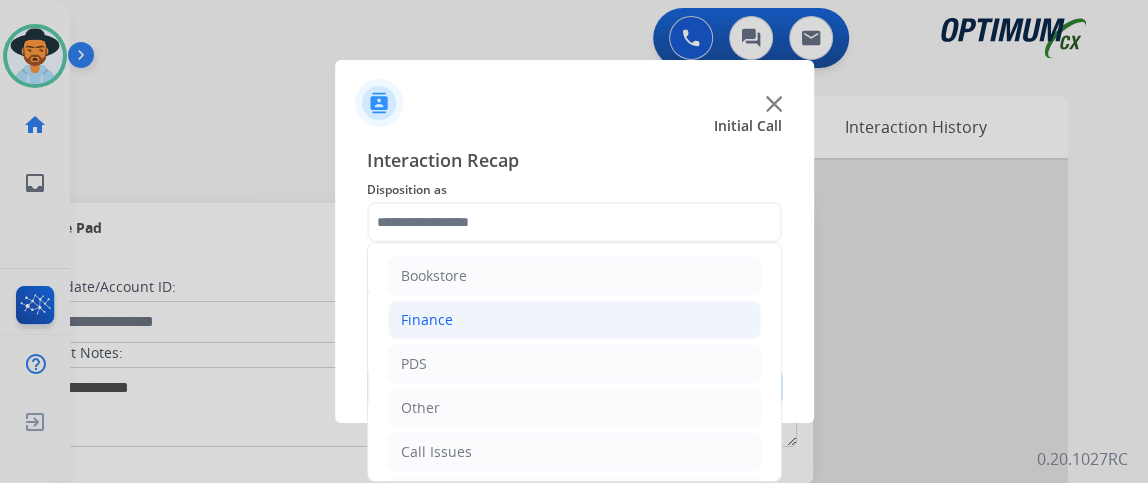 click on "Finance" 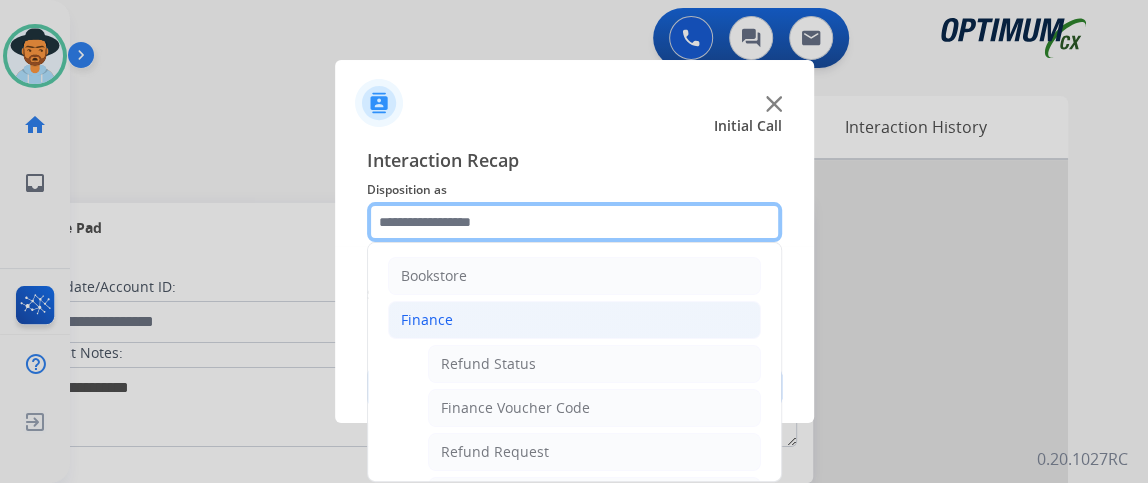 scroll, scrollTop: 304, scrollLeft: 0, axis: vertical 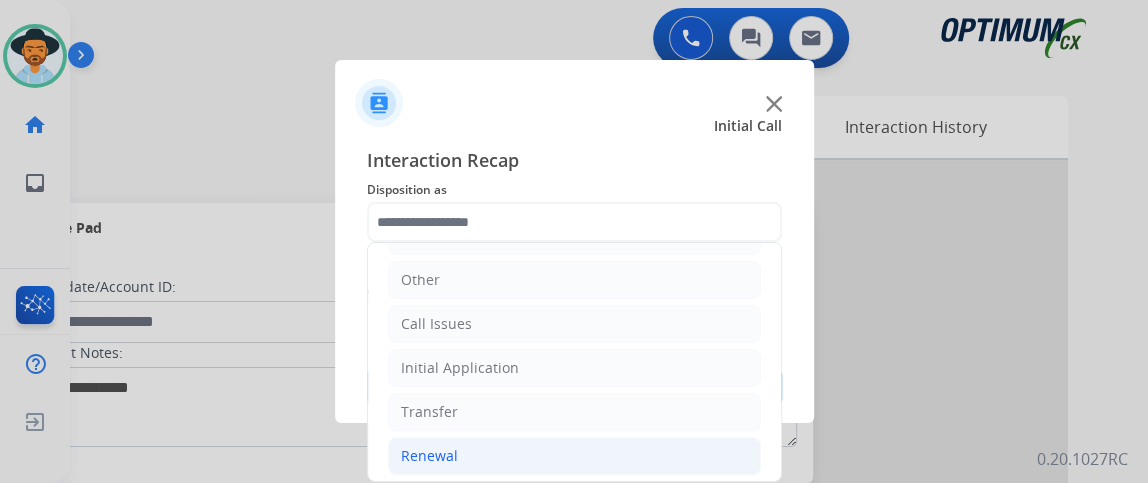 click on "Renewal" 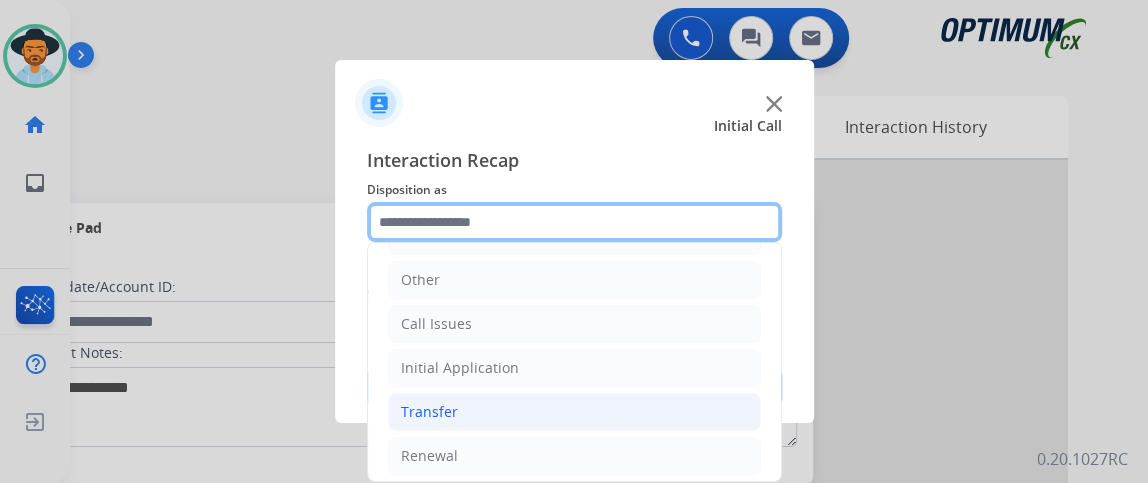 scroll, scrollTop: 131, scrollLeft: 0, axis: vertical 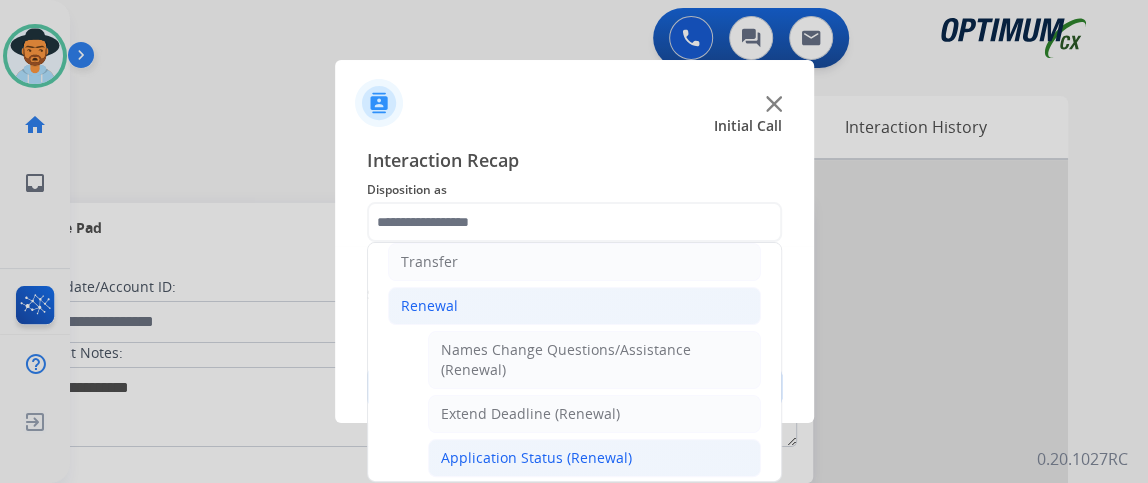 click on "Application Status (Renewal)" 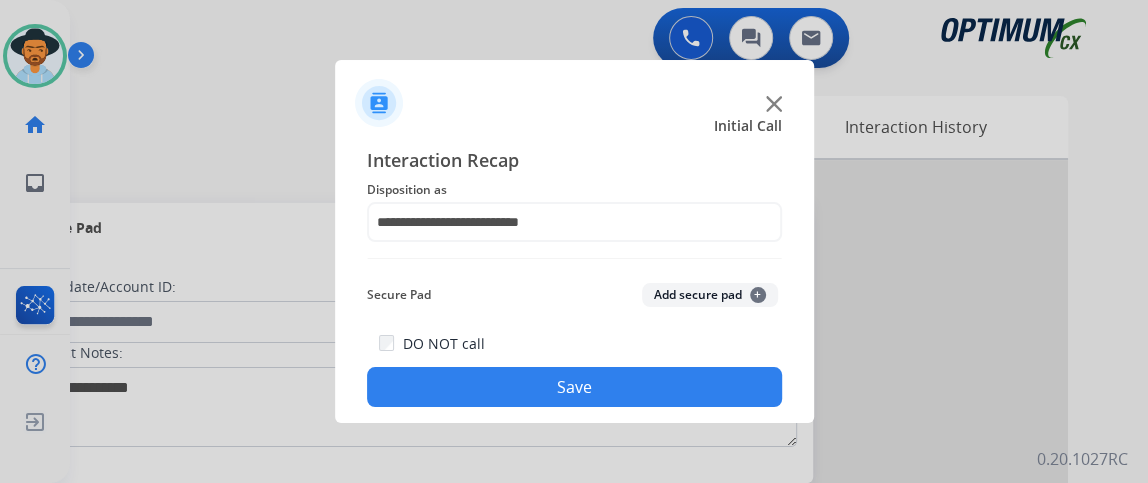 click on "Save" 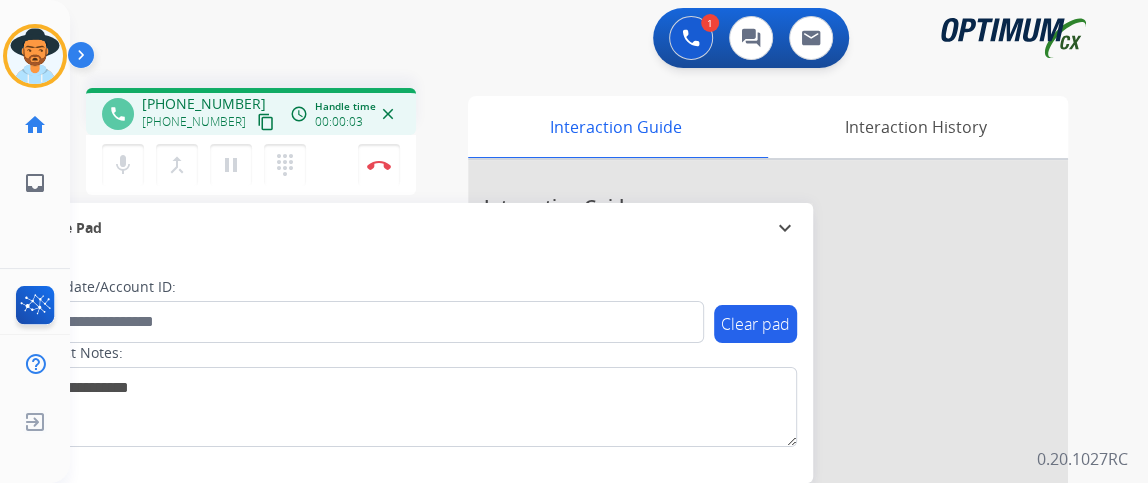 click on "content_copy" at bounding box center (266, 122) 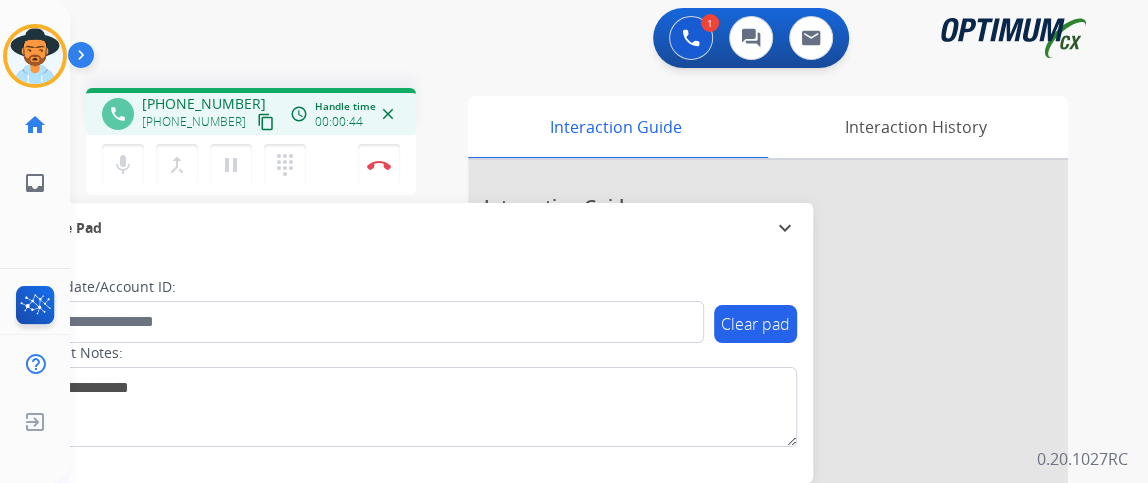click on "content_copy" at bounding box center (266, 122) 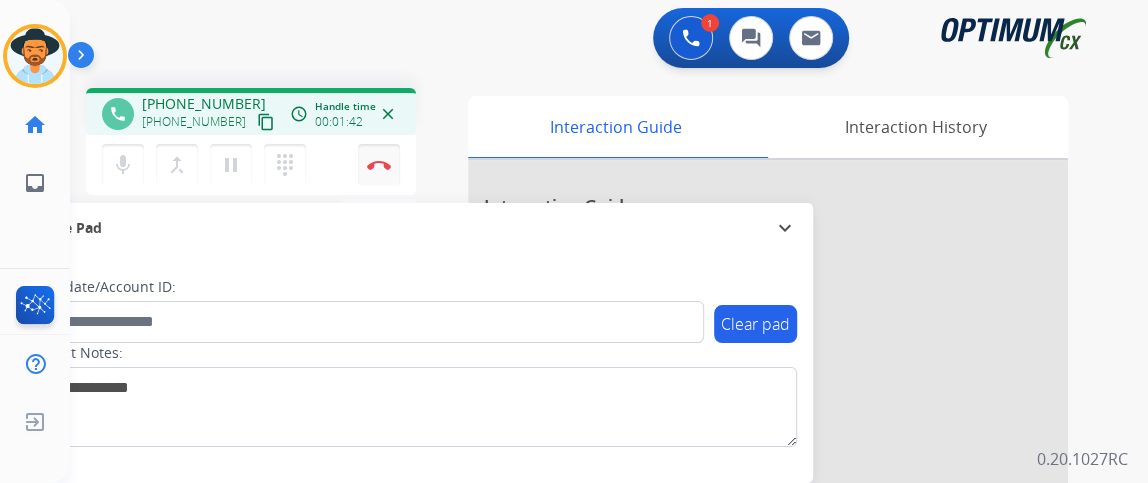 click on "Disconnect" at bounding box center [379, 165] 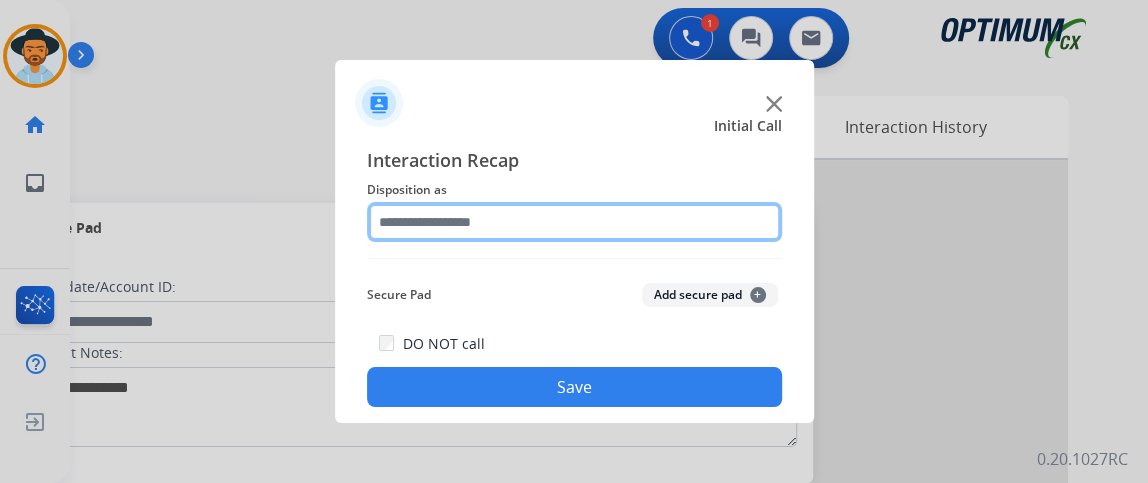 click 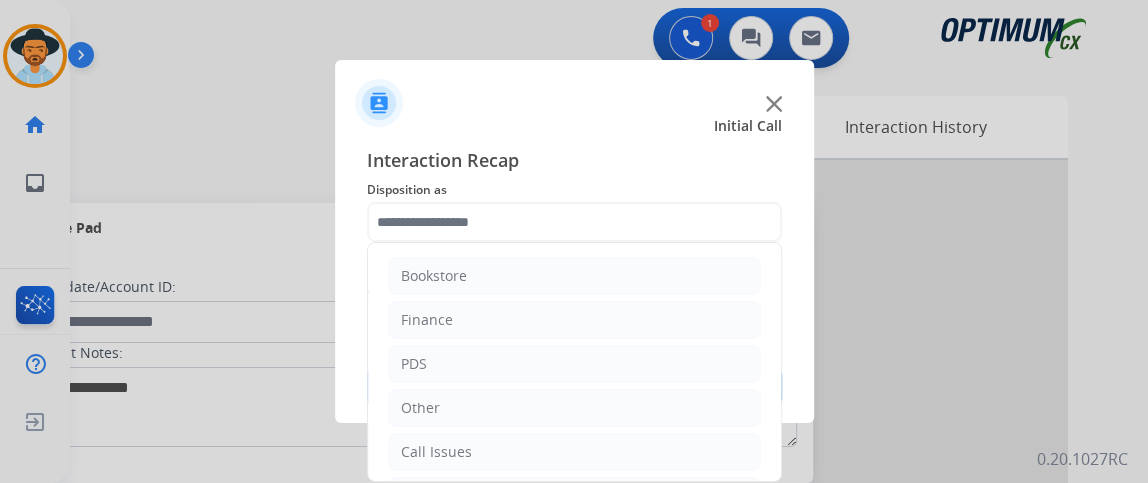 drag, startPoint x: 759, startPoint y: 292, endPoint x: 766, endPoint y: 422, distance: 130.18832 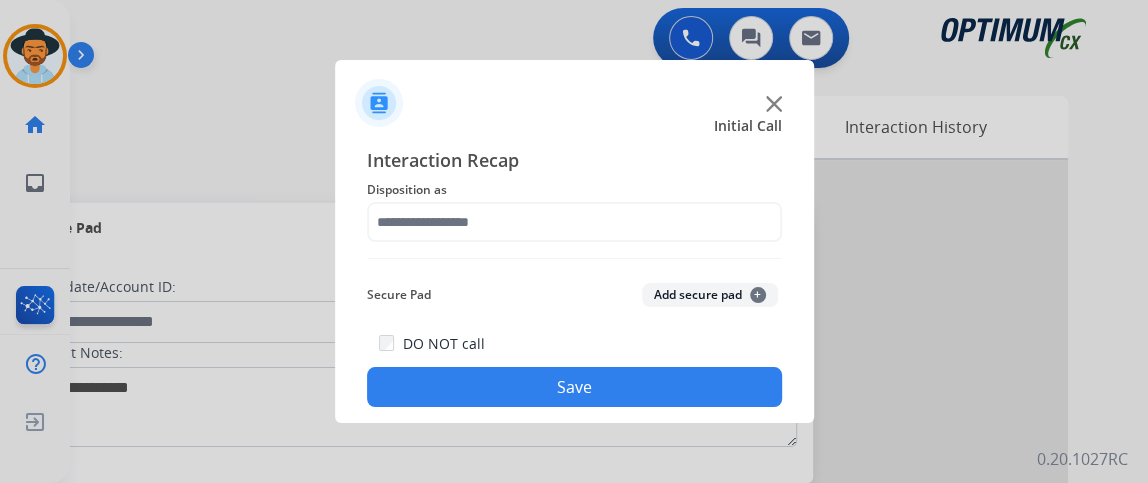 click on "Secure Pad  Add secure pad  +" 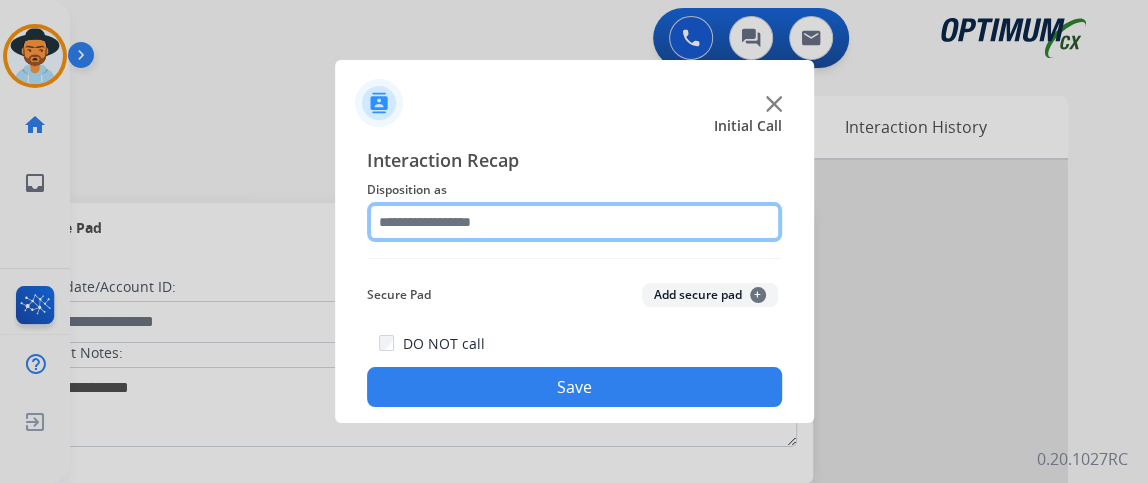 click 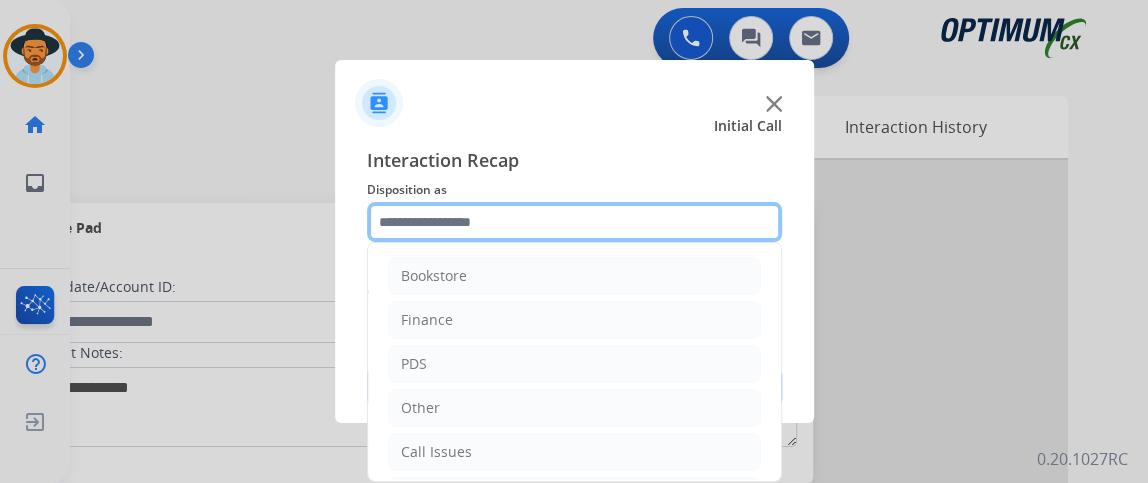 scroll, scrollTop: 131, scrollLeft: 0, axis: vertical 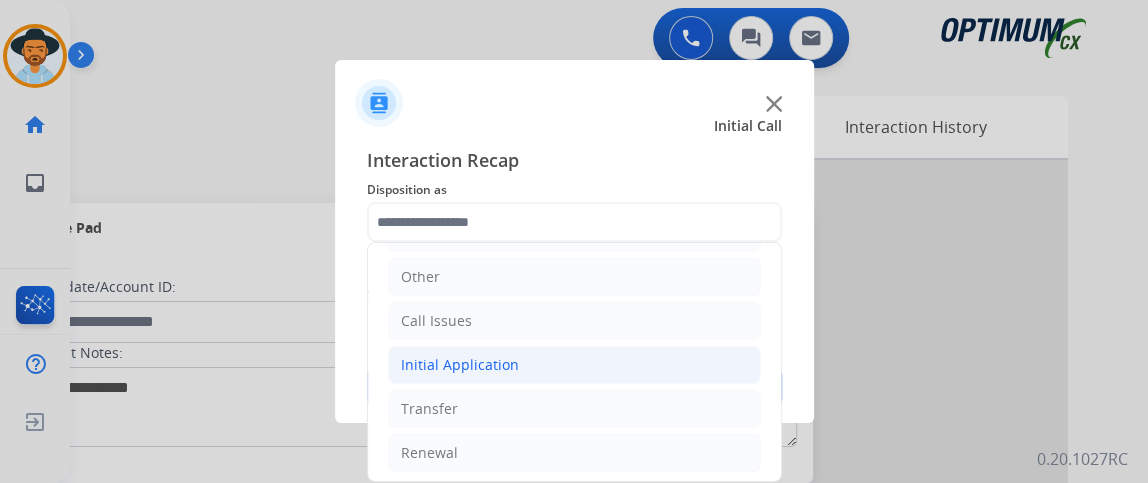click on "Initial Application" 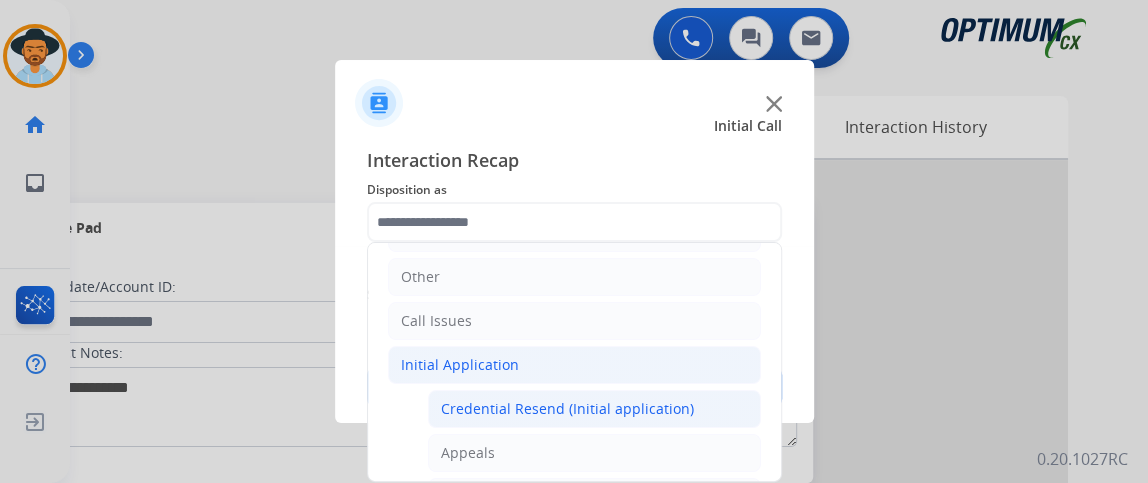 click on "Credential Resend (Initial application)" 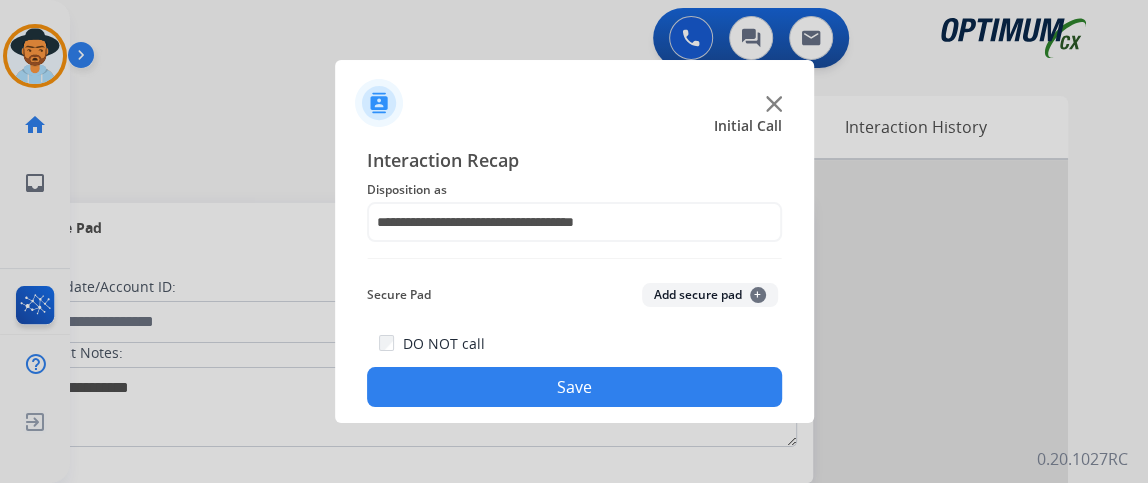 click on "Save" 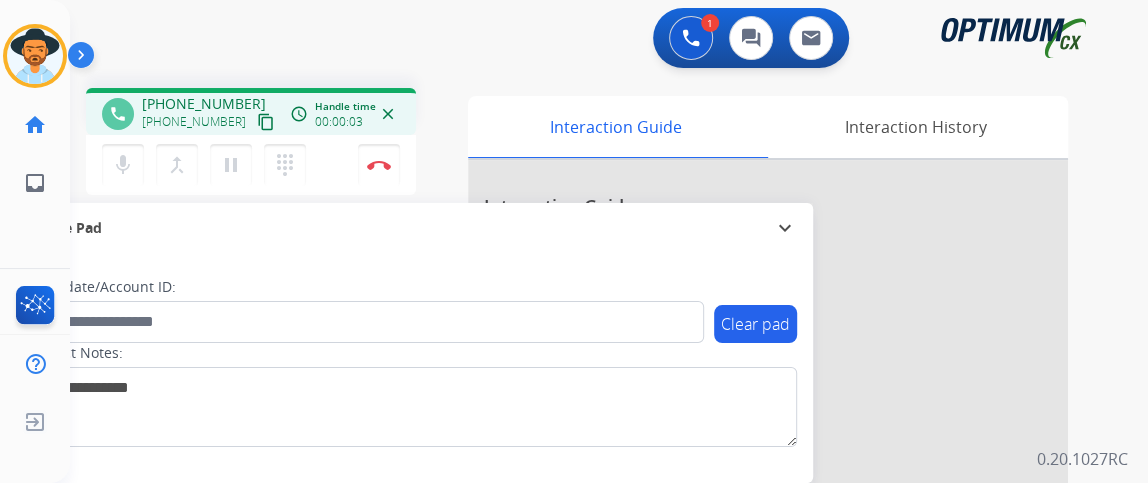 click on "content_copy" at bounding box center (266, 122) 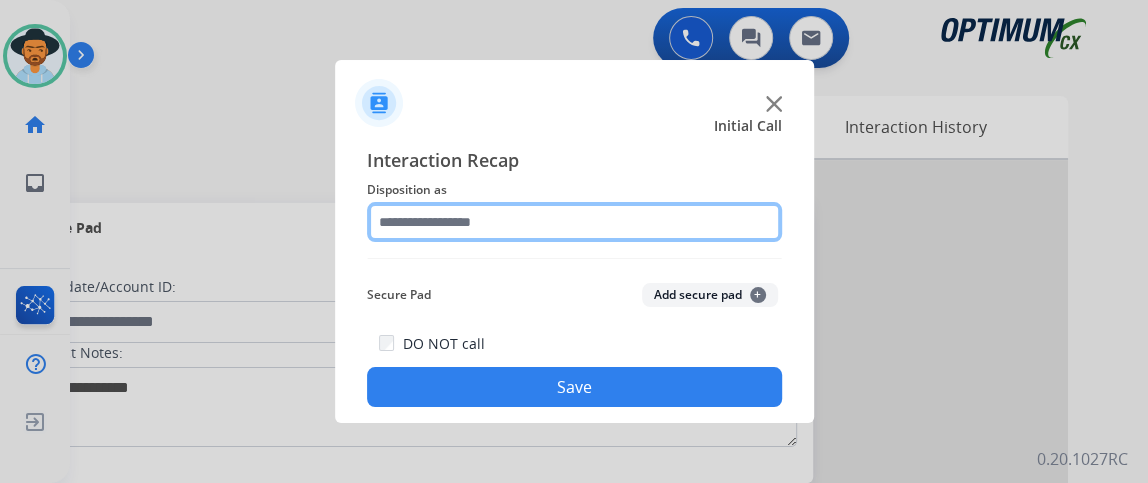 click 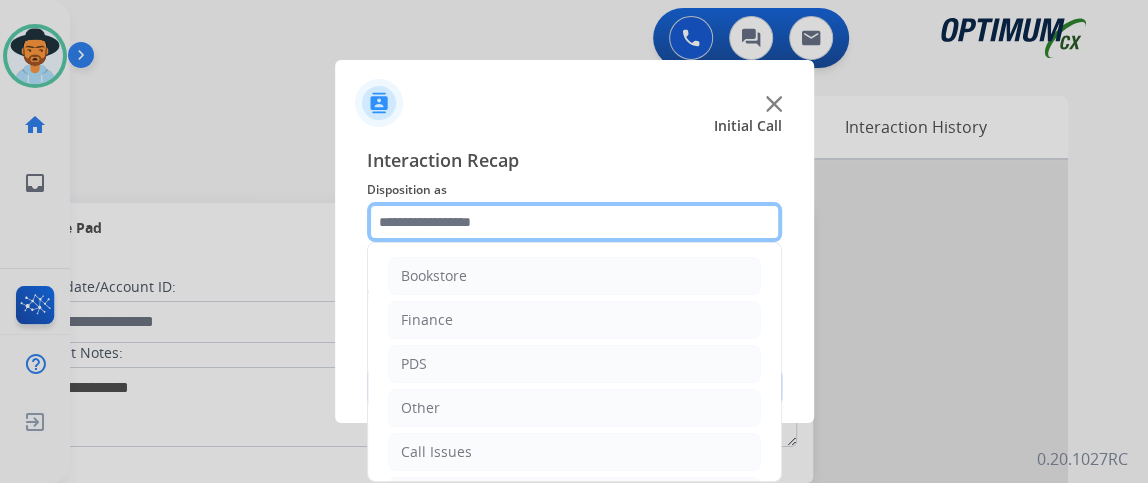 scroll, scrollTop: 131, scrollLeft: 0, axis: vertical 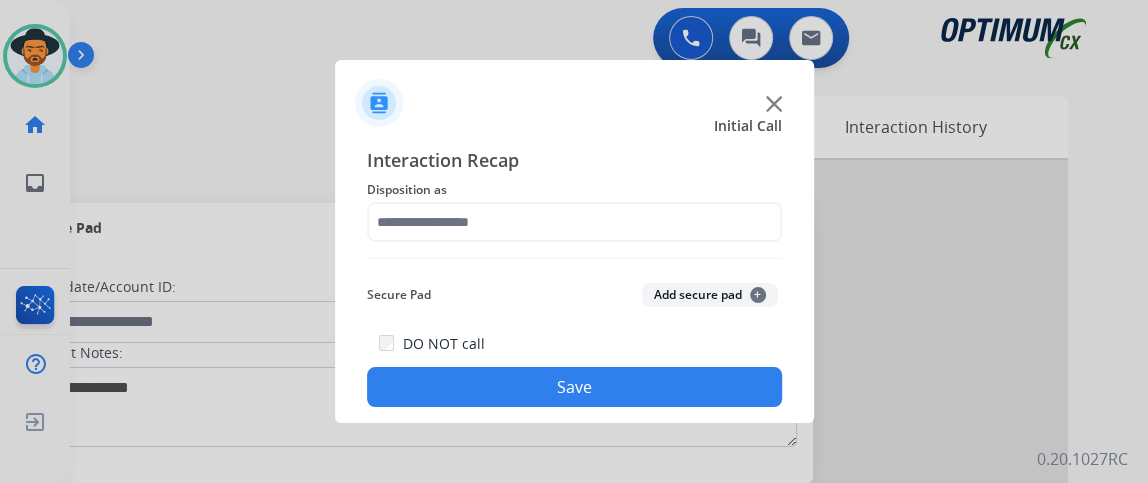 drag, startPoint x: 661, startPoint y: 384, endPoint x: 660, endPoint y: 362, distance: 22.022715 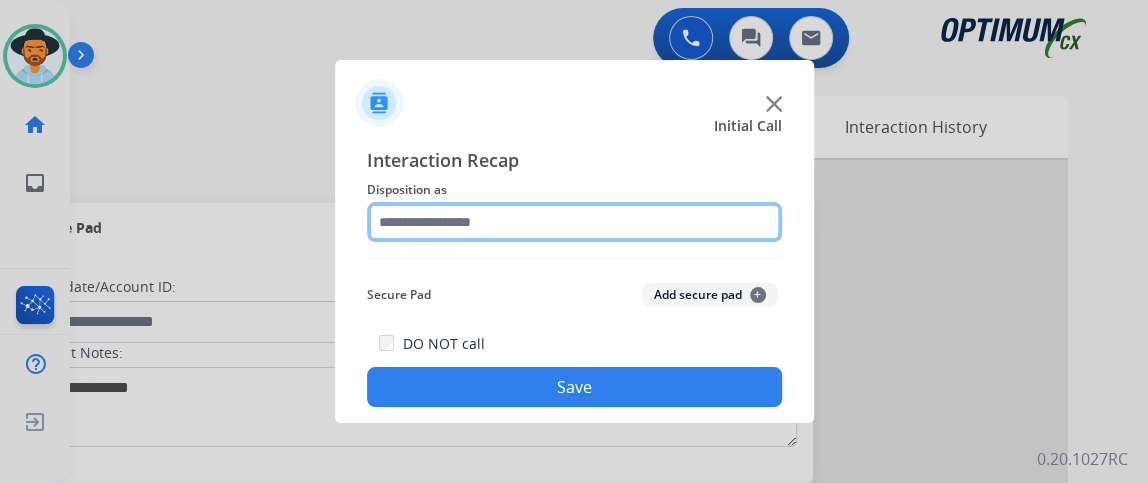 click 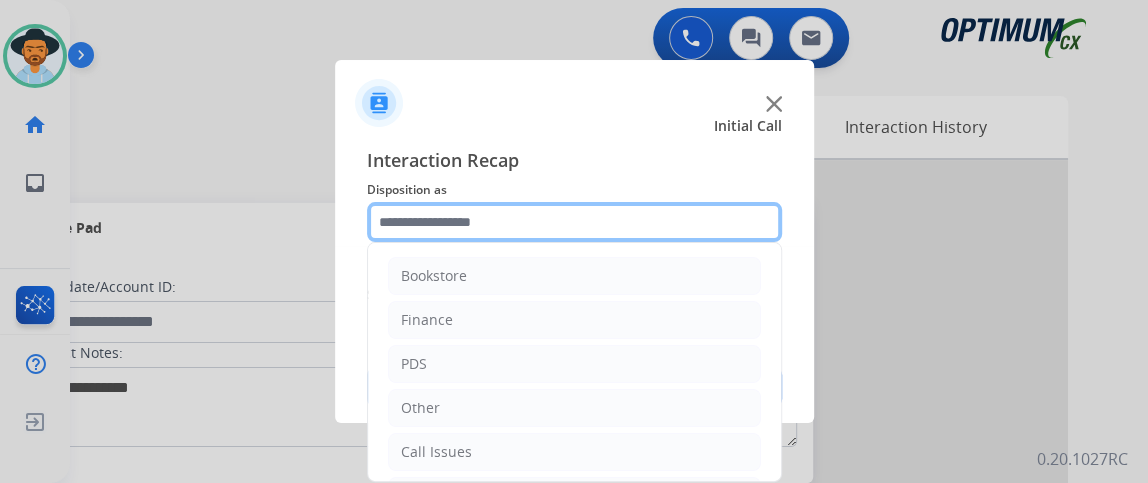 scroll, scrollTop: 131, scrollLeft: 0, axis: vertical 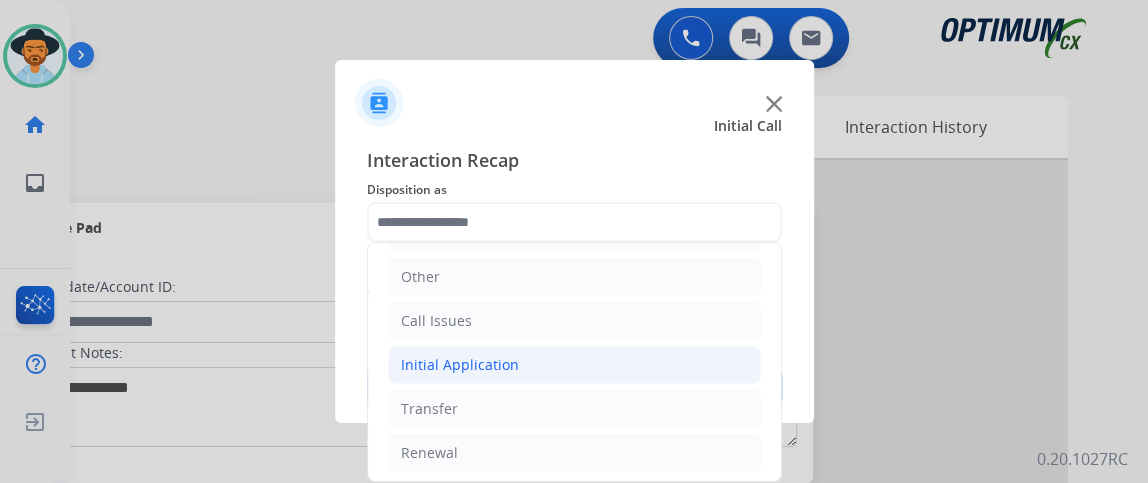 click on "Initial Application" 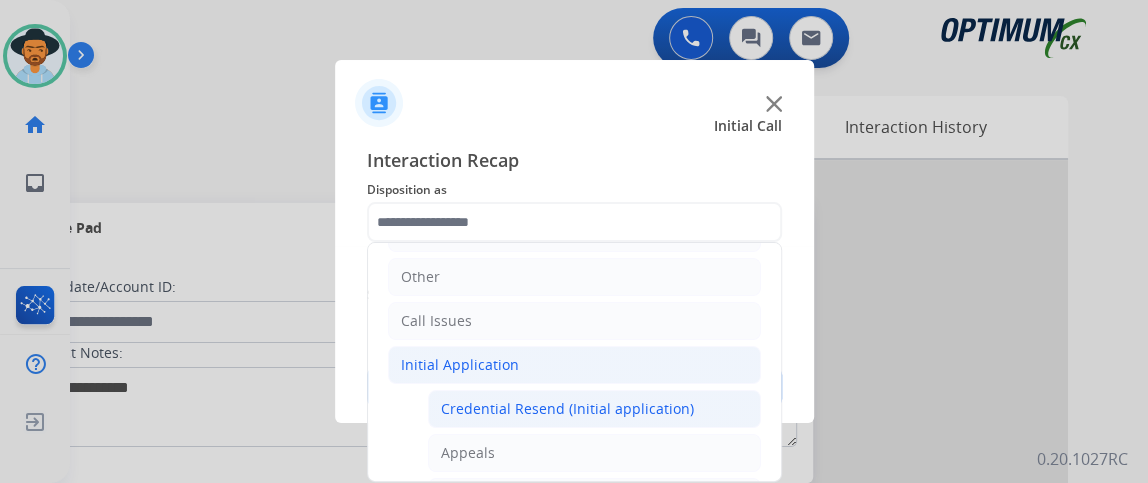 click on "Credential Resend (Initial application)" 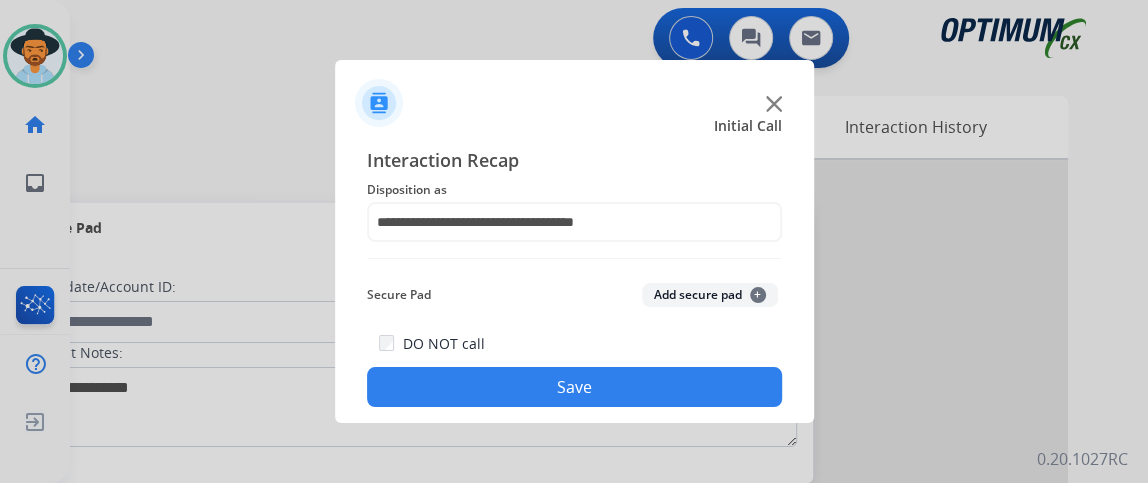 click on "Save" 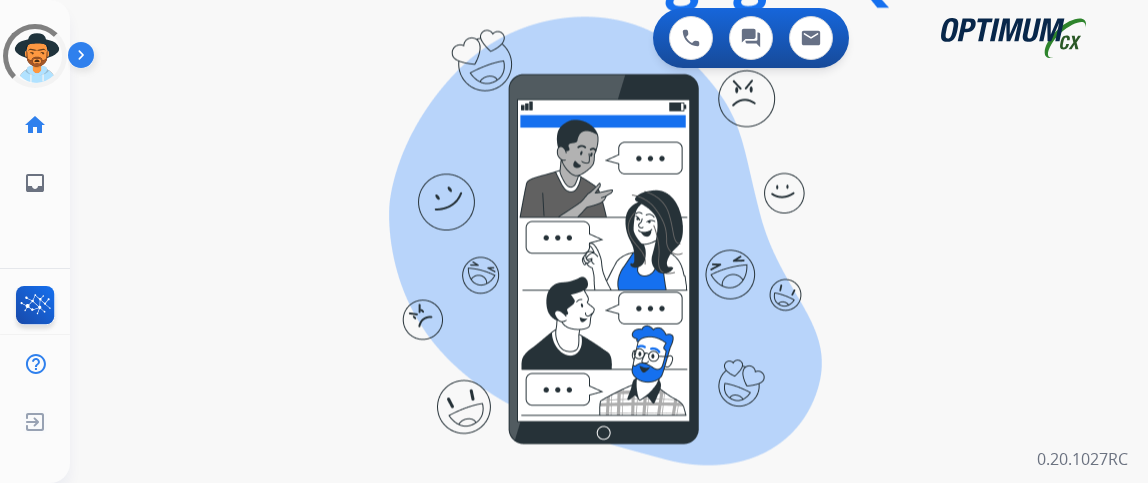 scroll, scrollTop: 0, scrollLeft: 0, axis: both 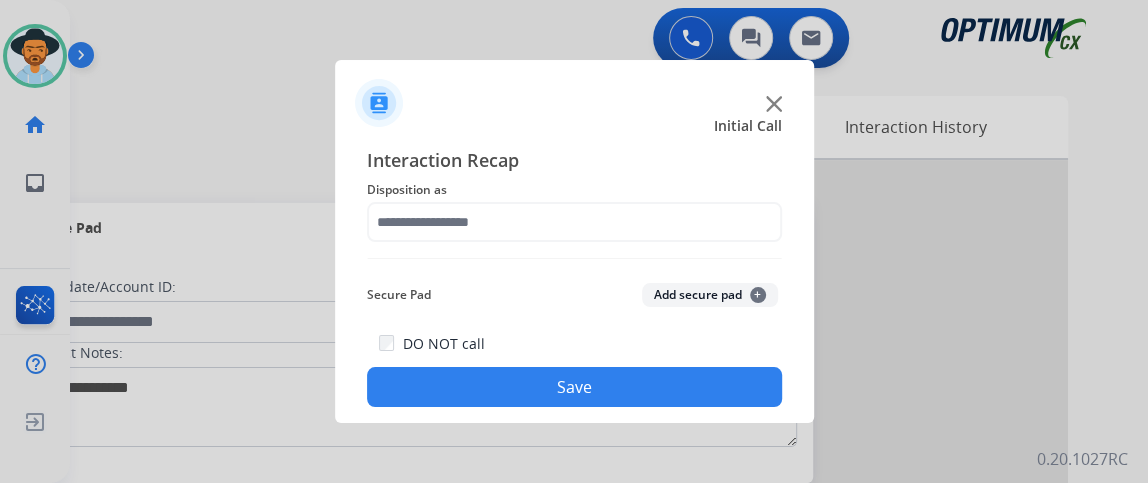 click 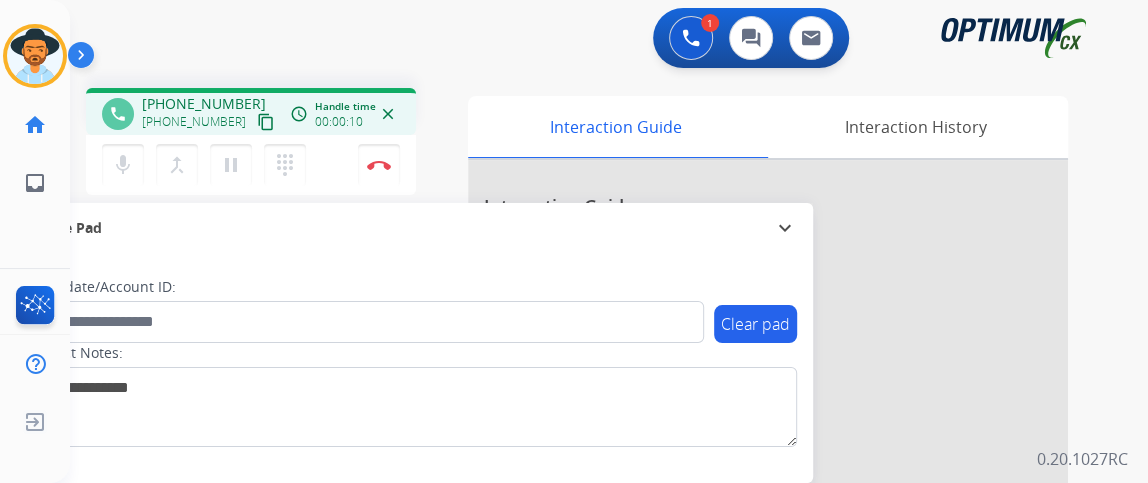 click on "content_copy" at bounding box center (266, 122) 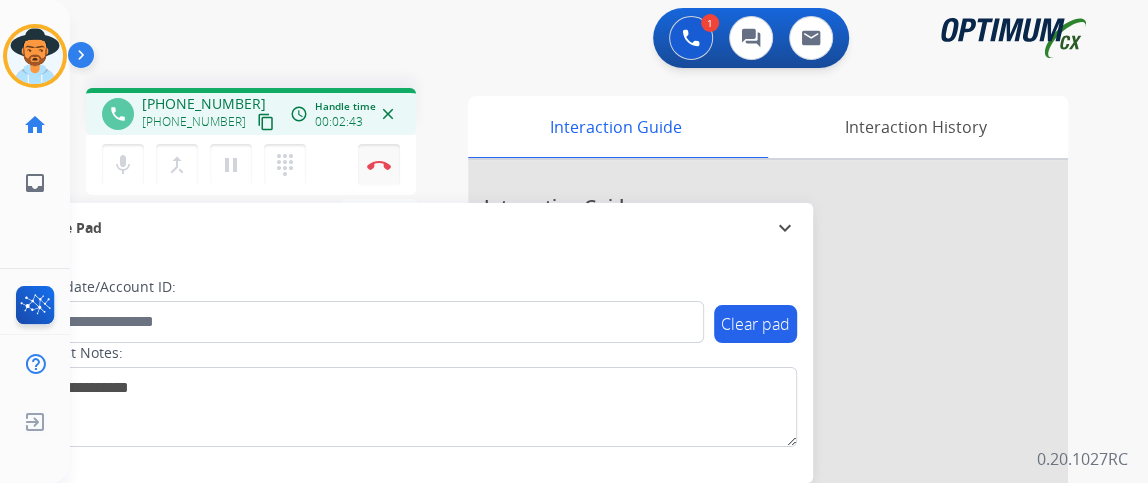 click on "Disconnect" at bounding box center [379, 165] 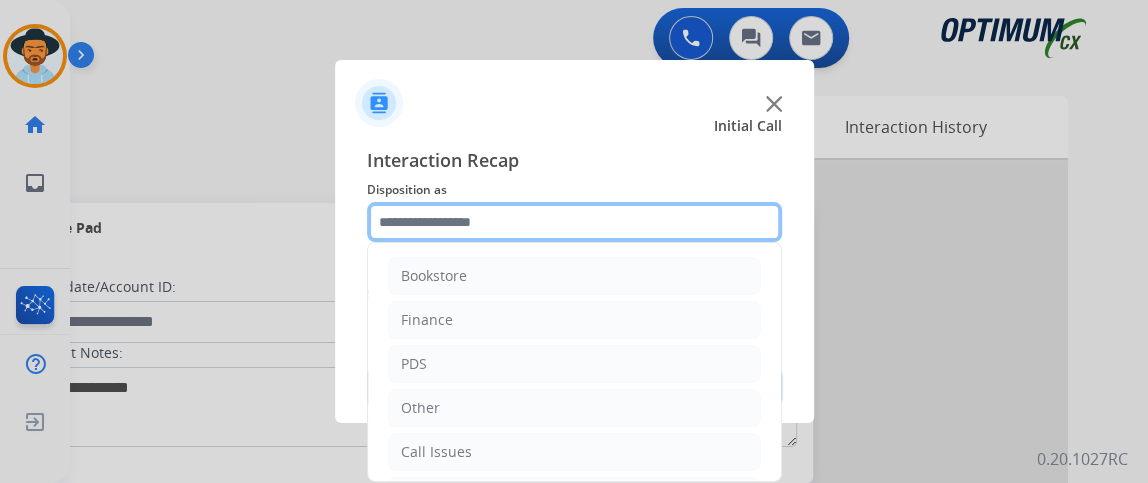click 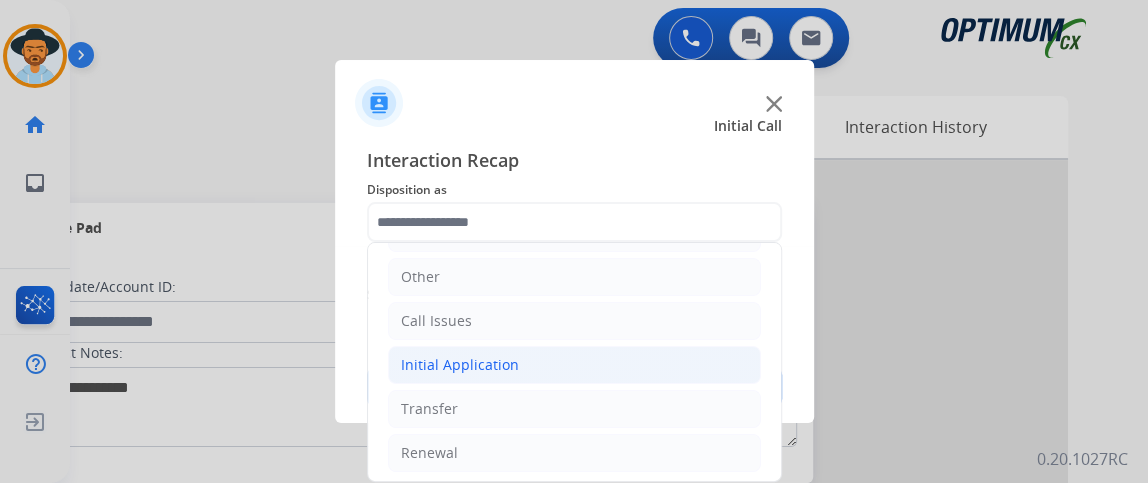 click on "Initial Application" 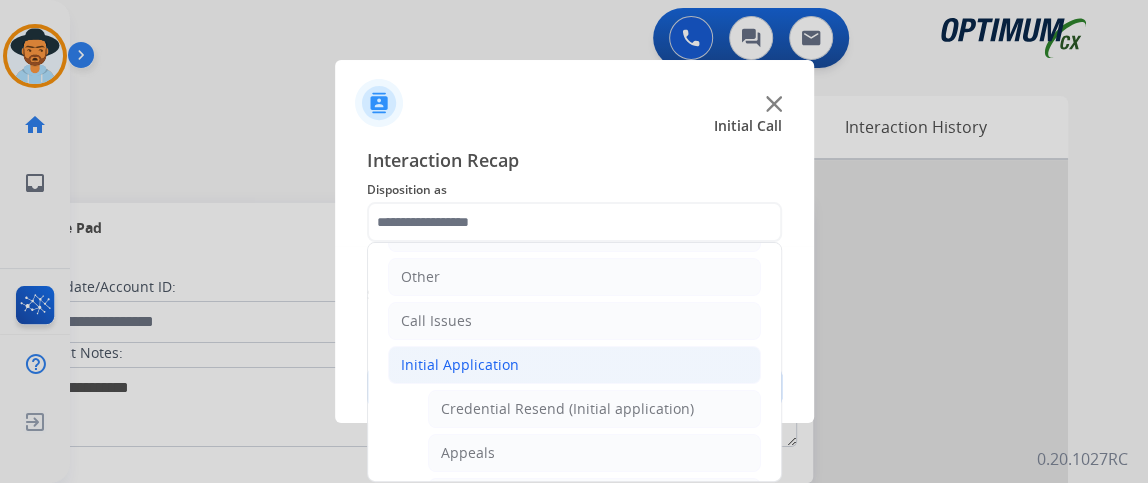 drag, startPoint x: 765, startPoint y: 286, endPoint x: 768, endPoint y: 298, distance: 12.369317 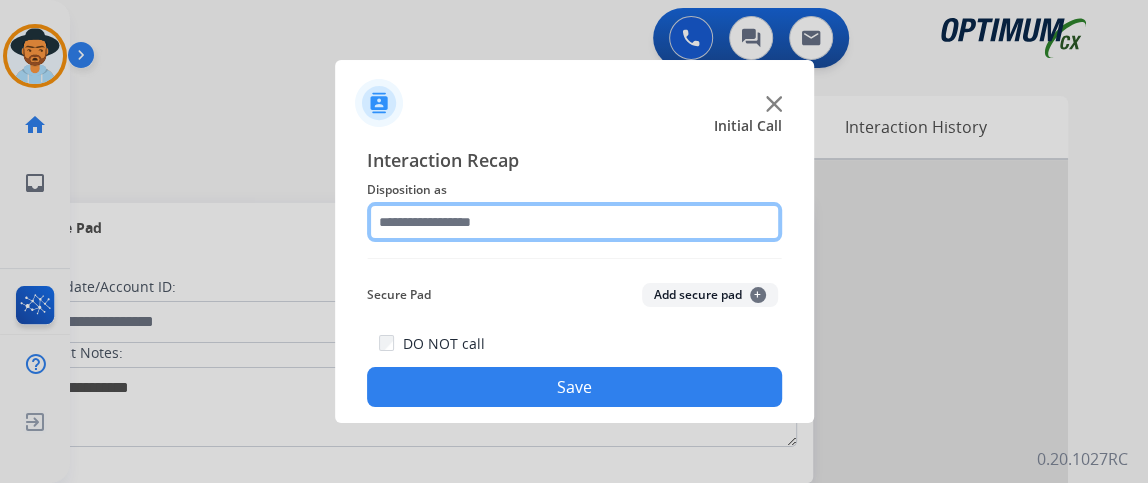 click 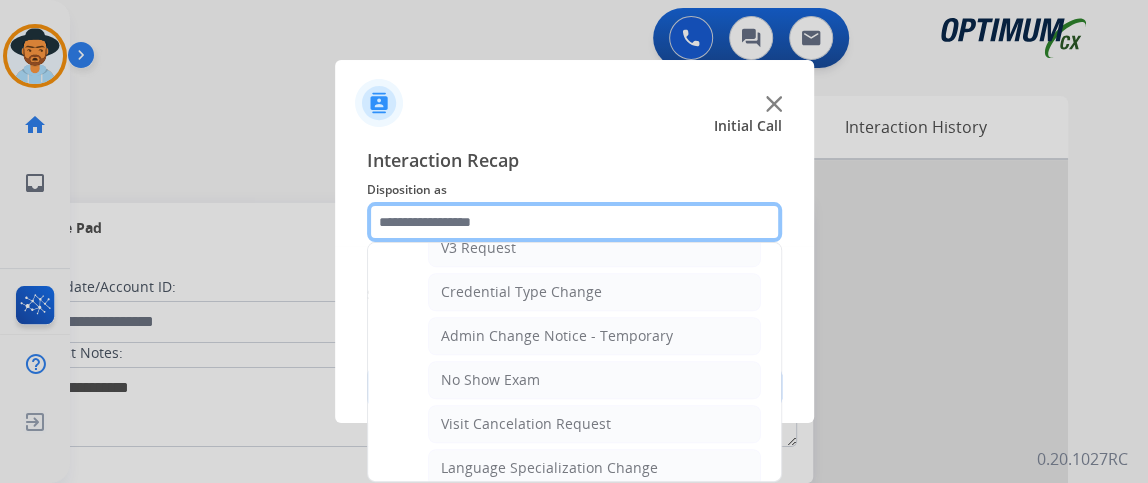 scroll, scrollTop: 926, scrollLeft: 0, axis: vertical 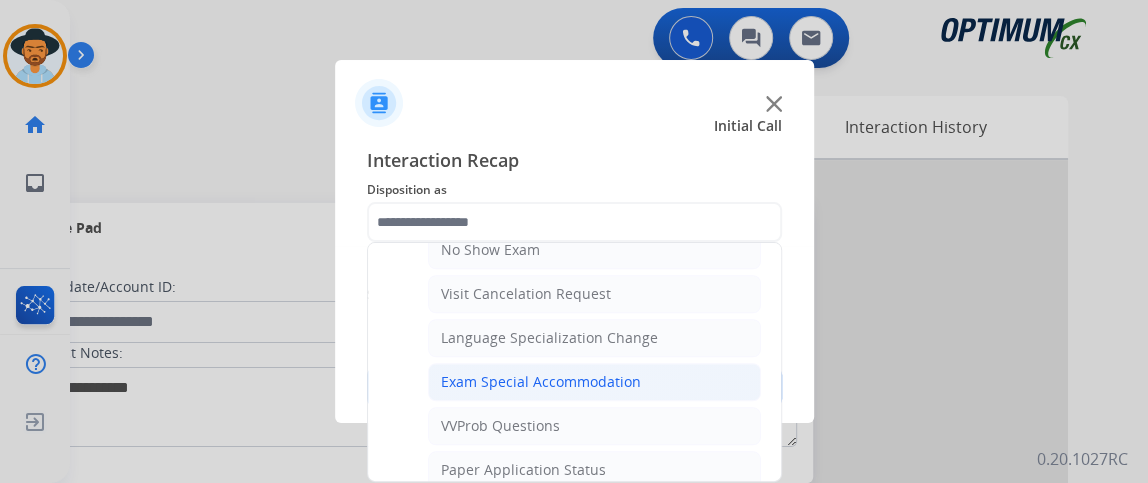 click on "Exam Special Accommodation" 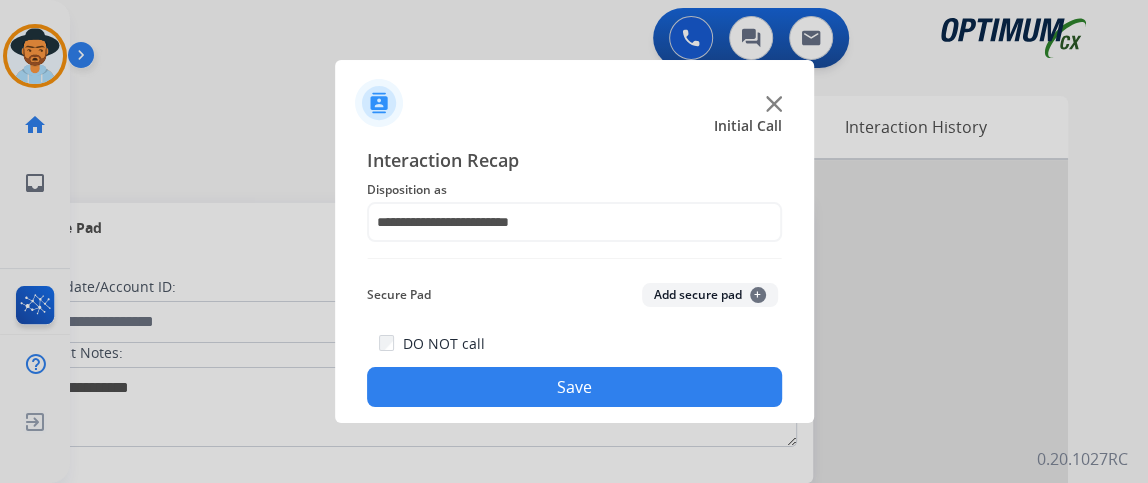 click on "Save" 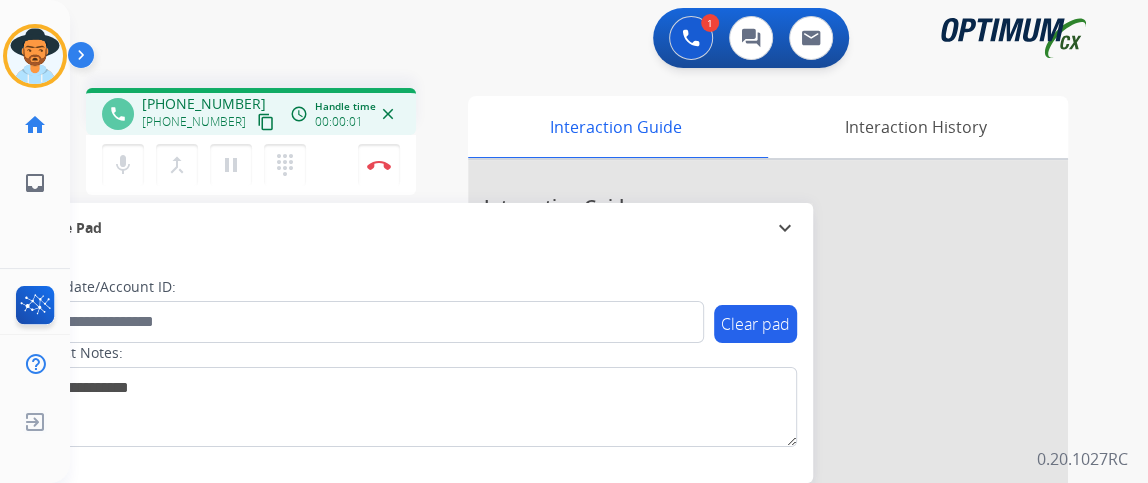 click on "content_copy" at bounding box center (266, 122) 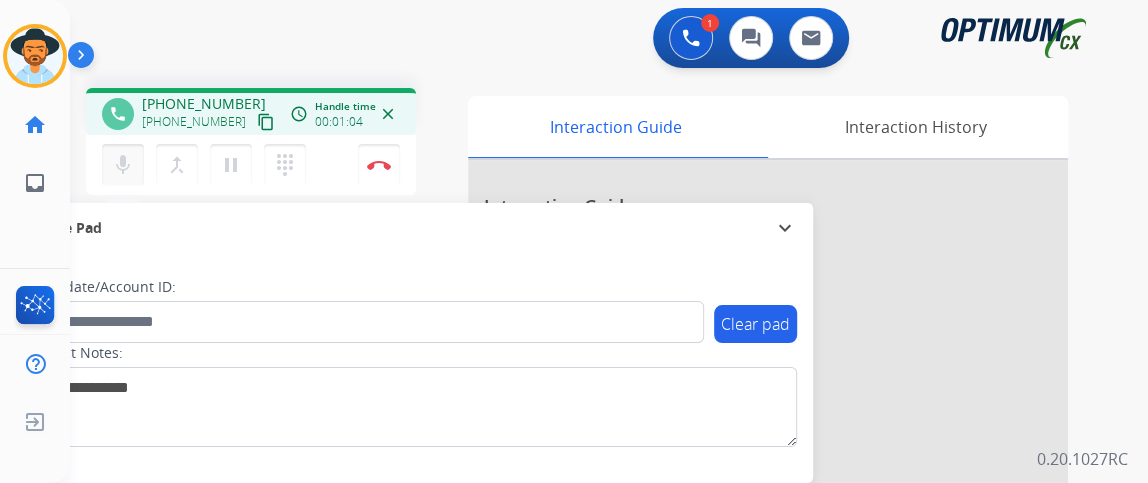 click on "mic" at bounding box center (123, 165) 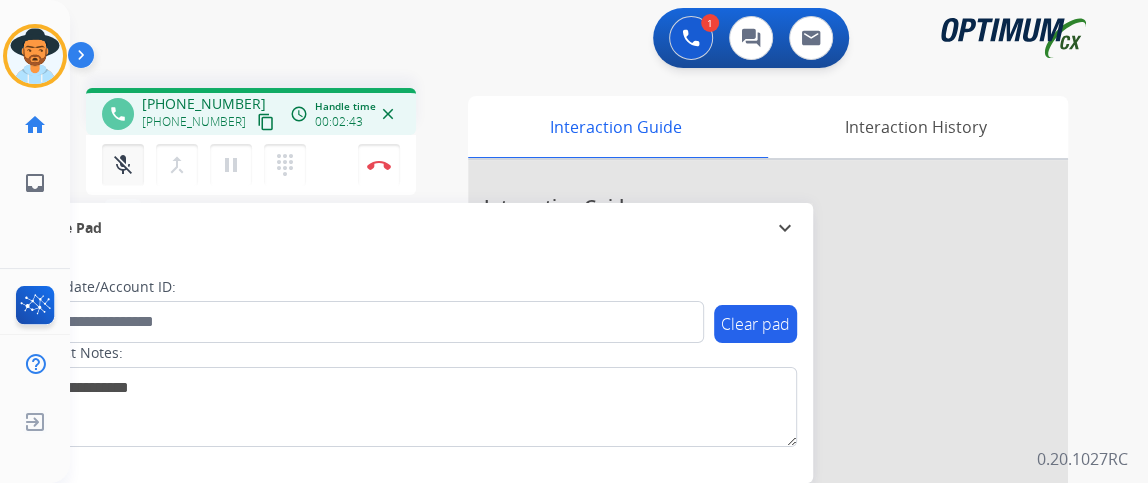 click on "mic_off" at bounding box center (123, 165) 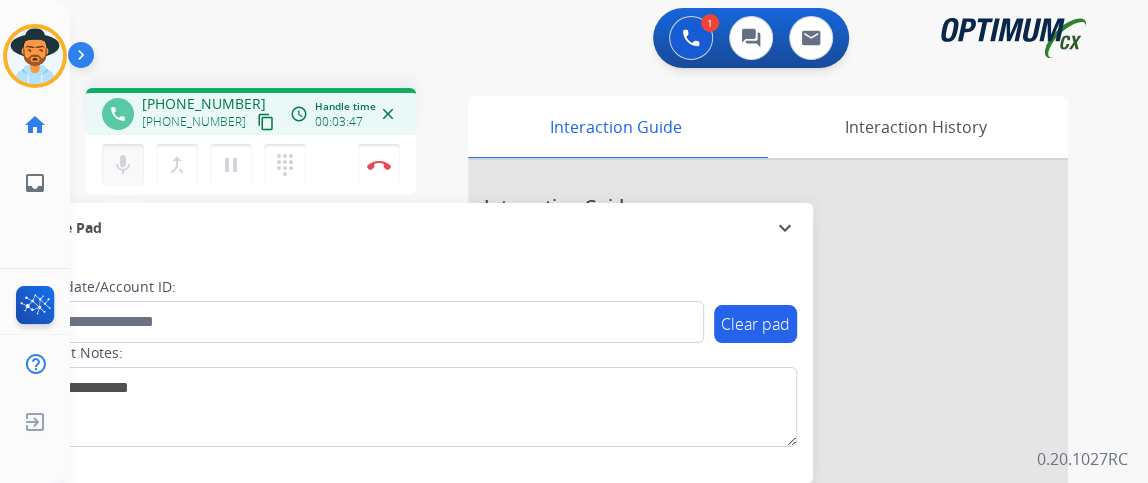 click on "mic" at bounding box center [123, 165] 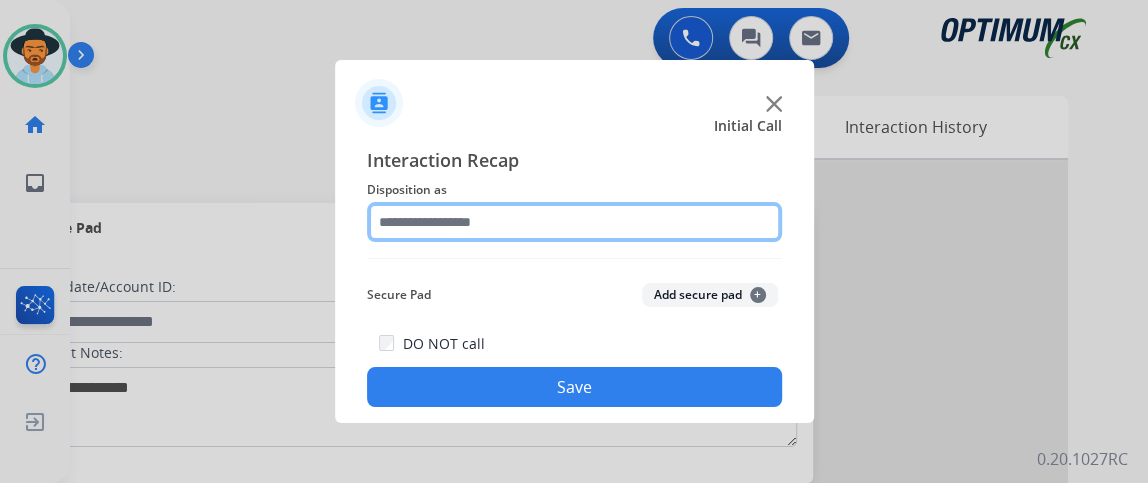 click 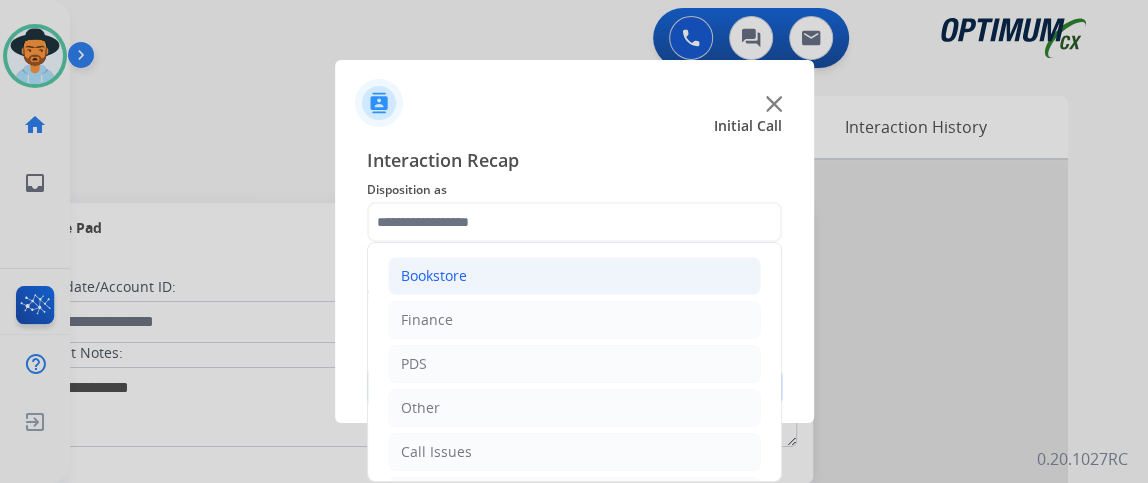 click on "Bookstore" 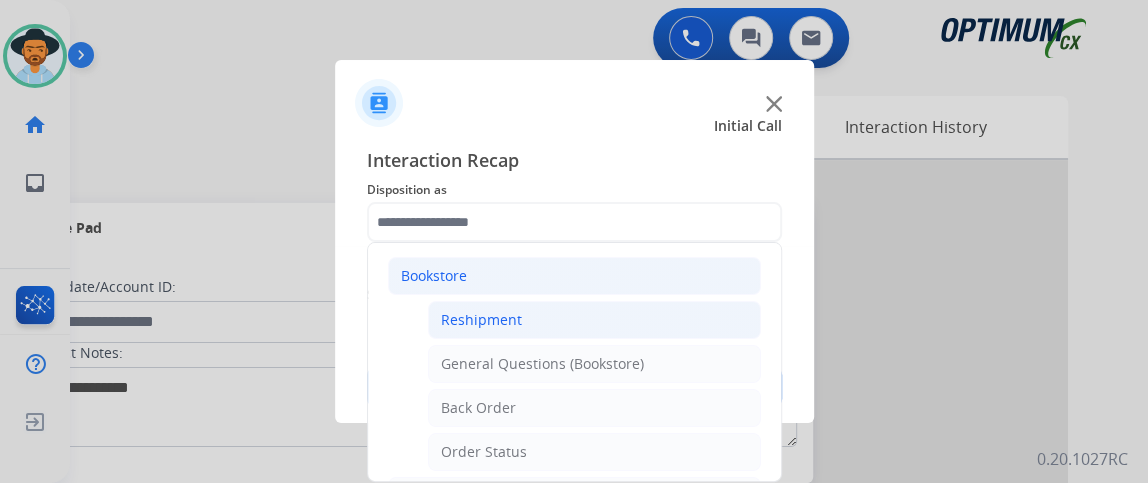 click on "Reshipment" 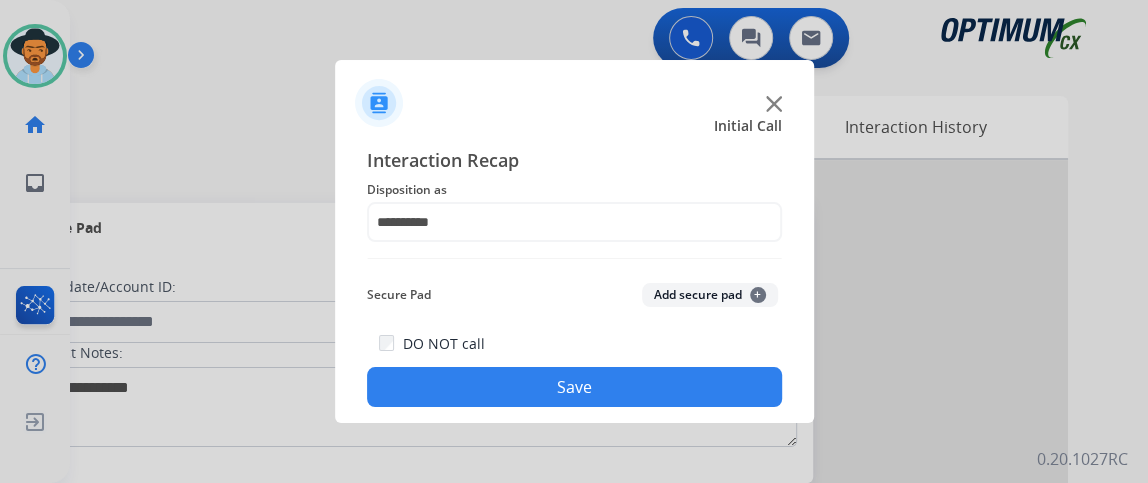 click on "**********" 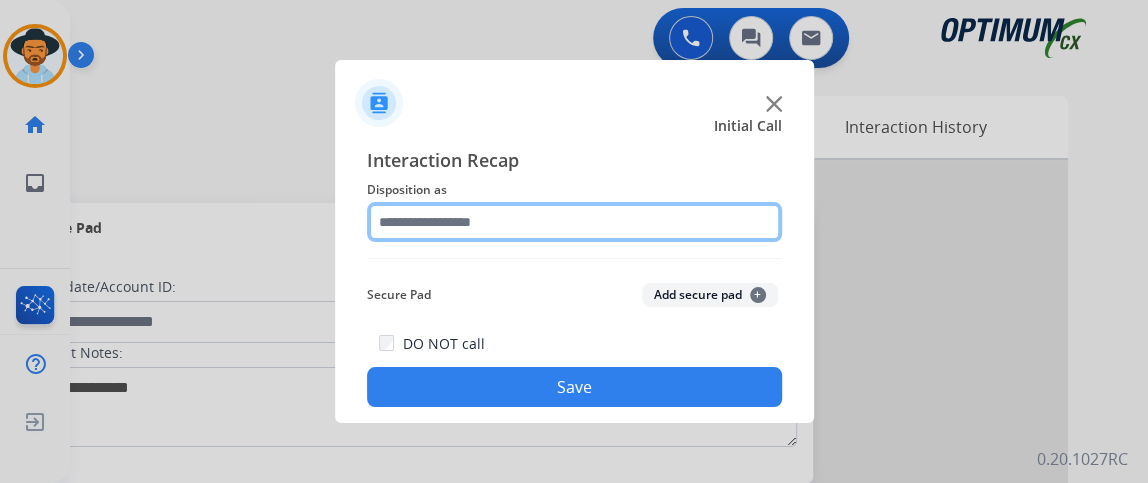 click 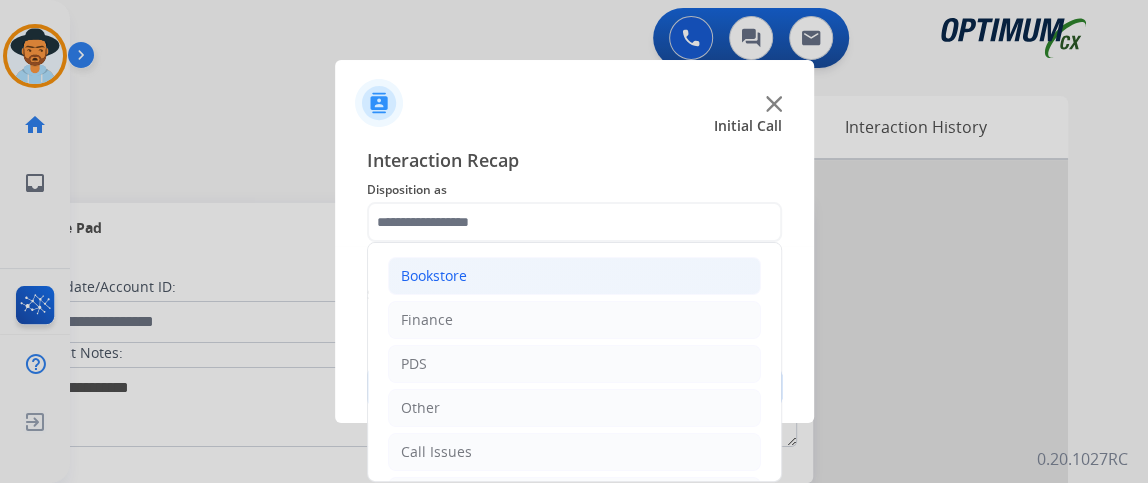 click on "Bookstore" 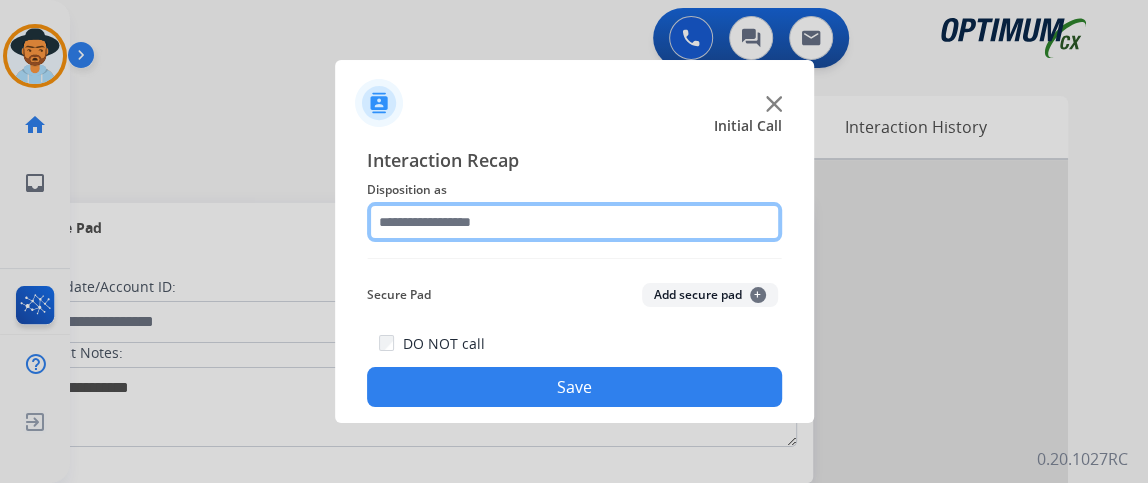 click 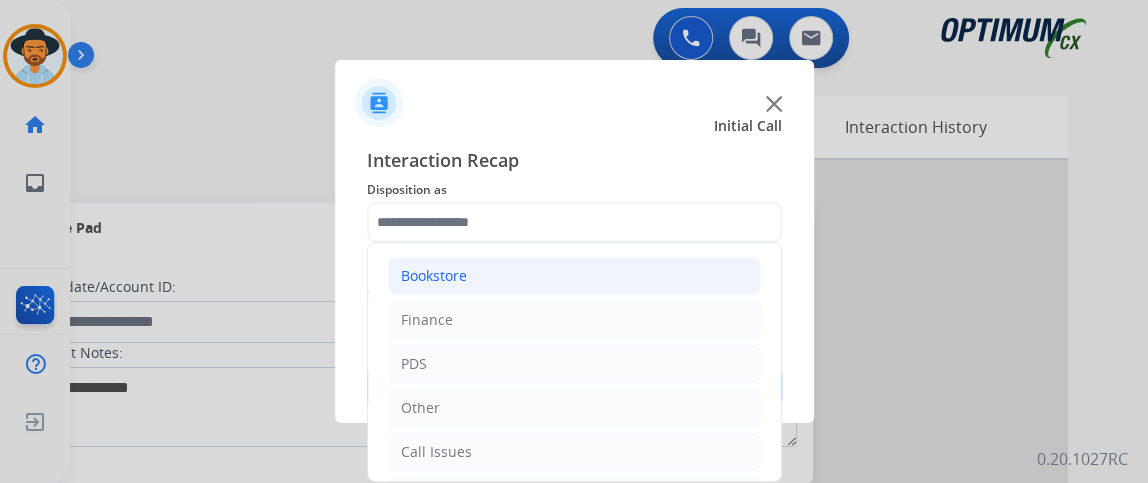 click on "Bookstore" 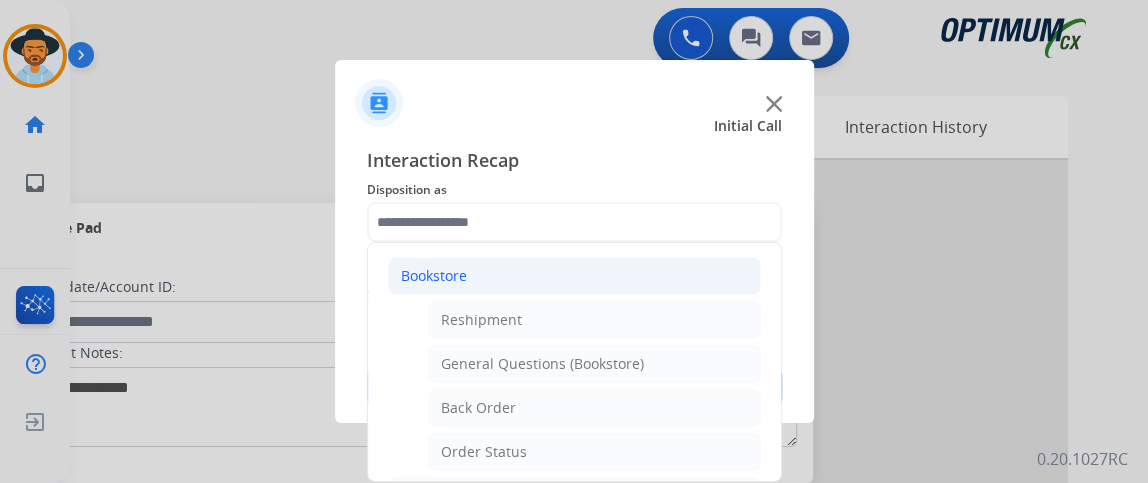 click on "Reshipment" 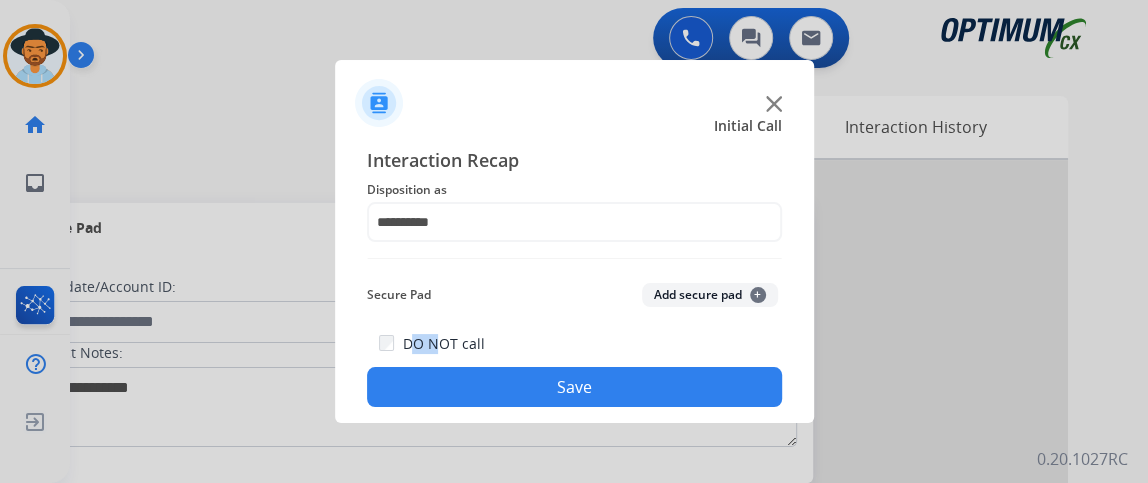 click on "Save" 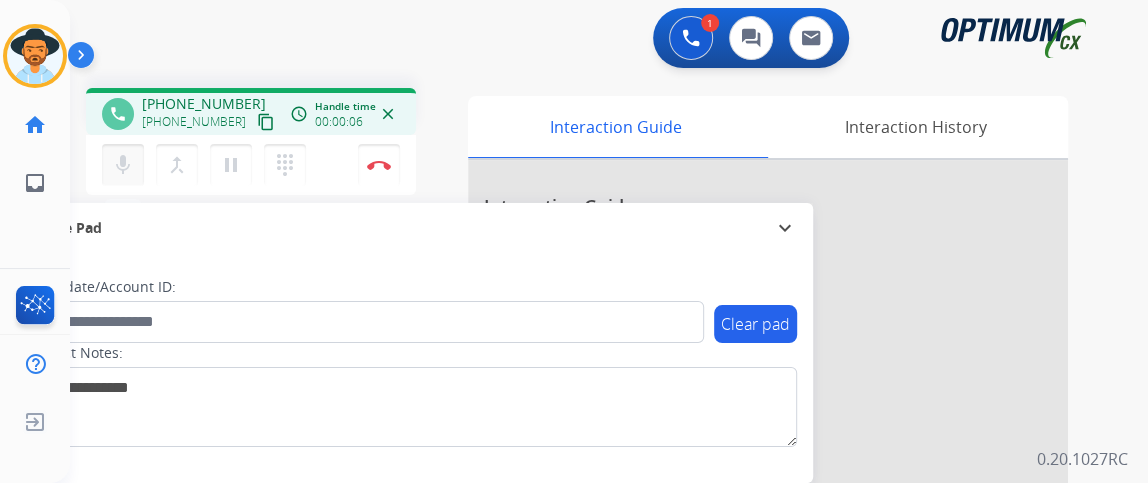 click on "mic Mute" at bounding box center [123, 165] 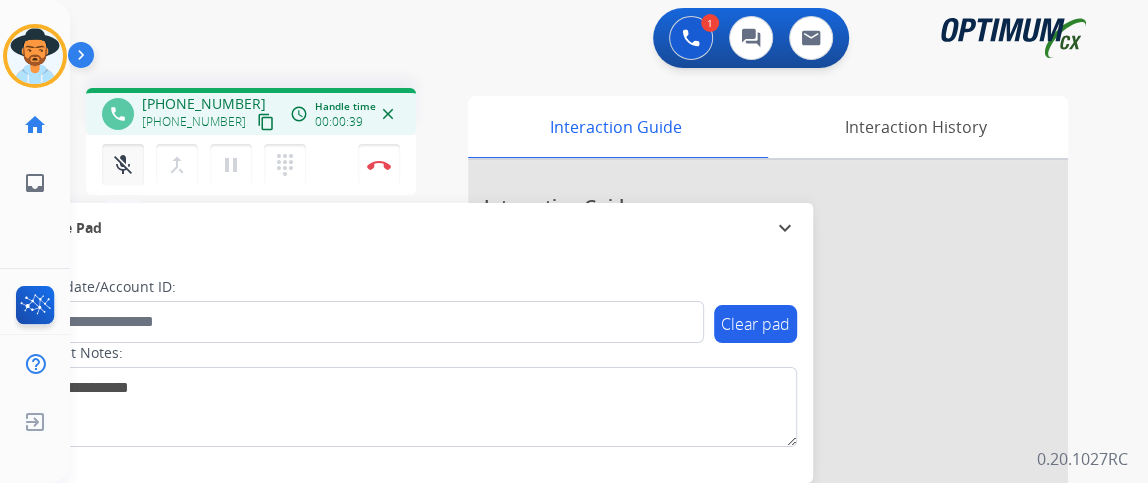 click on "mic_off Mute" at bounding box center (123, 165) 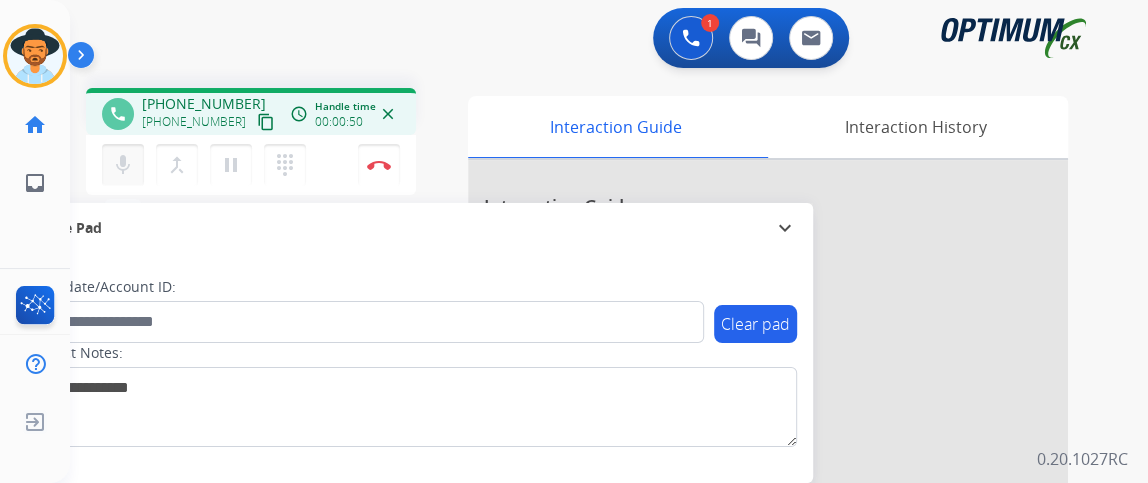 click on "mic Mute" at bounding box center (123, 165) 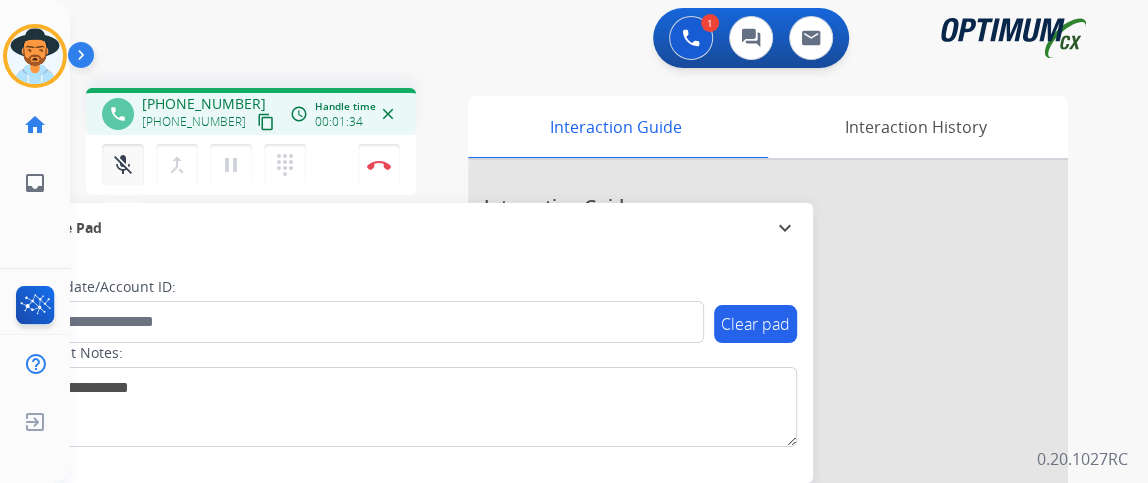 click on "mic_off Mute" at bounding box center (123, 165) 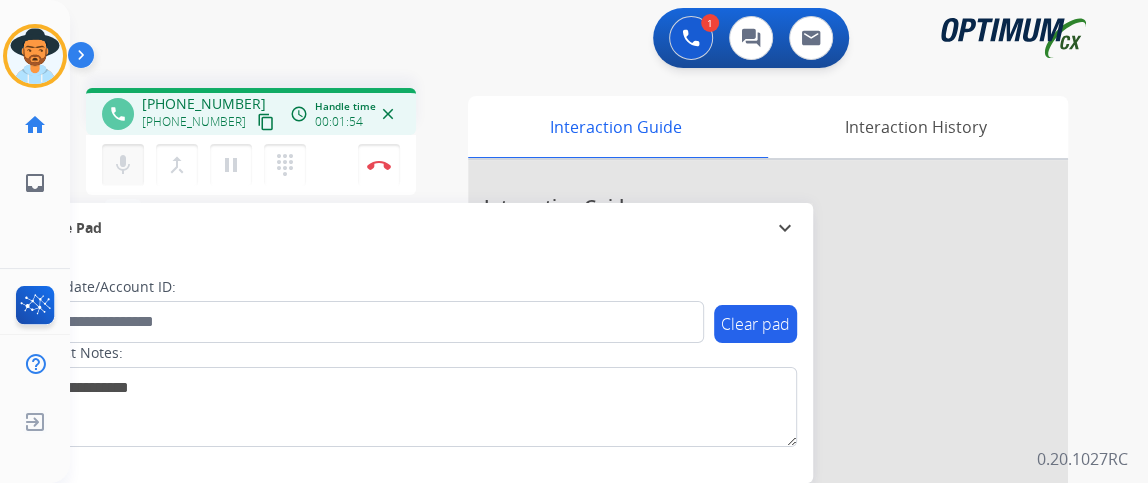 click on "mic Mute" at bounding box center [123, 165] 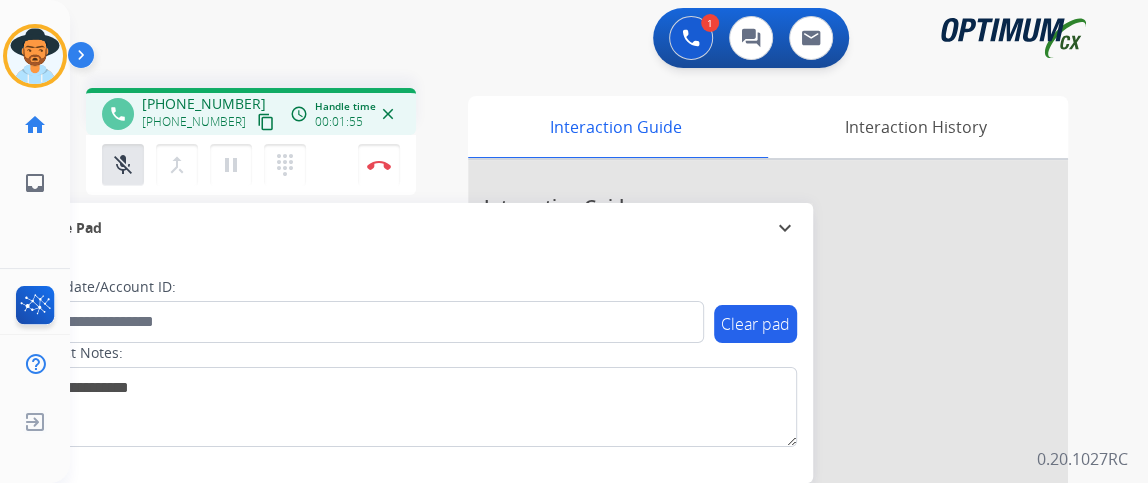 click on "content_copy" at bounding box center (266, 122) 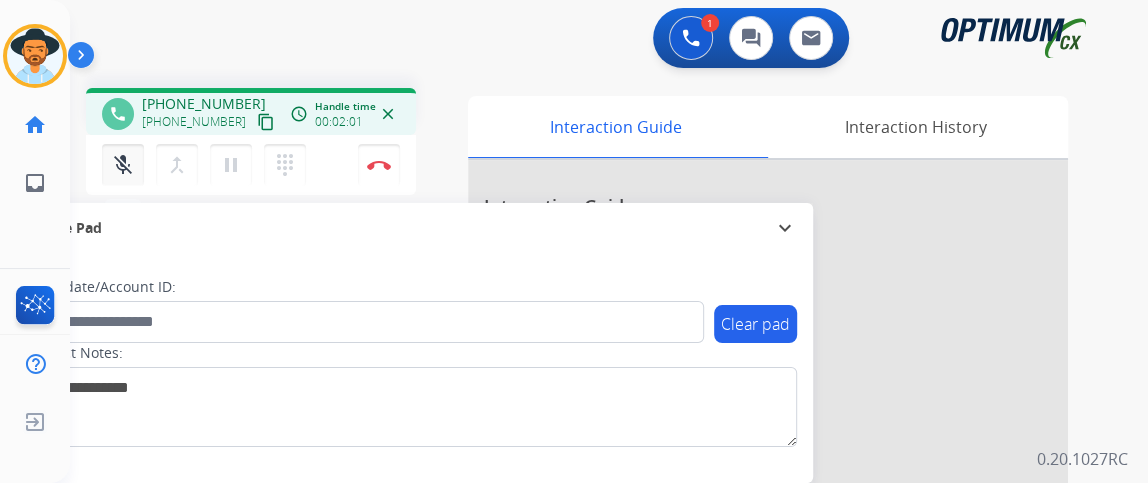 click on "mic_off" at bounding box center [123, 165] 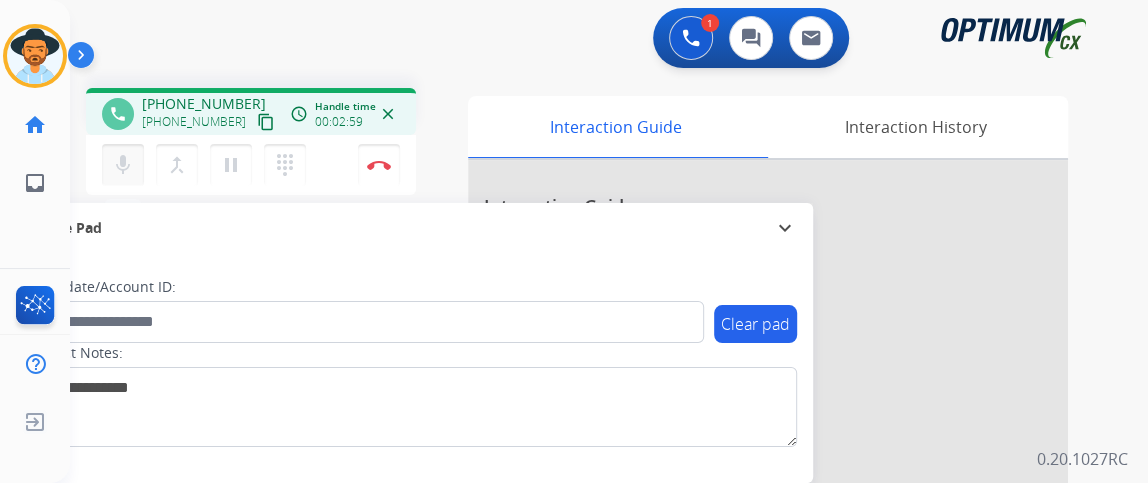 click on "mic" at bounding box center (123, 165) 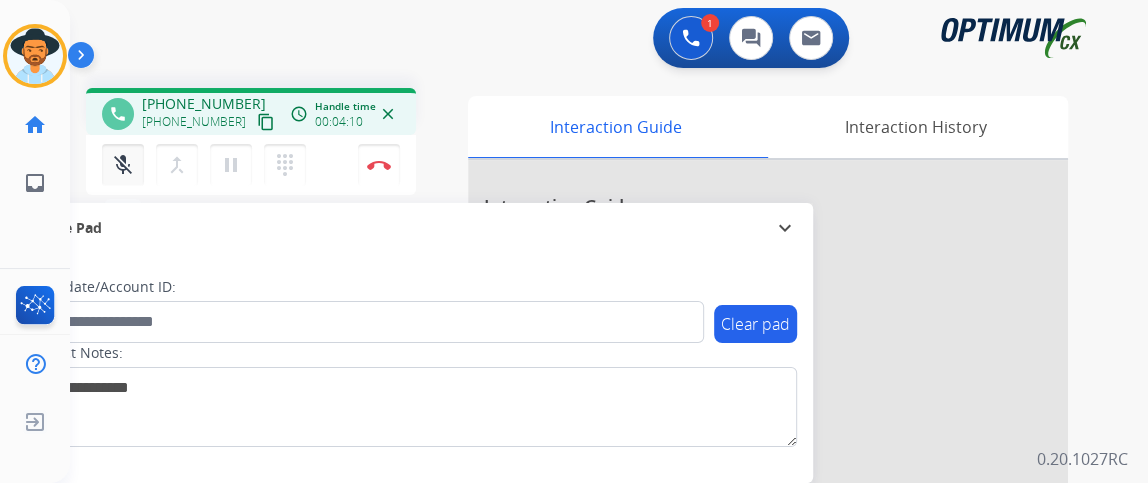 click on "mic_off" at bounding box center [123, 165] 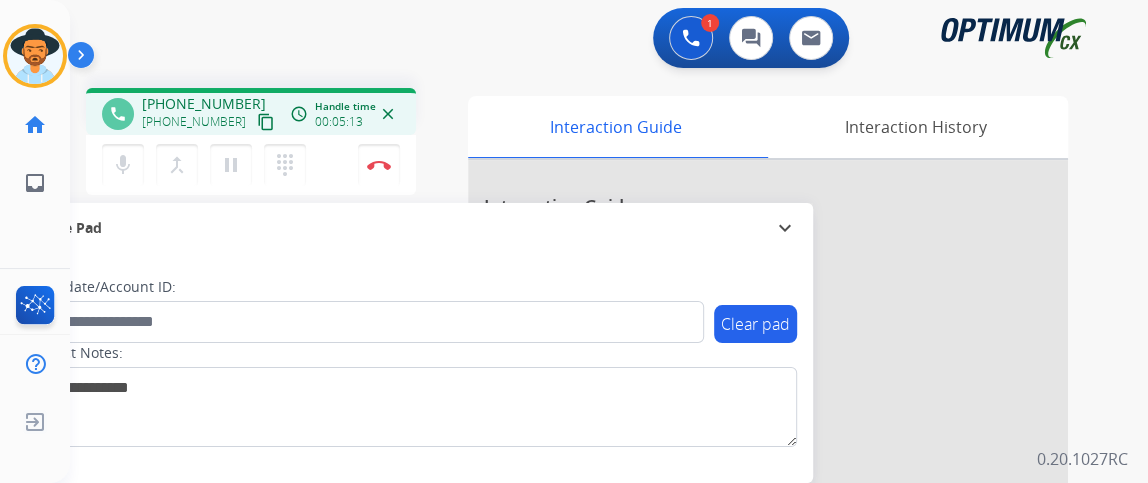 click on "mic Mute merge_type Bridge pause Hold dialpad Dialpad Disconnect" at bounding box center (251, 165) 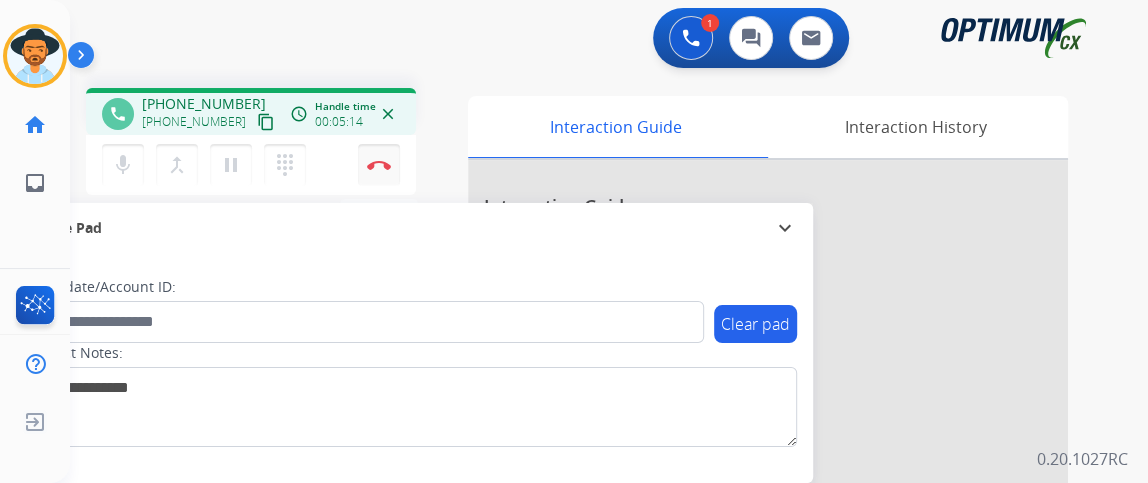 click on "Disconnect" at bounding box center [379, 165] 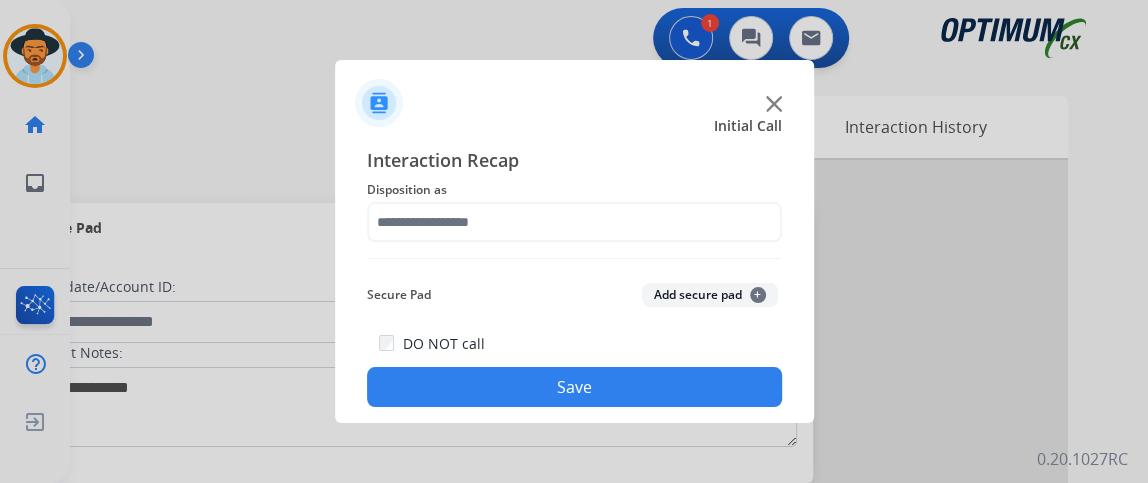 click on "Interaction Recap Disposition as    Secure Pad  Add secure pad  +  DO NOT call  Save" 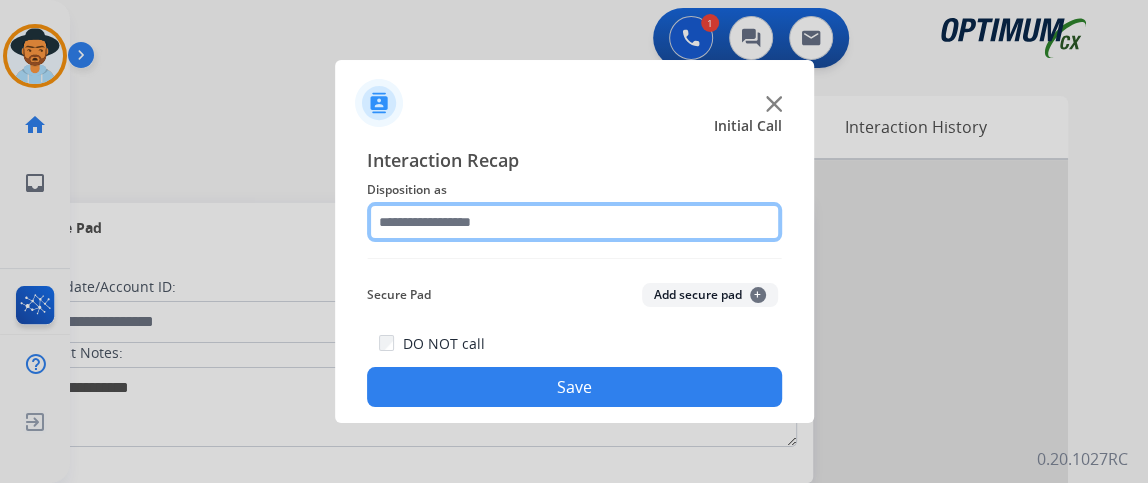 click 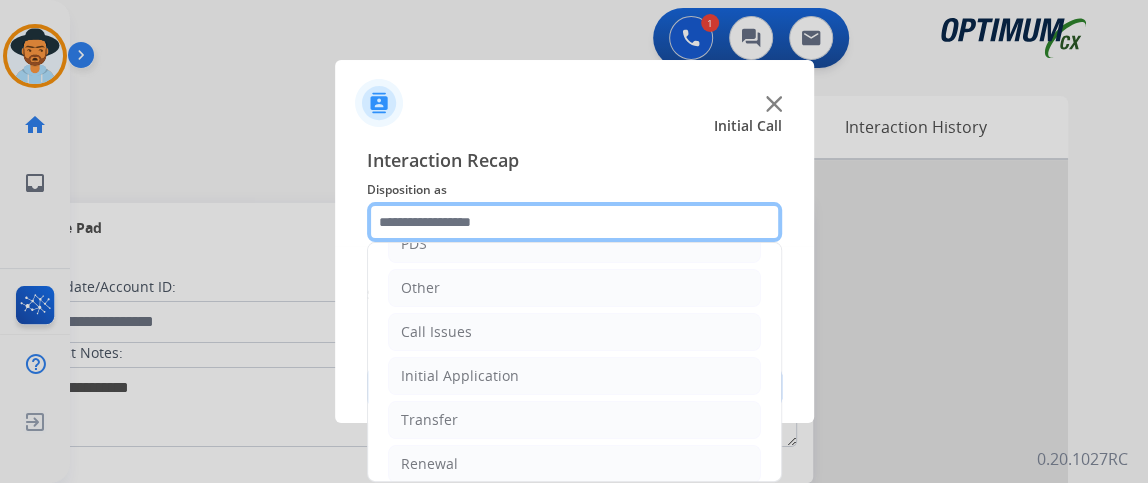 scroll, scrollTop: 131, scrollLeft: 0, axis: vertical 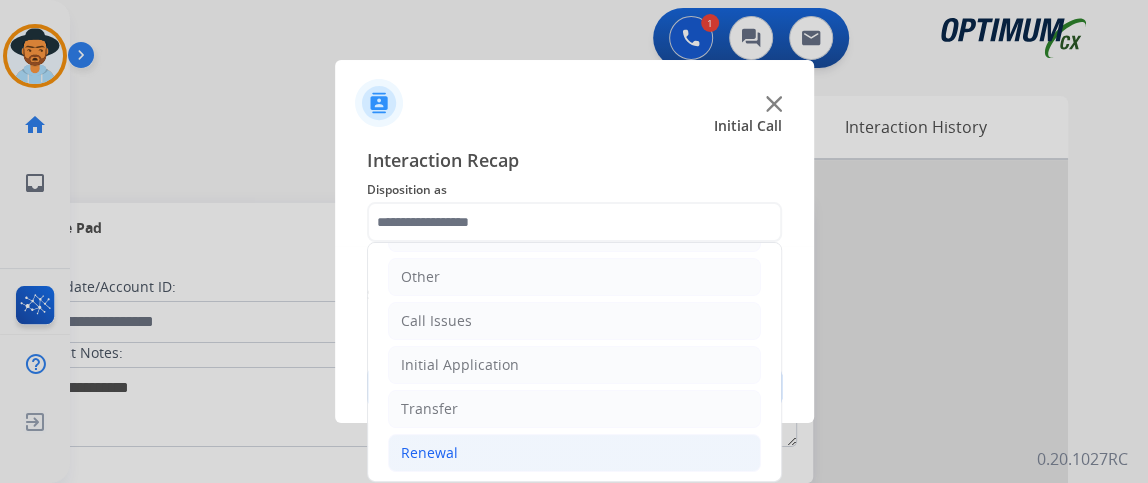 click on "Renewal" 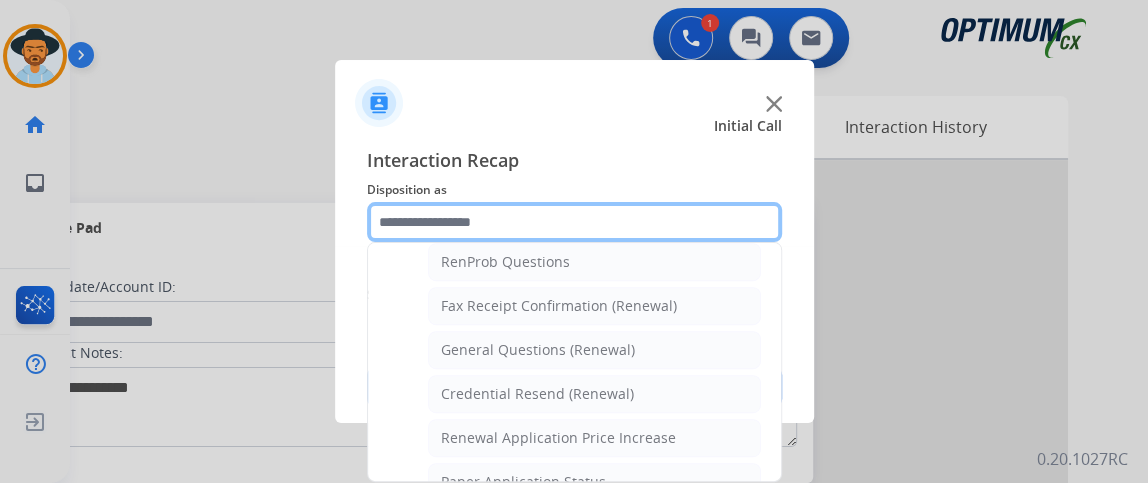 scroll, scrollTop: 533, scrollLeft: 0, axis: vertical 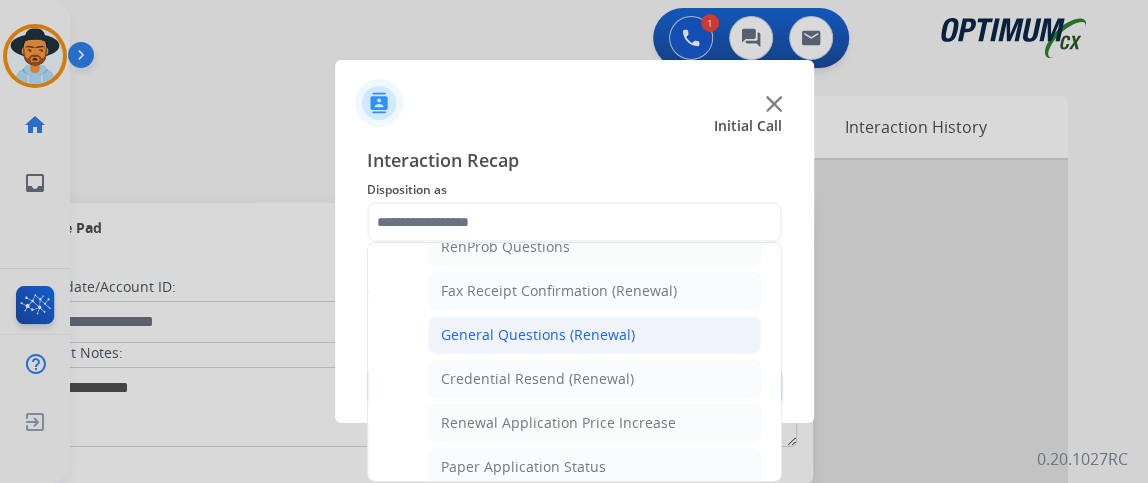 click on "General Questions (Renewal)" 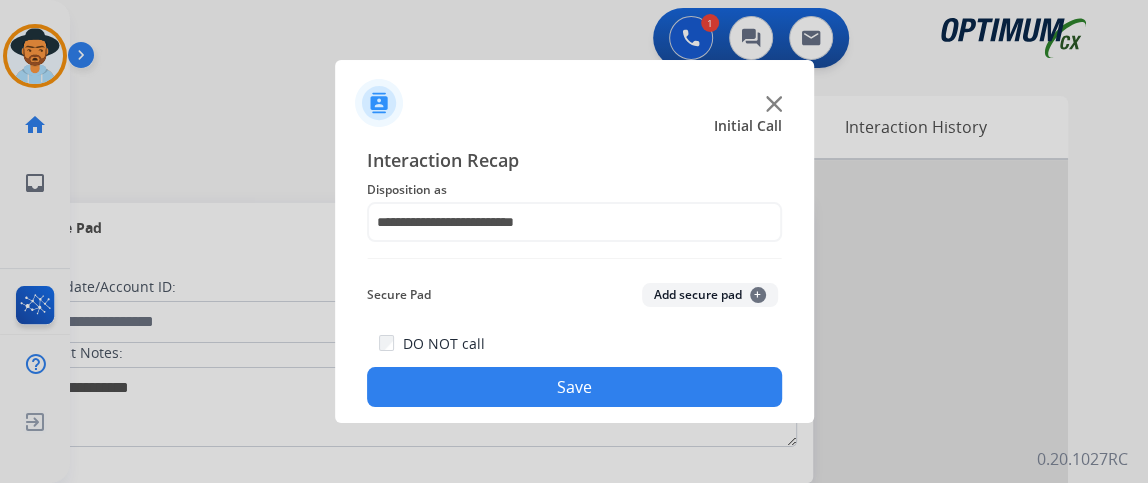 click on "**********" 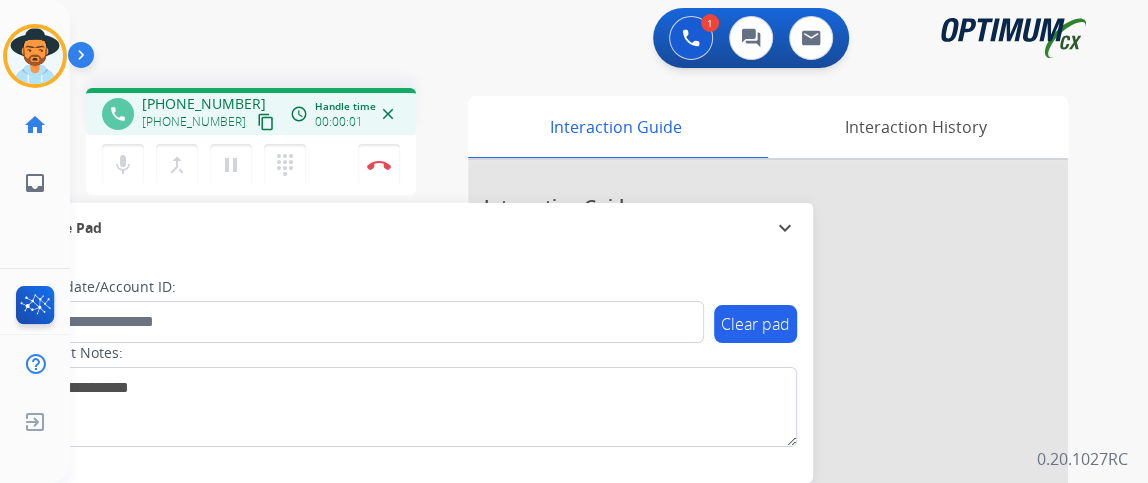 click on "content_copy" at bounding box center [266, 122] 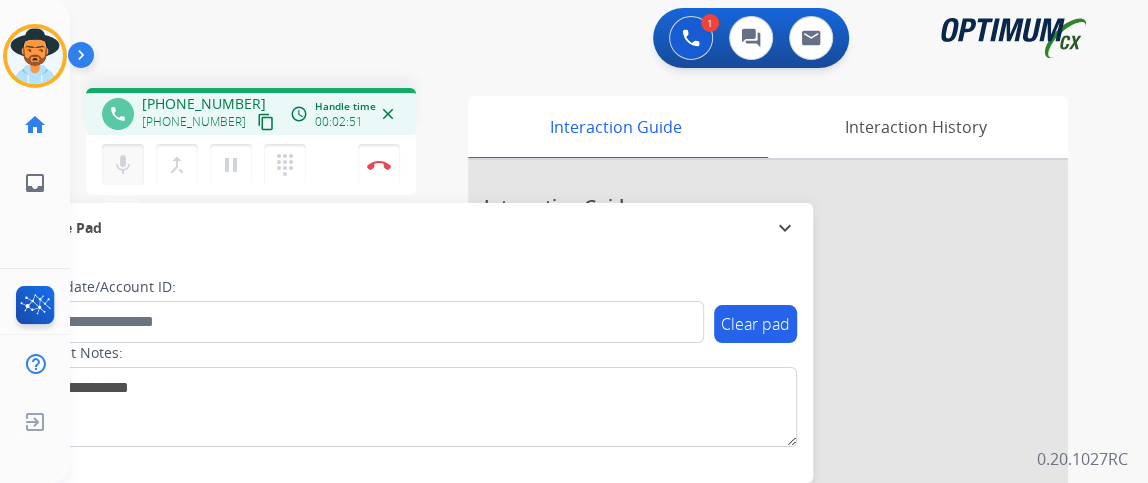 click on "mic Mute" at bounding box center [123, 165] 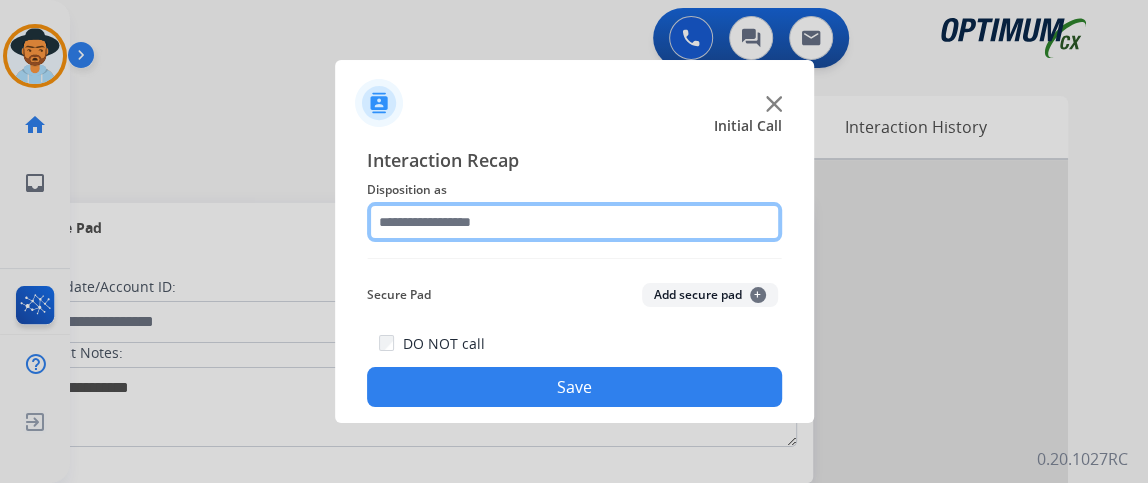 click 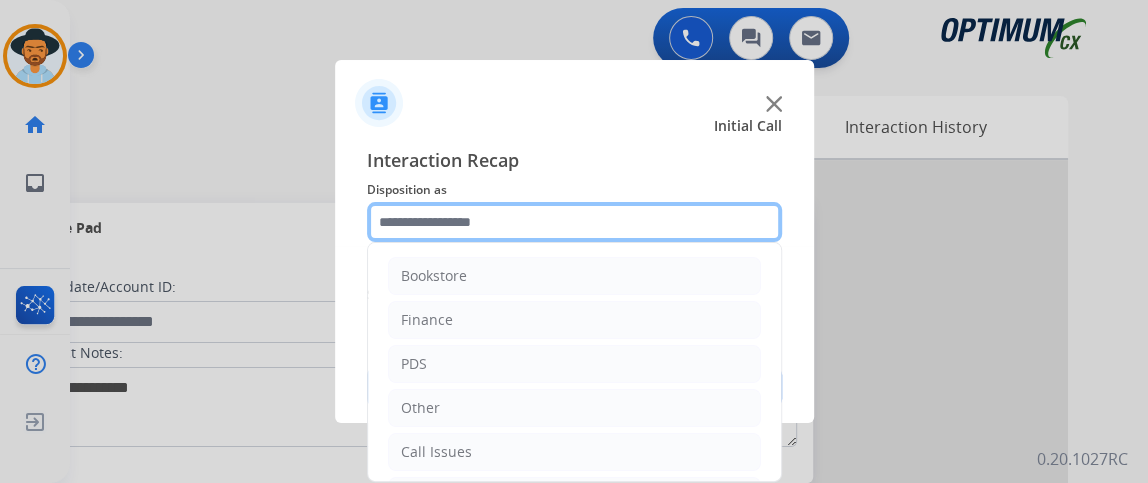 scroll, scrollTop: 131, scrollLeft: 0, axis: vertical 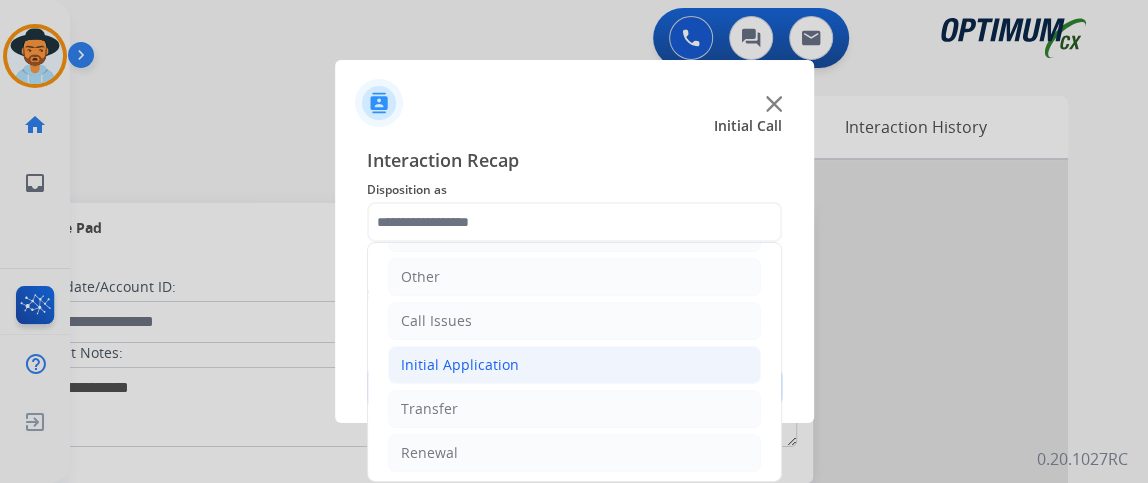 click on "Initial Application" 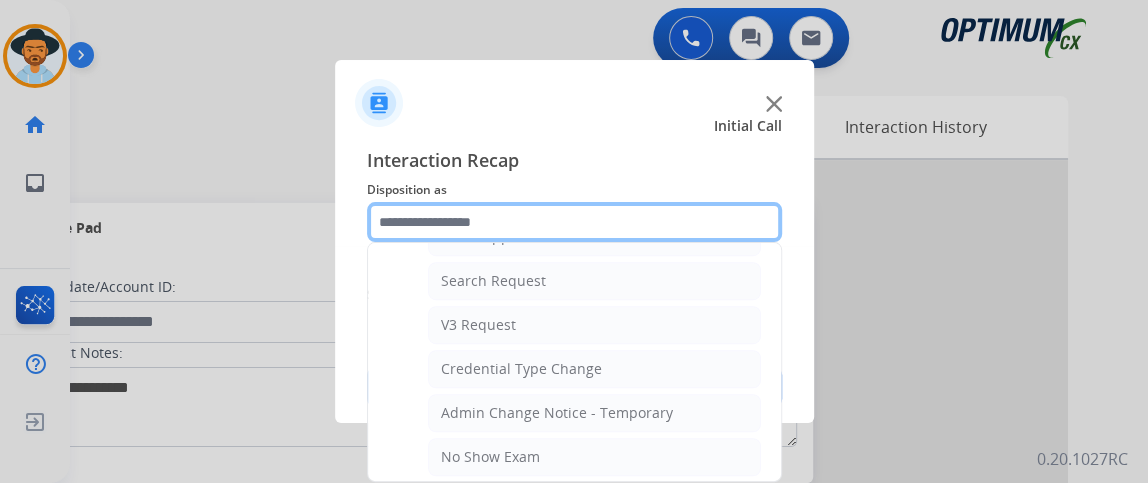 scroll, scrollTop: 706, scrollLeft: 0, axis: vertical 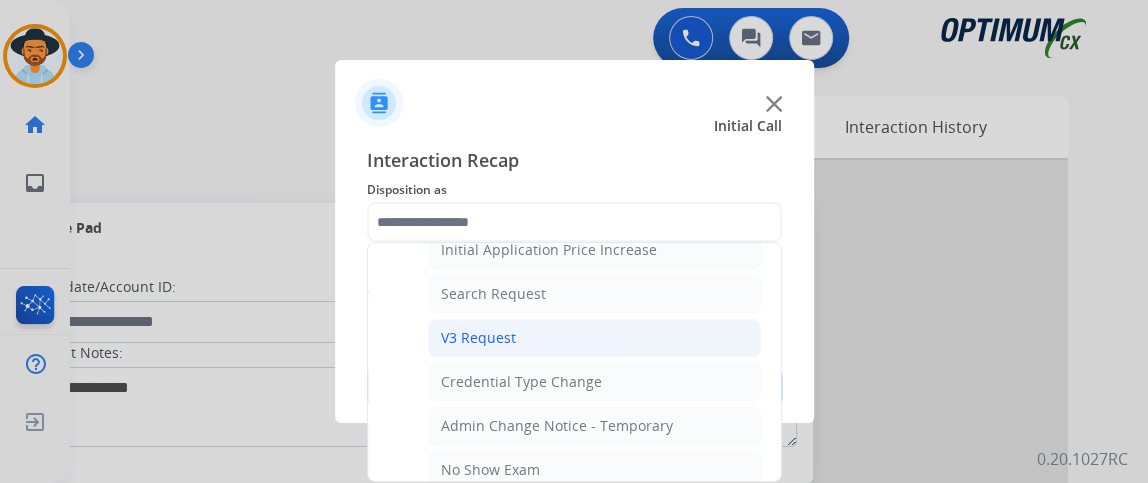 click on "V3 Request" 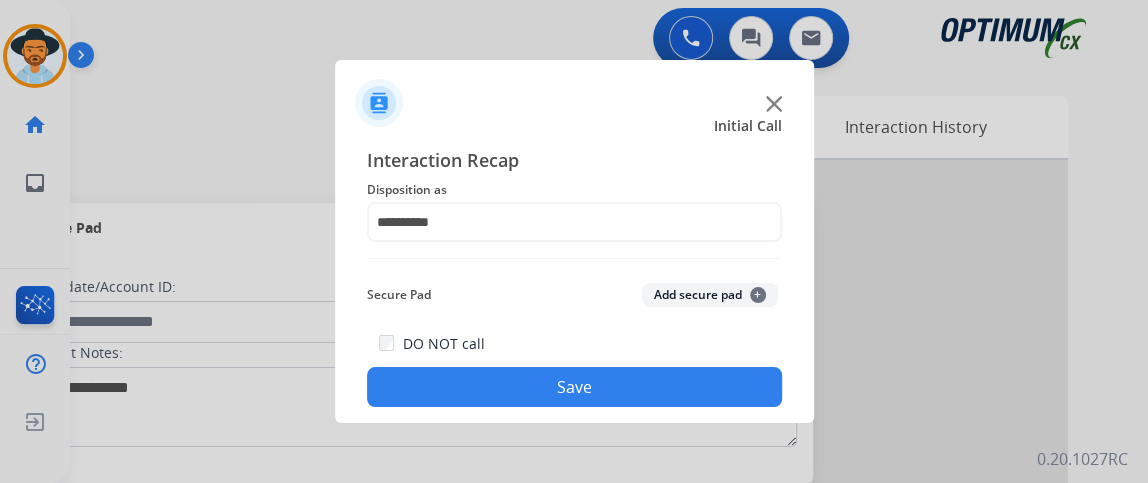 click on "Save" 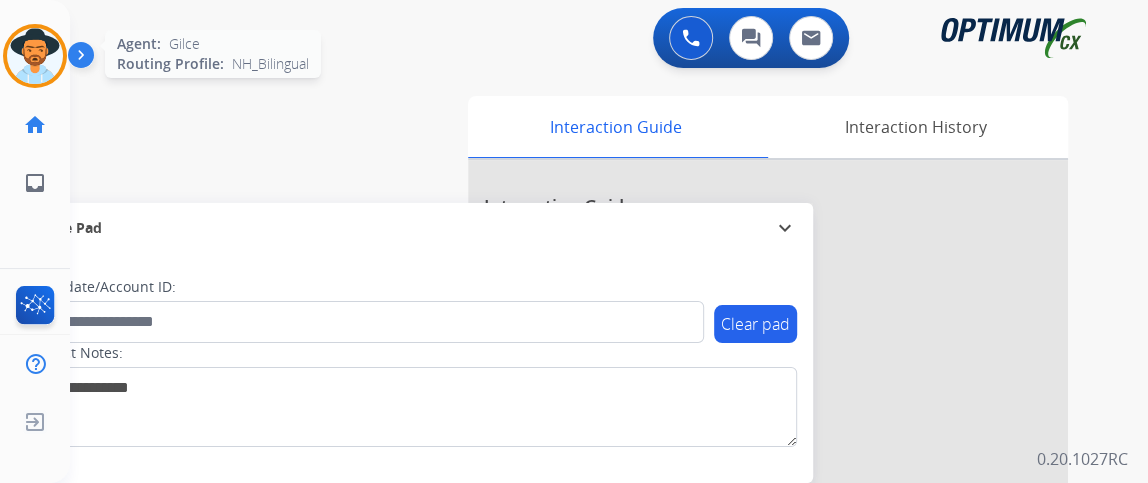 click at bounding box center (35, 56) 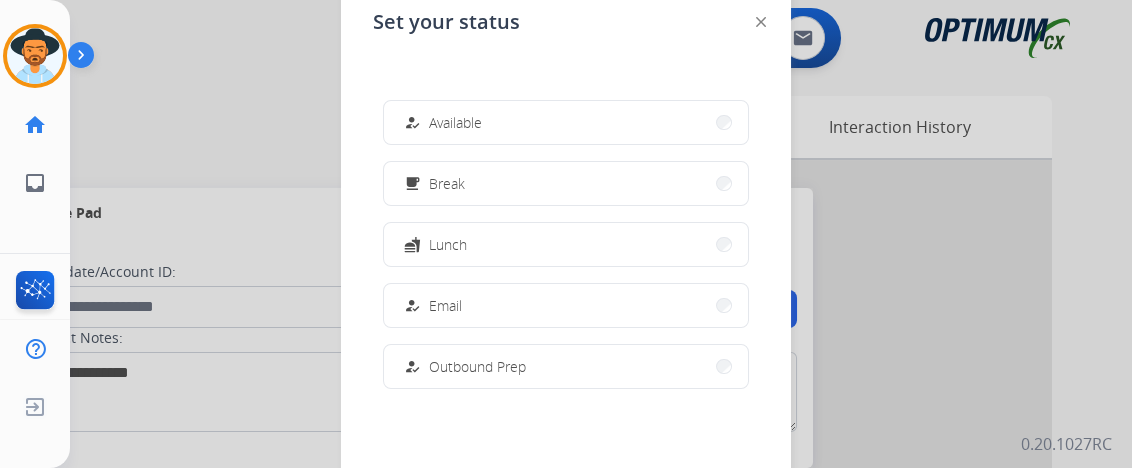 click on "Break" at bounding box center (447, 183) 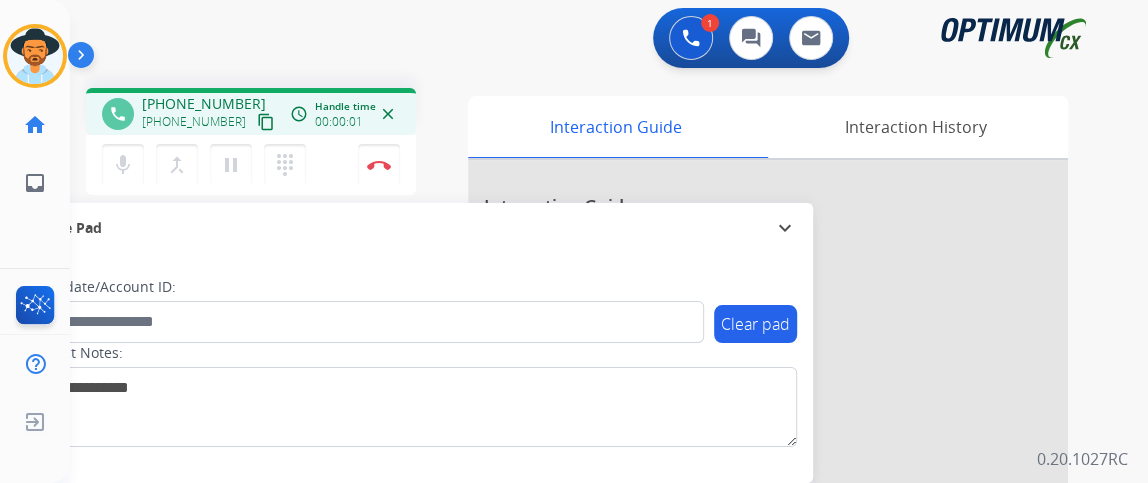 click on "content_copy" at bounding box center (266, 122) 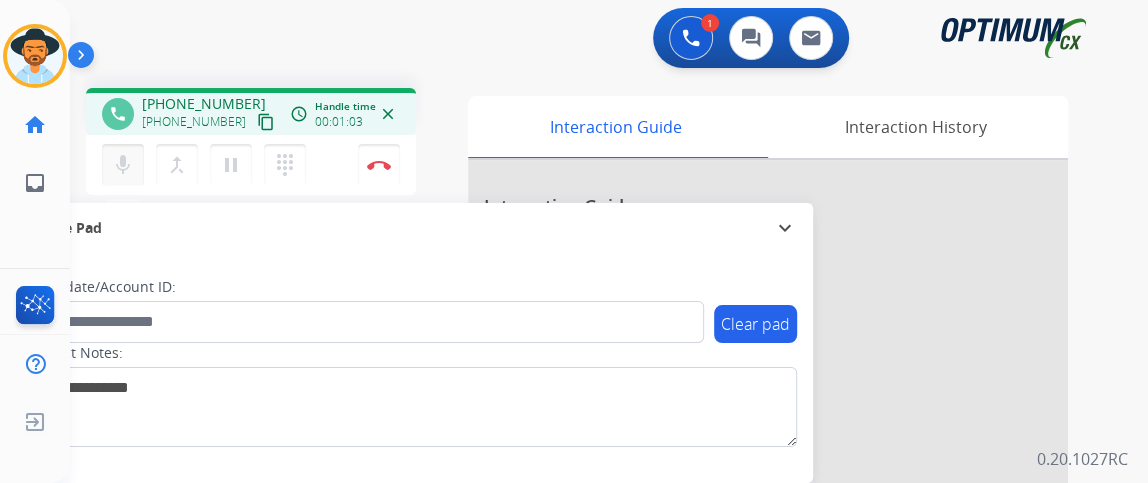 click on "mic" at bounding box center [123, 165] 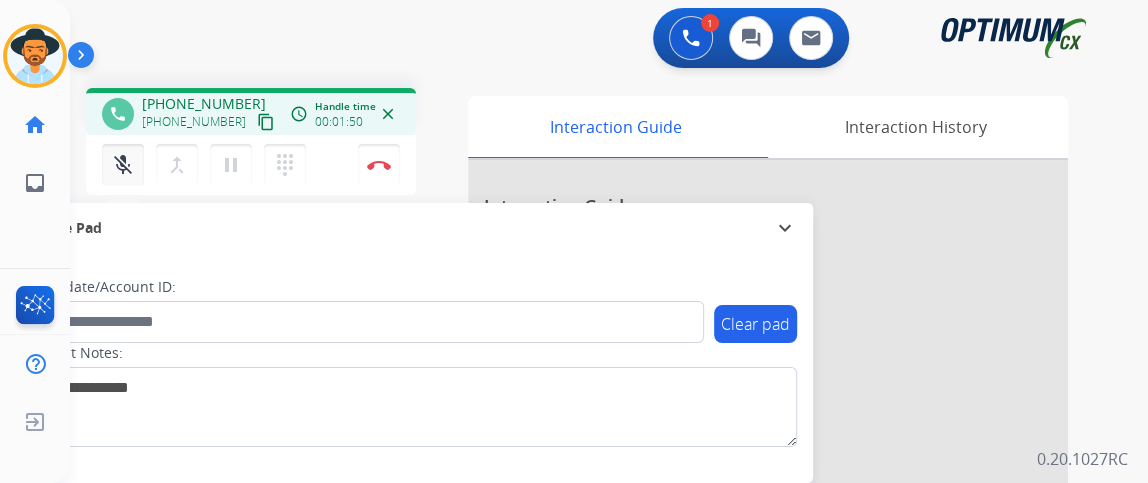 click on "mic_off" at bounding box center [123, 165] 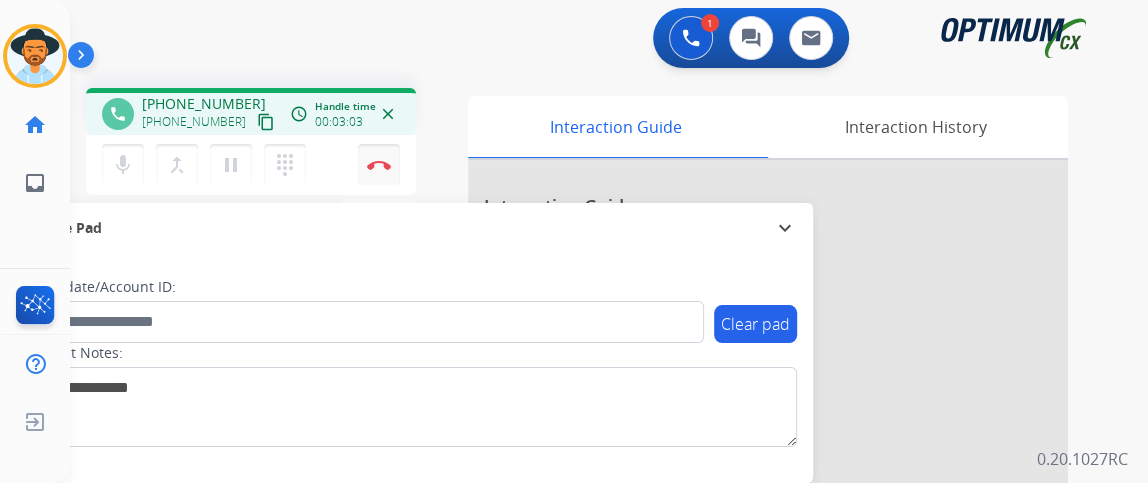 click on "Disconnect" at bounding box center (379, 165) 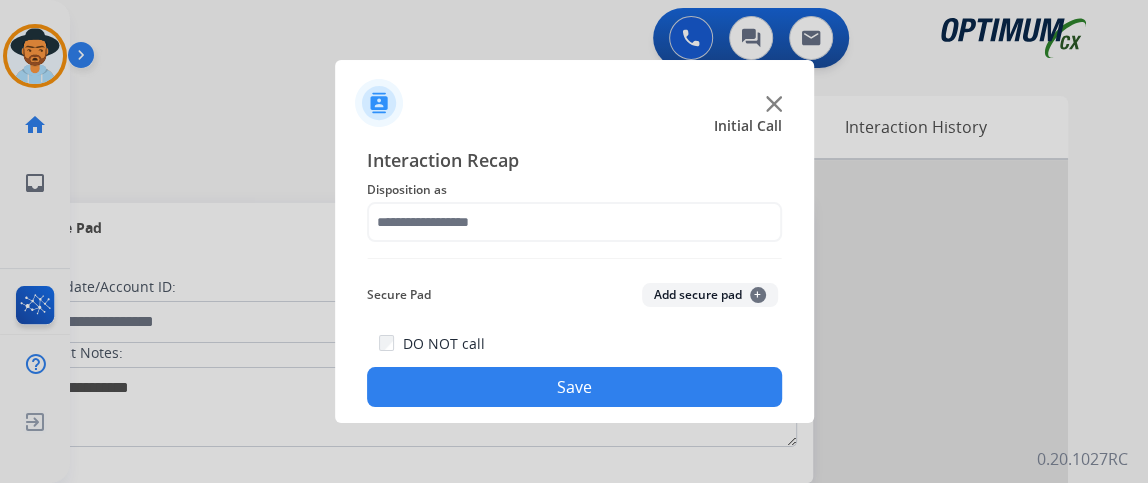 click on "Disposition as" 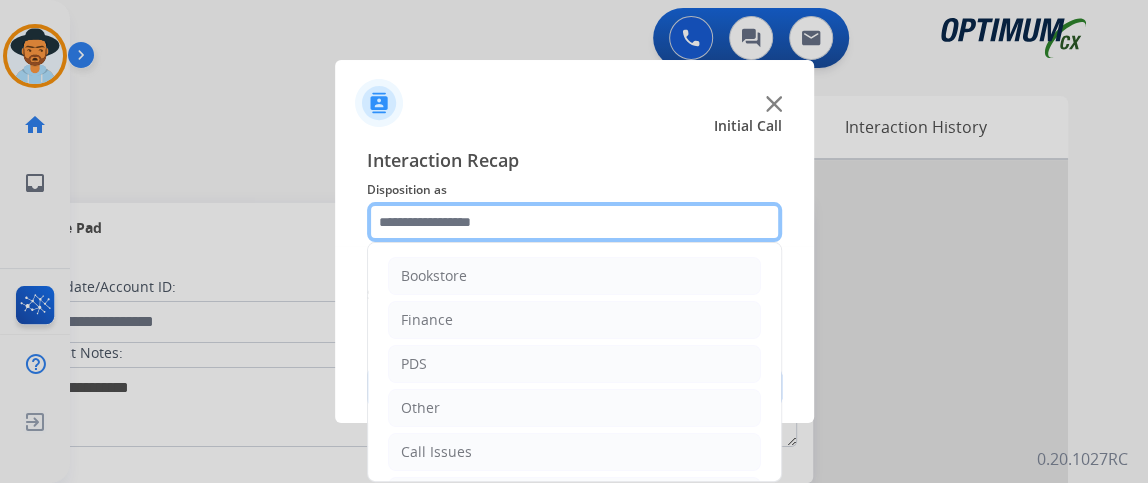 click 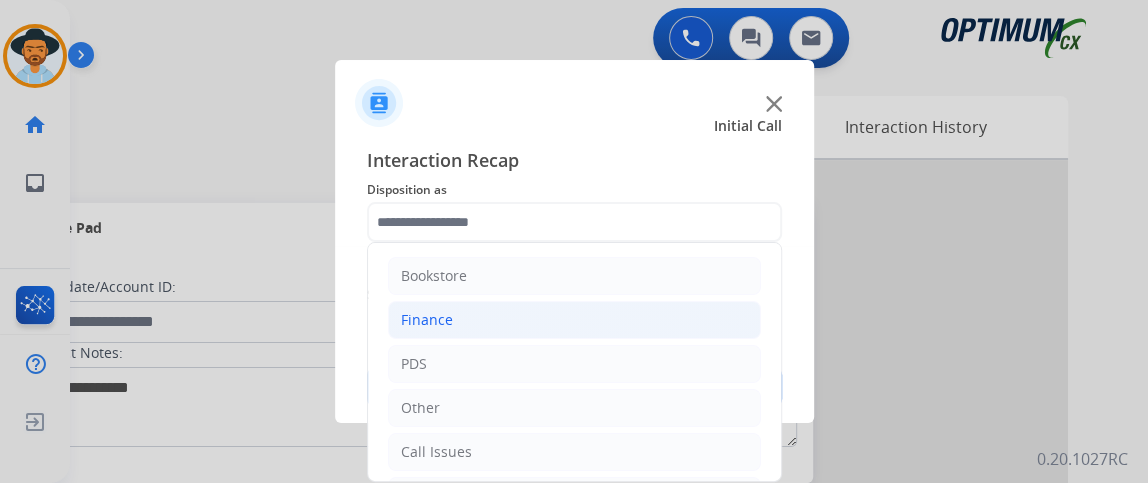 click on "Finance" 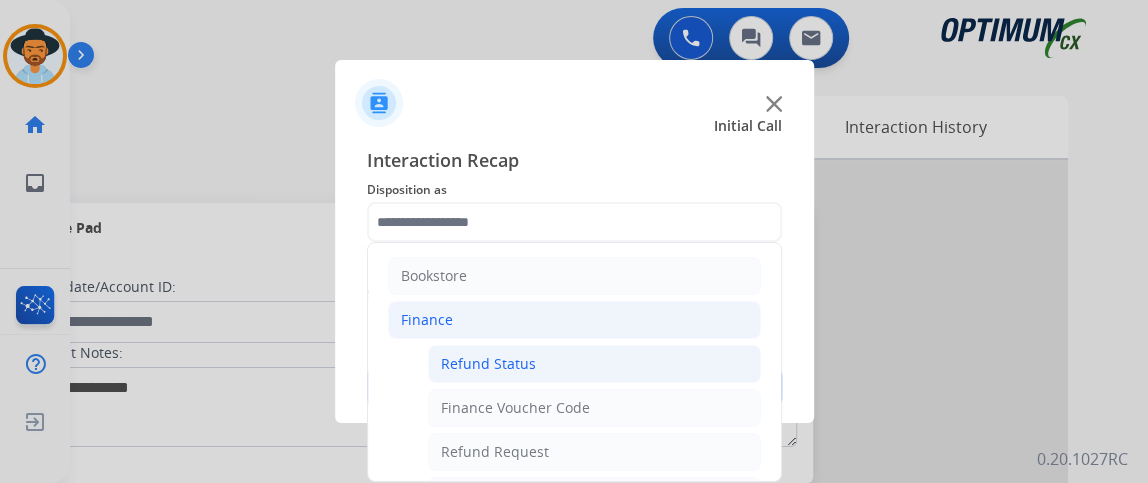click on "Refund Status" 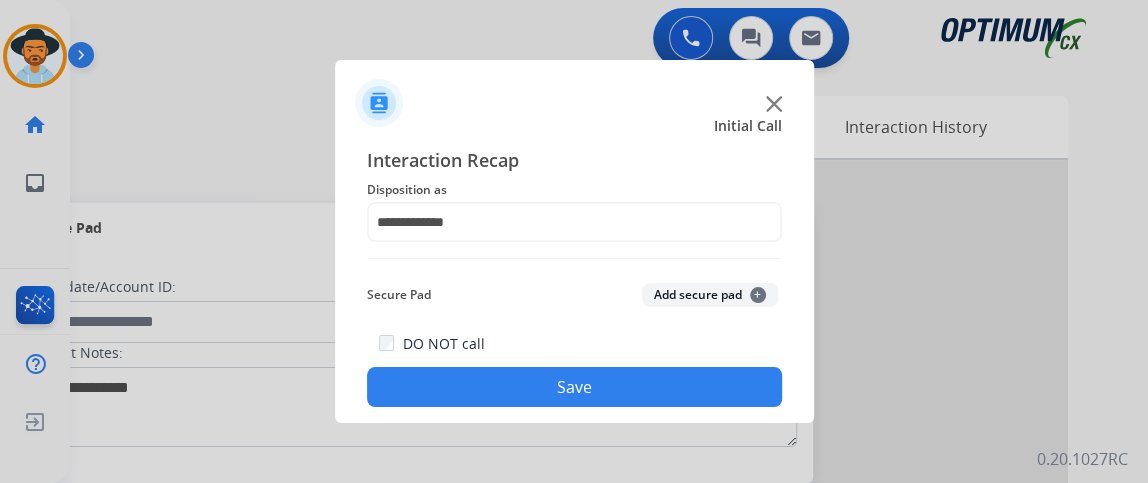 click on "Save" 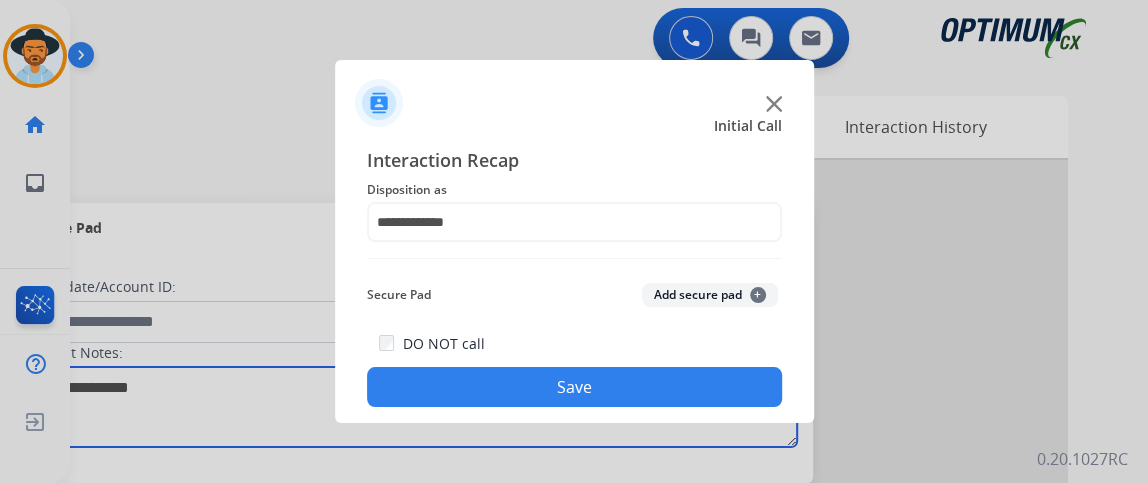 click at bounding box center [411, 407] 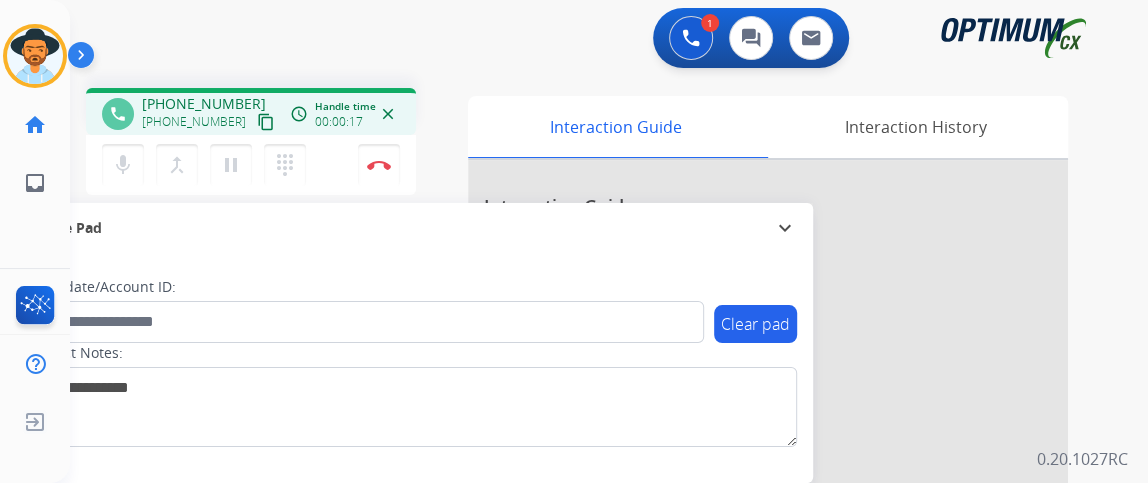 click on "content_copy" at bounding box center [266, 122] 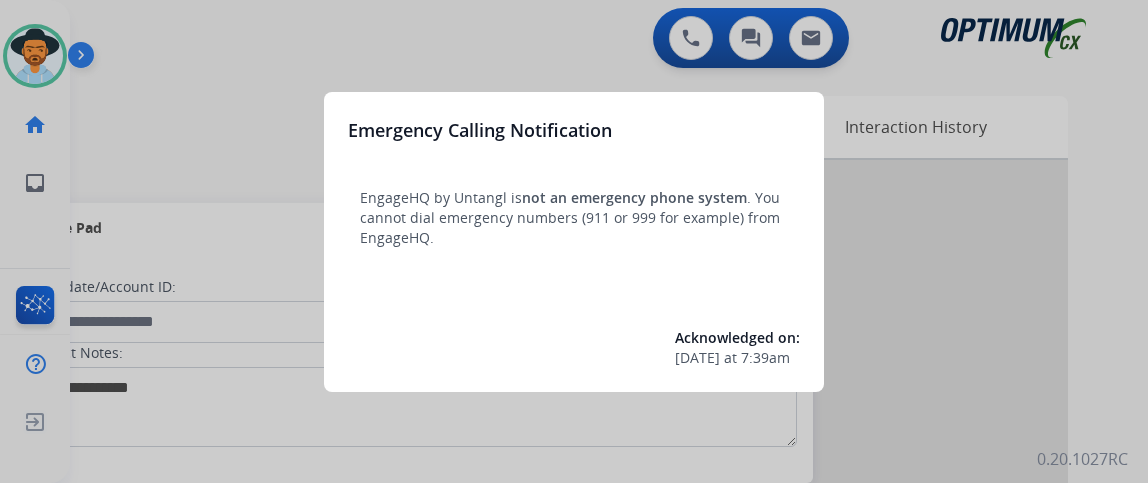 scroll, scrollTop: 0, scrollLeft: 0, axis: both 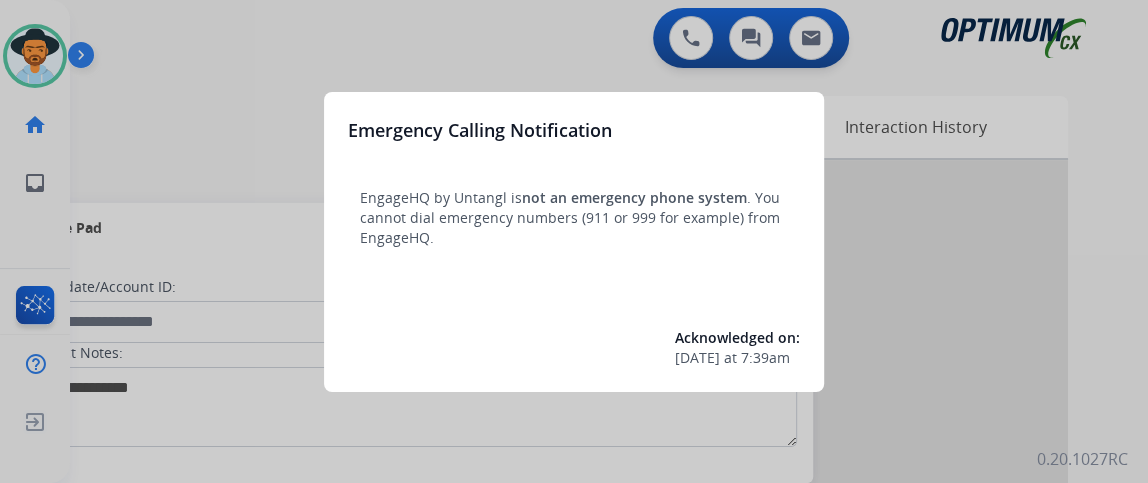 click at bounding box center (574, 241) 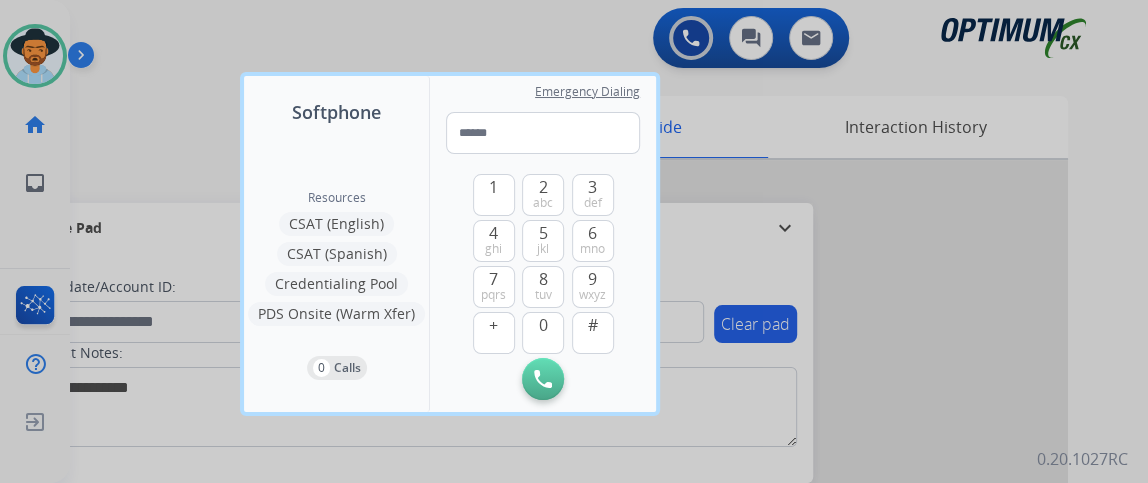 click at bounding box center [574, 241] 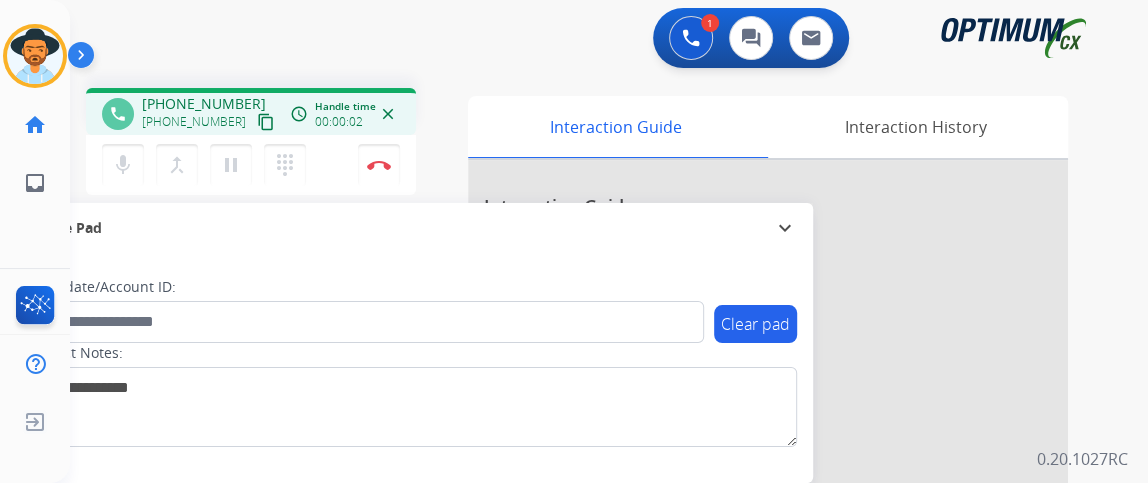 click on "content_copy" at bounding box center [266, 122] 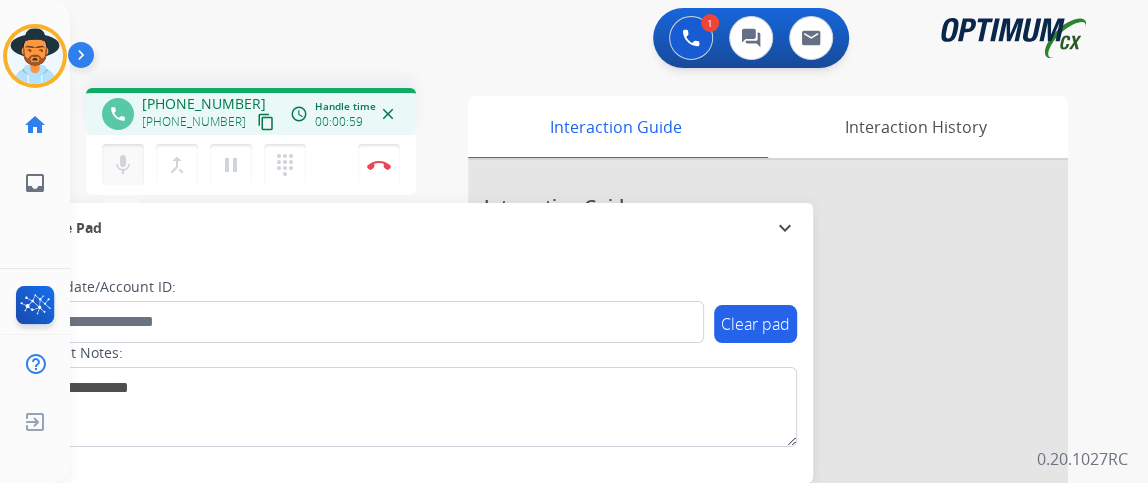 click on "mic Mute" at bounding box center [123, 165] 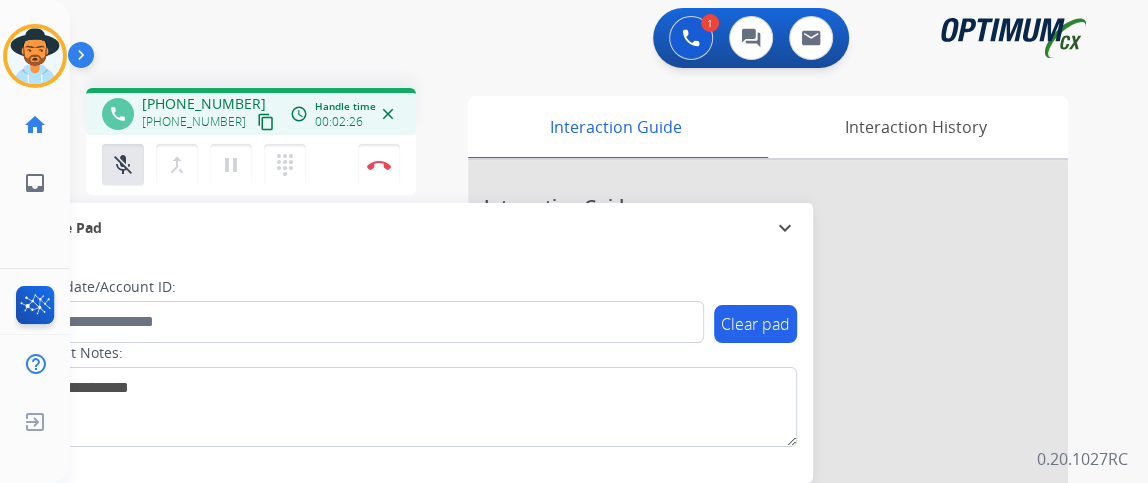 click on "mic_off Mute" at bounding box center (123, 165) 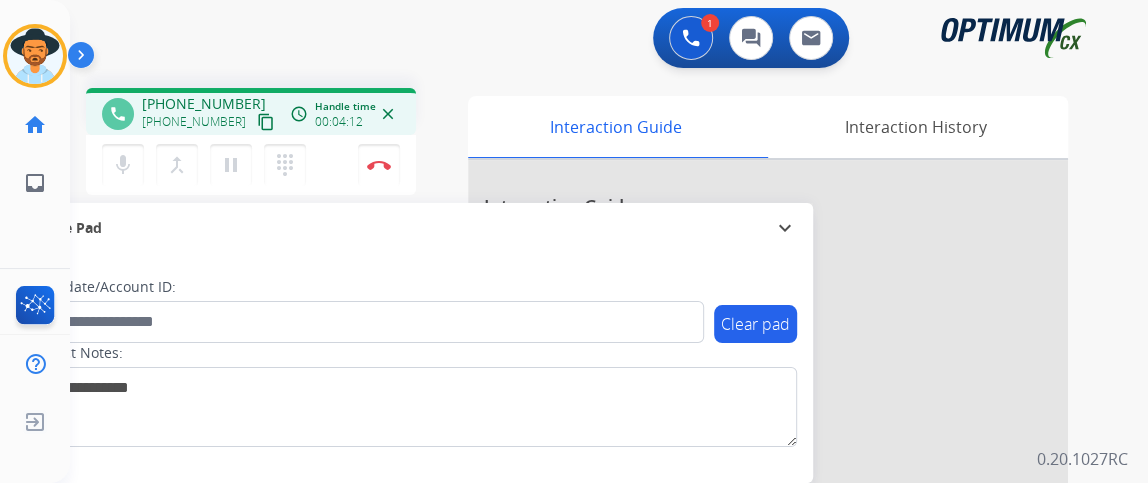 click on "1 Voice Interactions  0  Chat Interactions   0  Email Interactions" at bounding box center (597, 40) 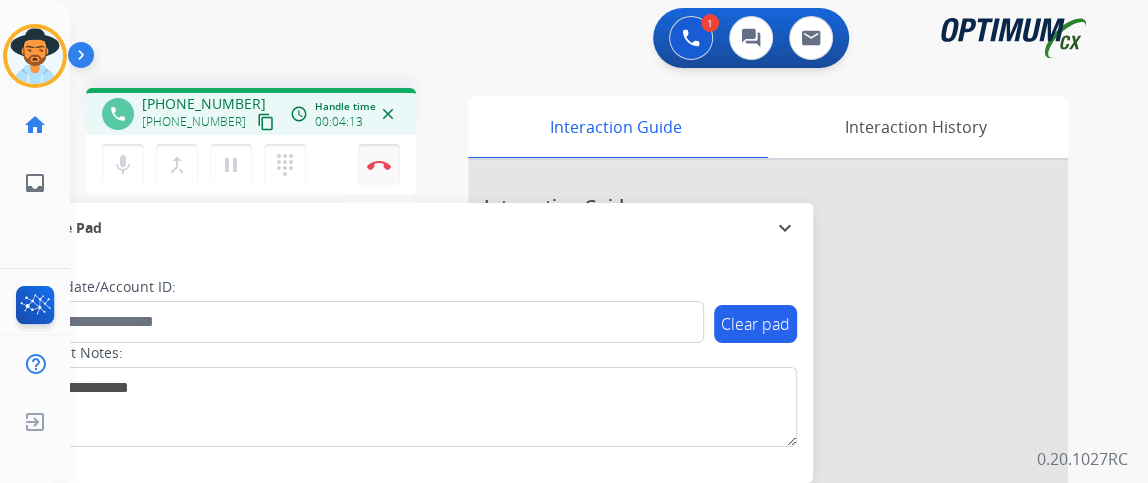 click at bounding box center (379, 165) 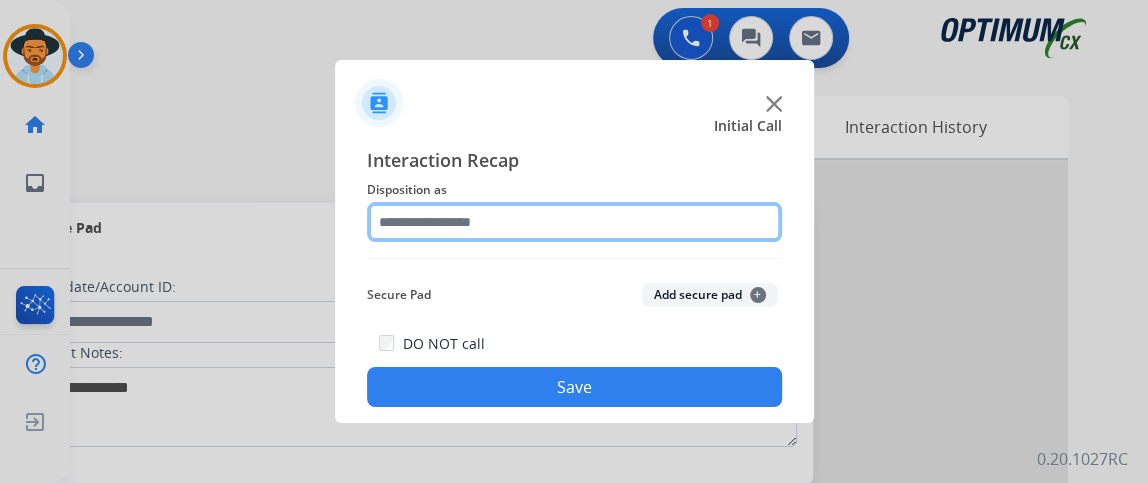 click 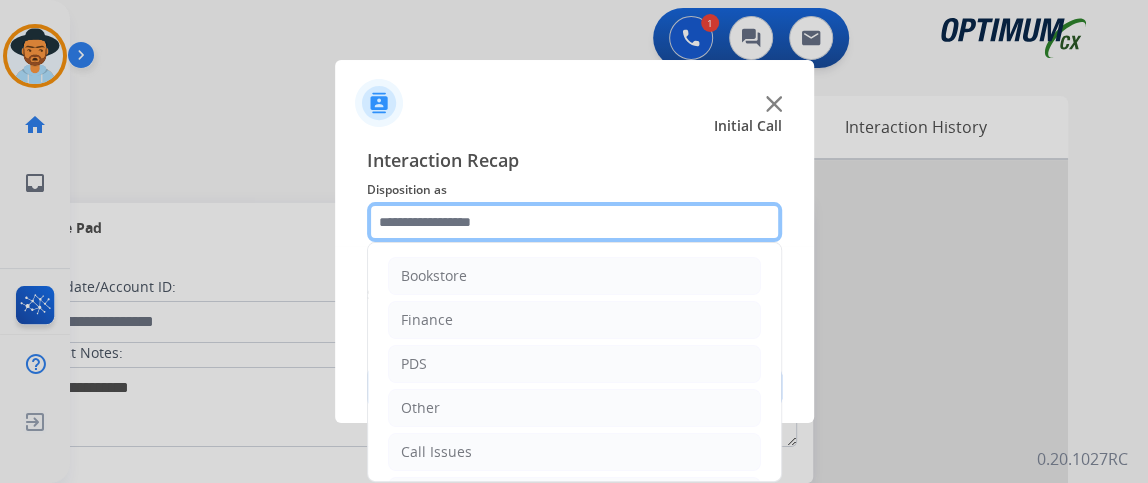 scroll, scrollTop: 131, scrollLeft: 0, axis: vertical 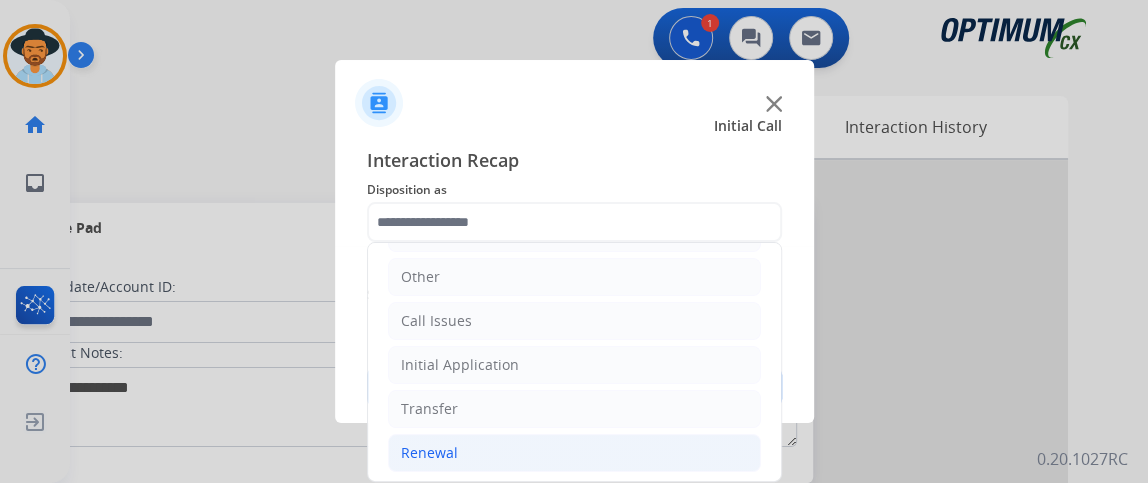 click on "Renewal" 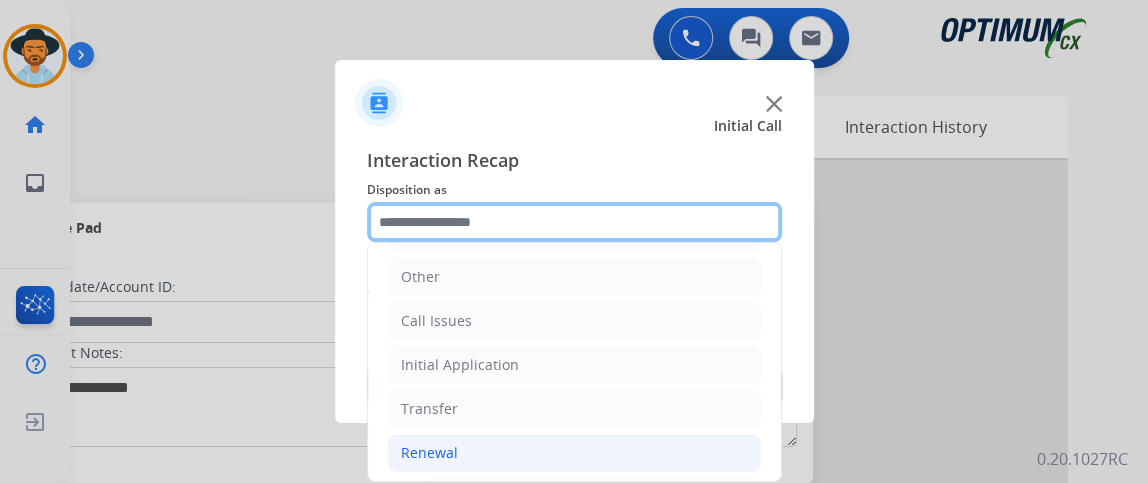 scroll, scrollTop: 411, scrollLeft: 0, axis: vertical 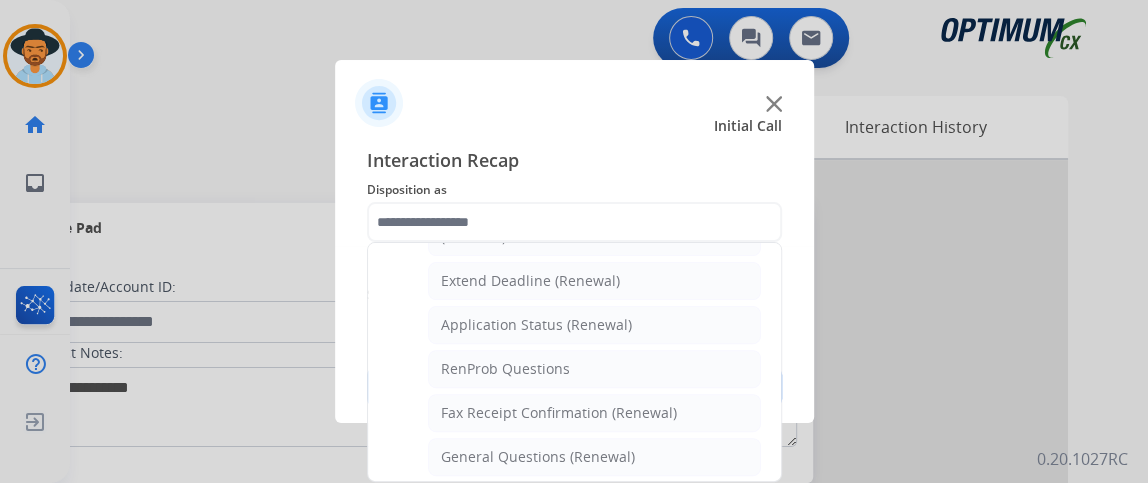 click on "General Questions (Renewal)" 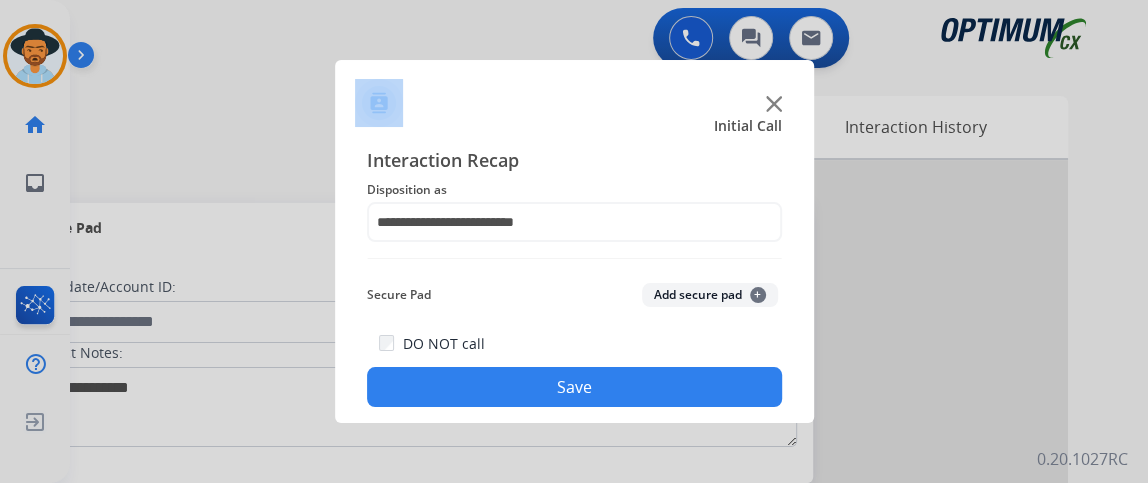 click on "Save" 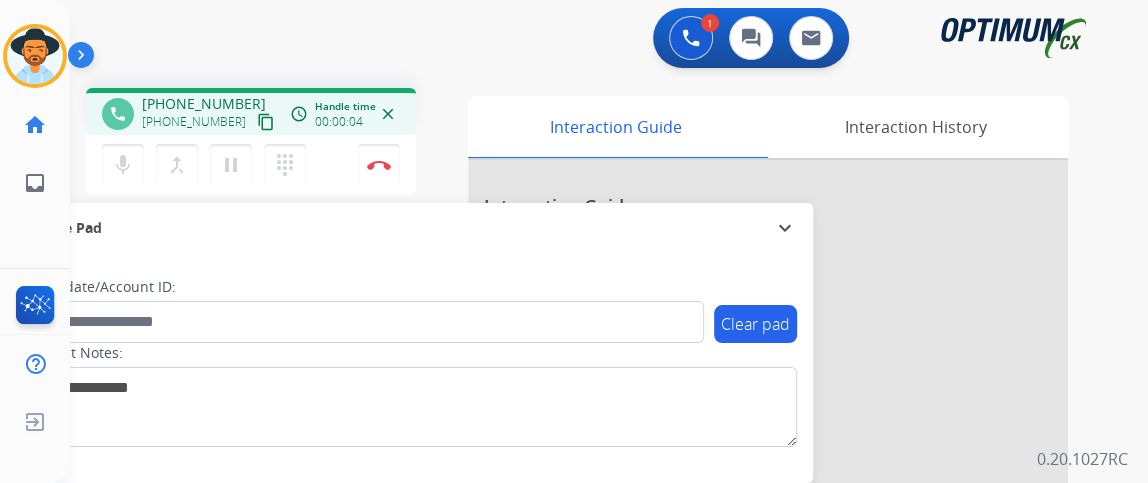 click on "content_copy" at bounding box center (266, 122) 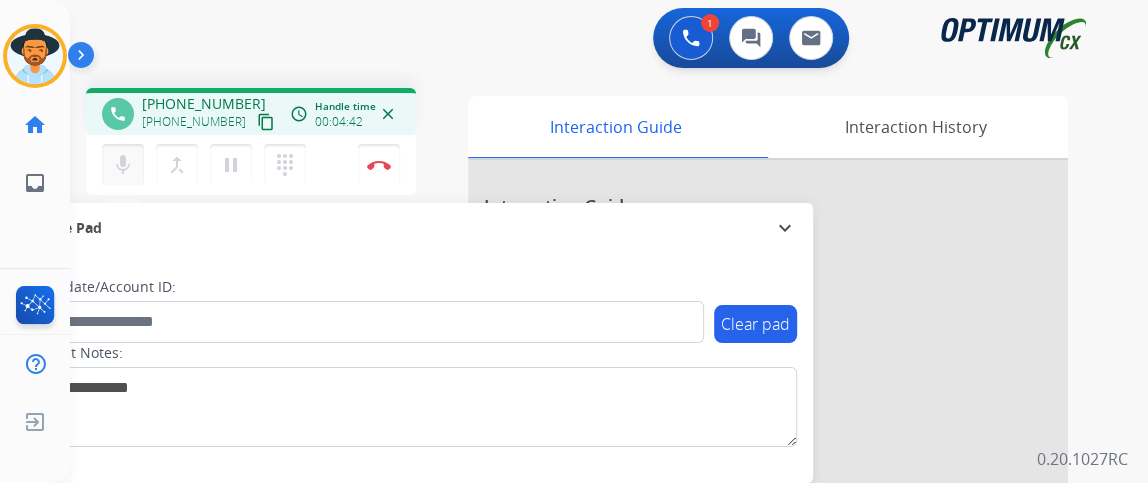 click on "mic" at bounding box center [123, 165] 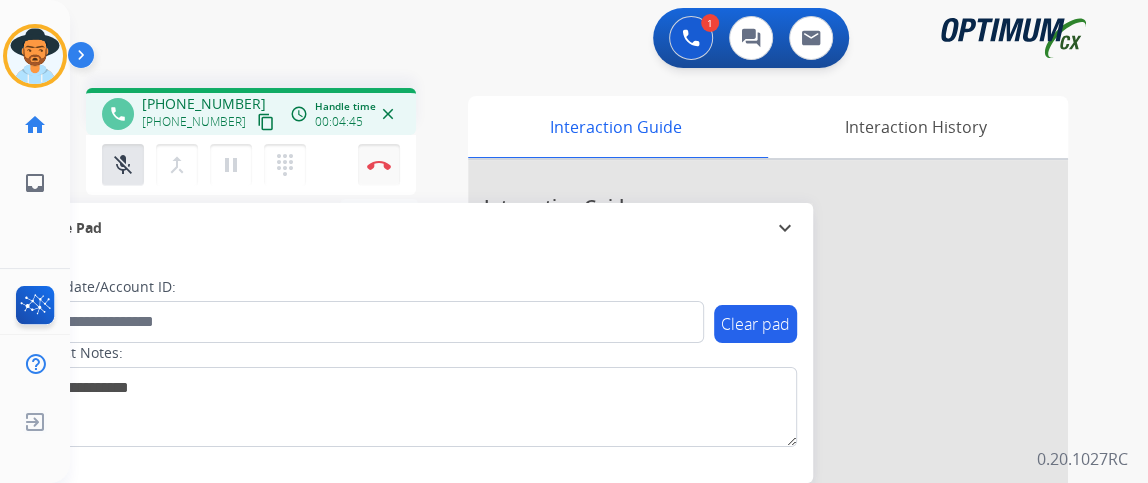 click on "Disconnect" at bounding box center [379, 165] 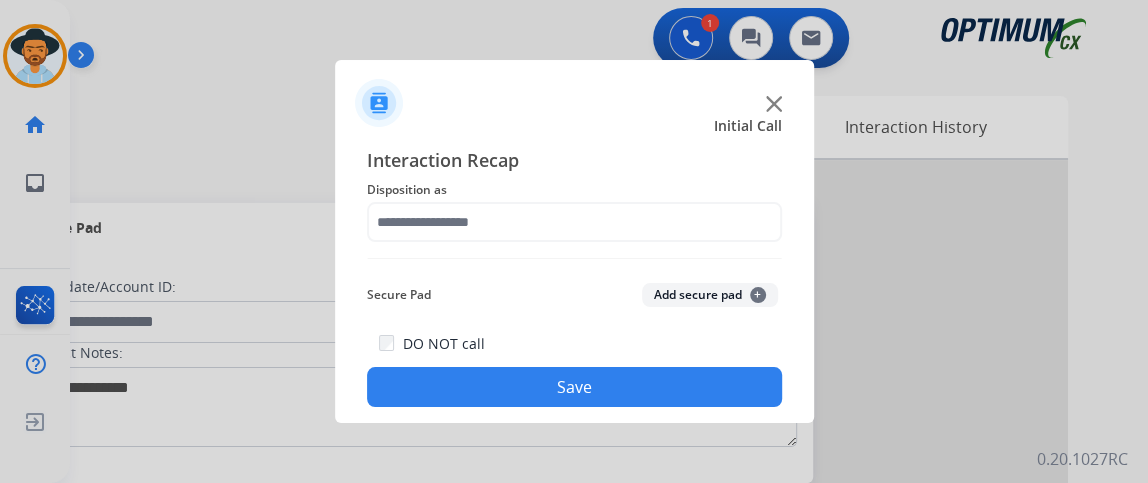 click on "Disposition as" 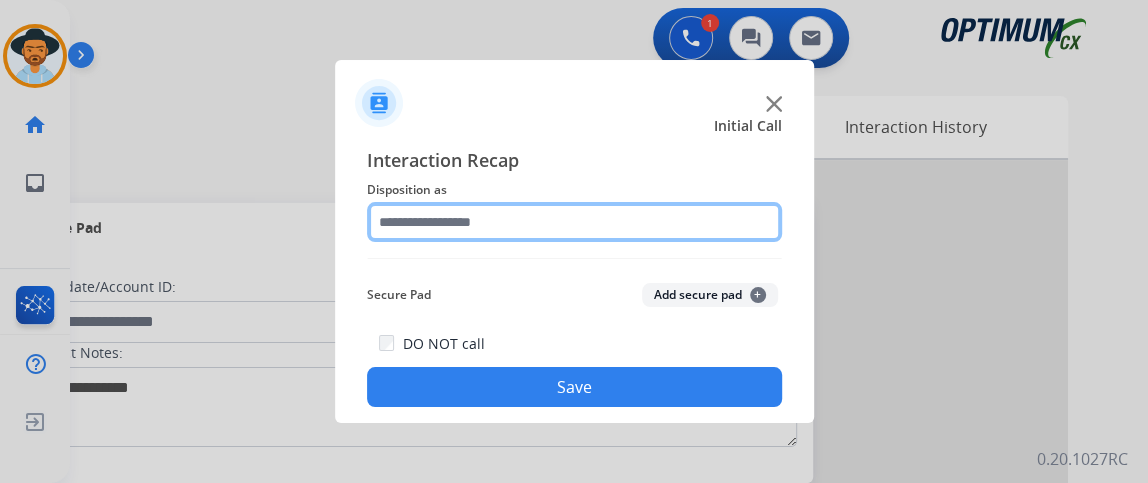 click 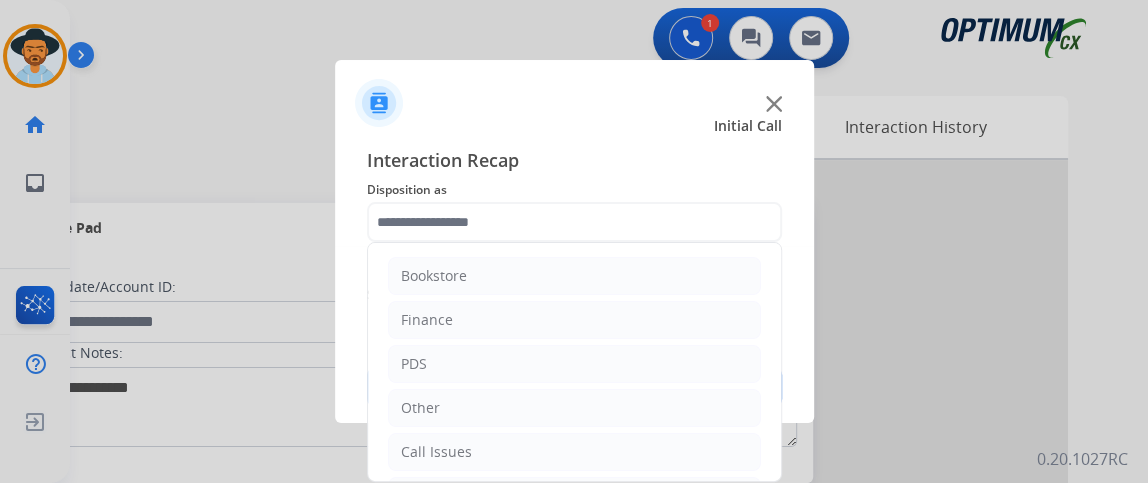 click on "Bookstore   Finance   PDS   Other   Call Issues   Initial Application   Transfer   Renewal" 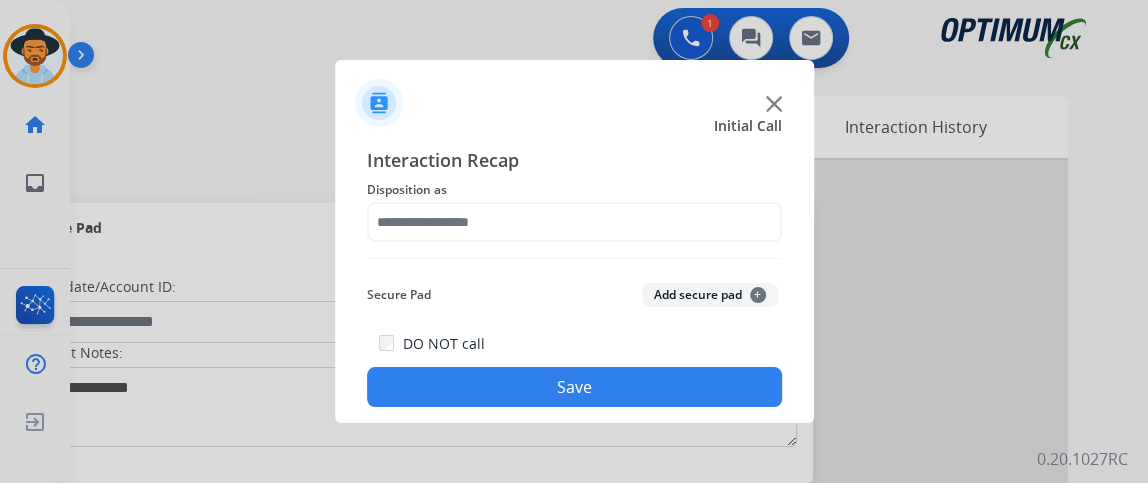 drag, startPoint x: 767, startPoint y: 255, endPoint x: 779, endPoint y: 369, distance: 114.62984 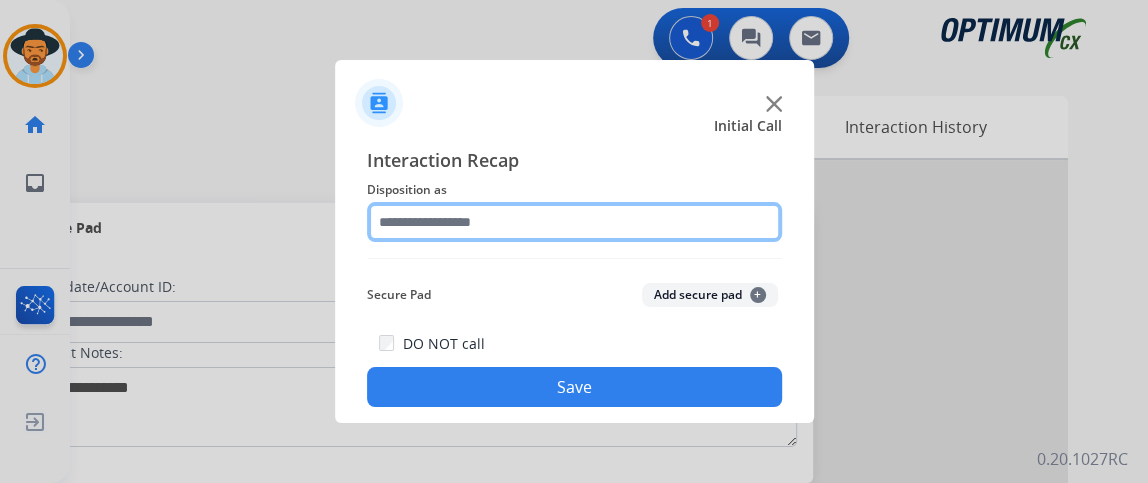 click 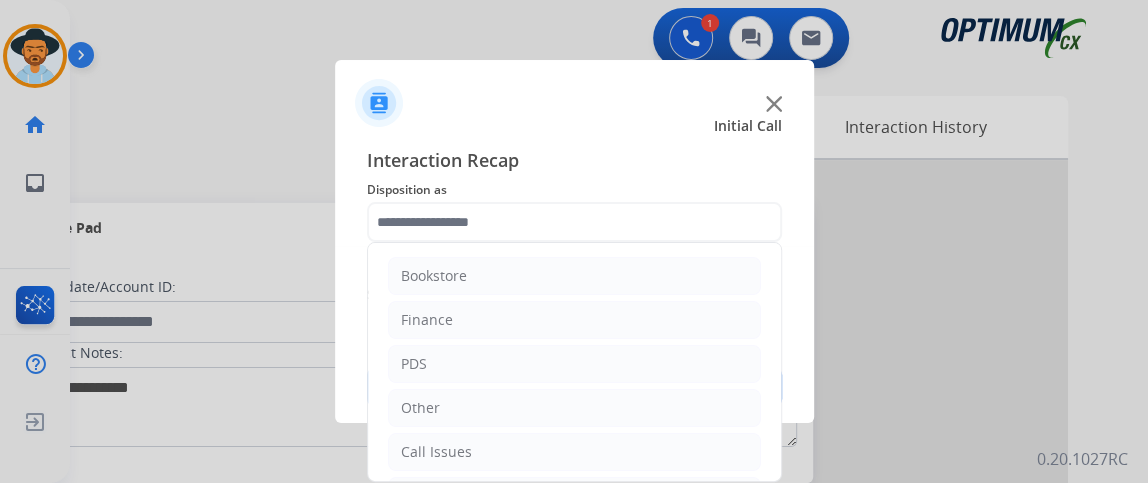 drag, startPoint x: 765, startPoint y: 269, endPoint x: 767, endPoint y: 376, distance: 107.01869 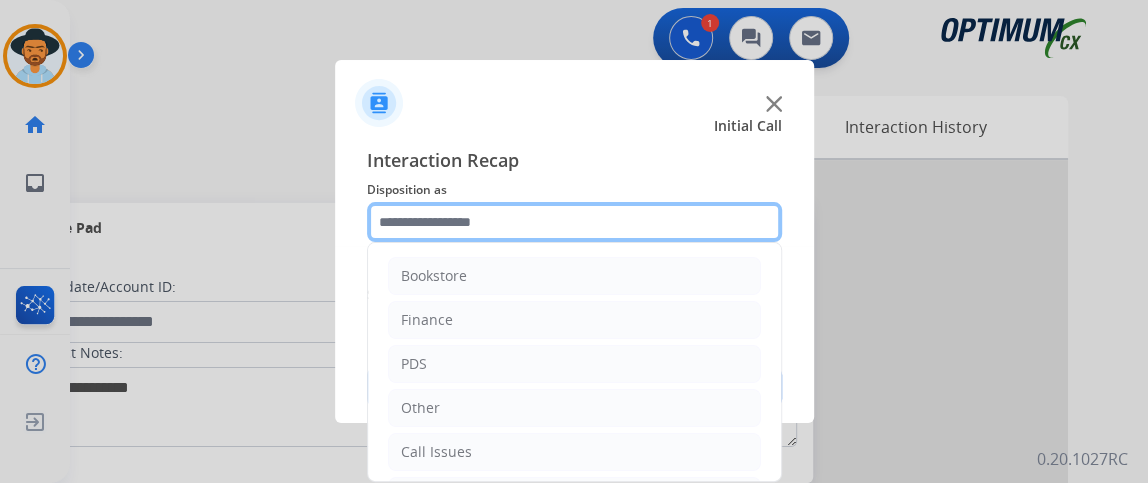click 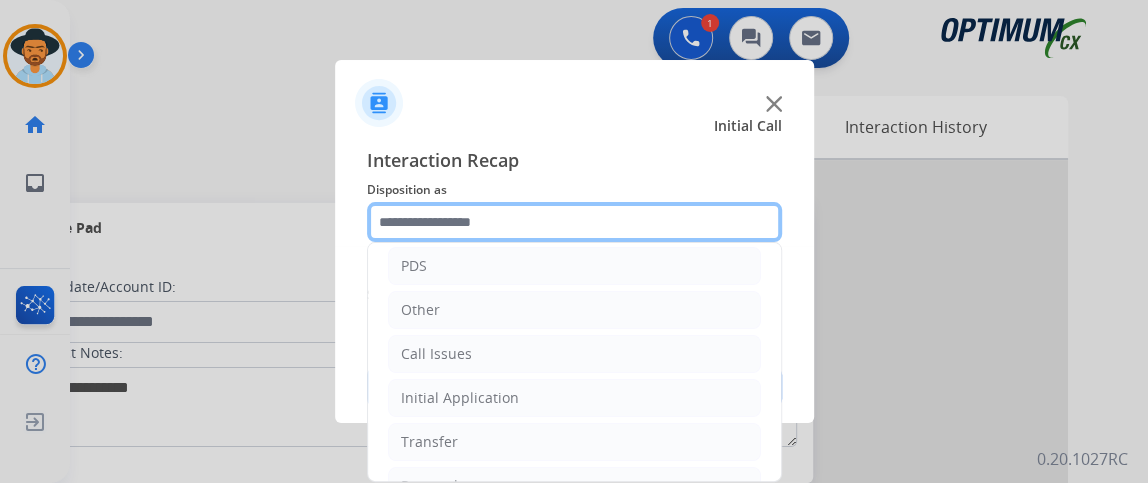 scroll, scrollTop: 109, scrollLeft: 0, axis: vertical 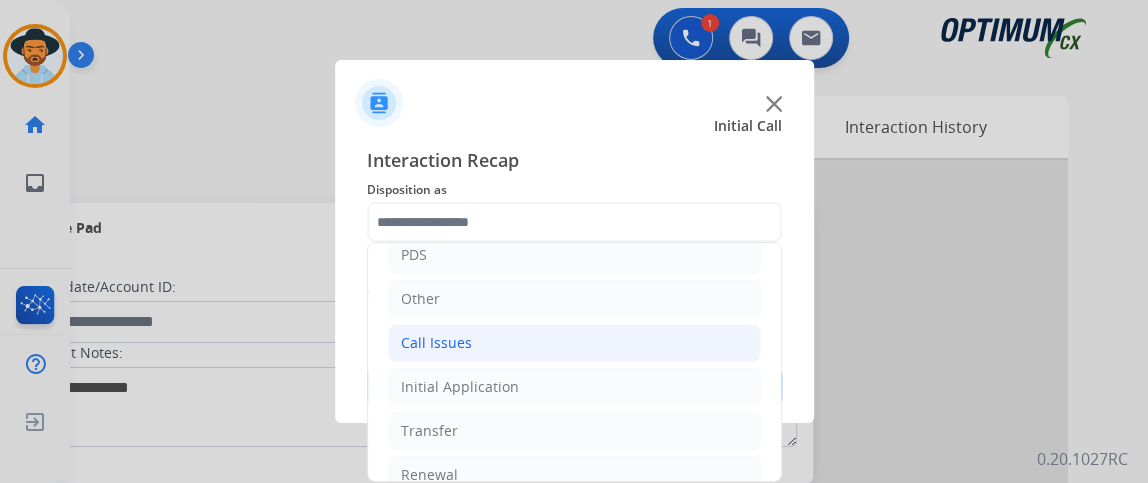 click on "Call Issues" 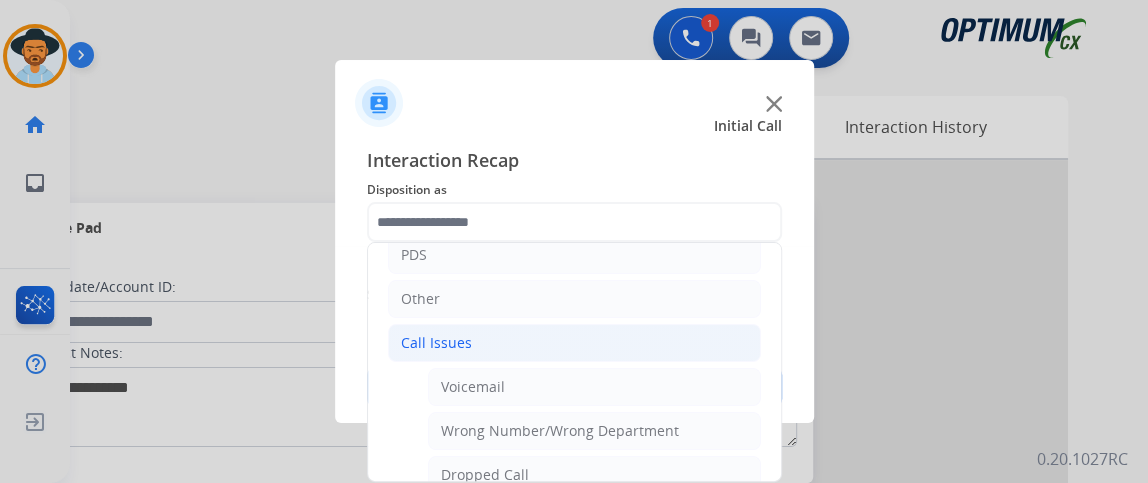 click on "Call Issues" 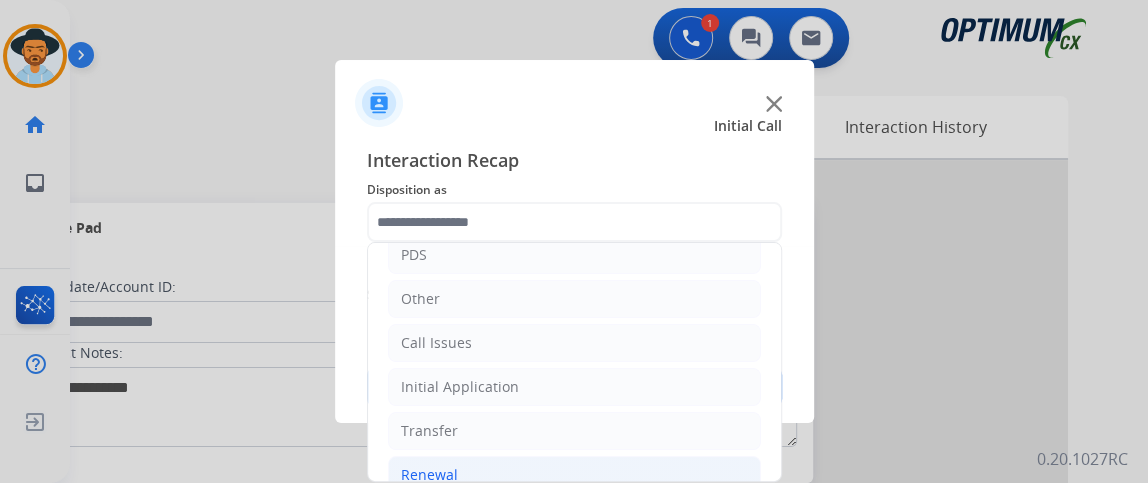 click on "Renewal" 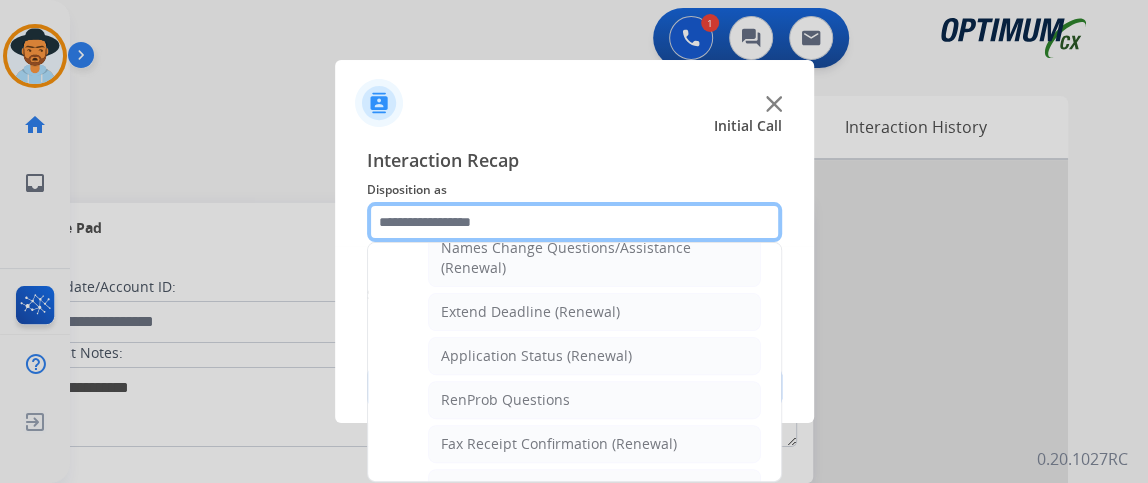 scroll, scrollTop: 384, scrollLeft: 0, axis: vertical 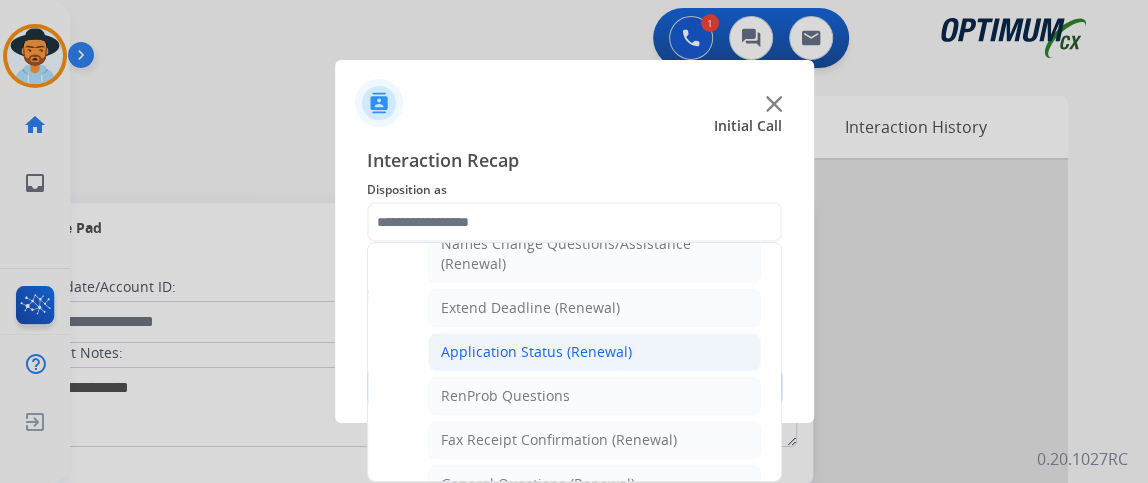 click on "Application Status (Renewal)" 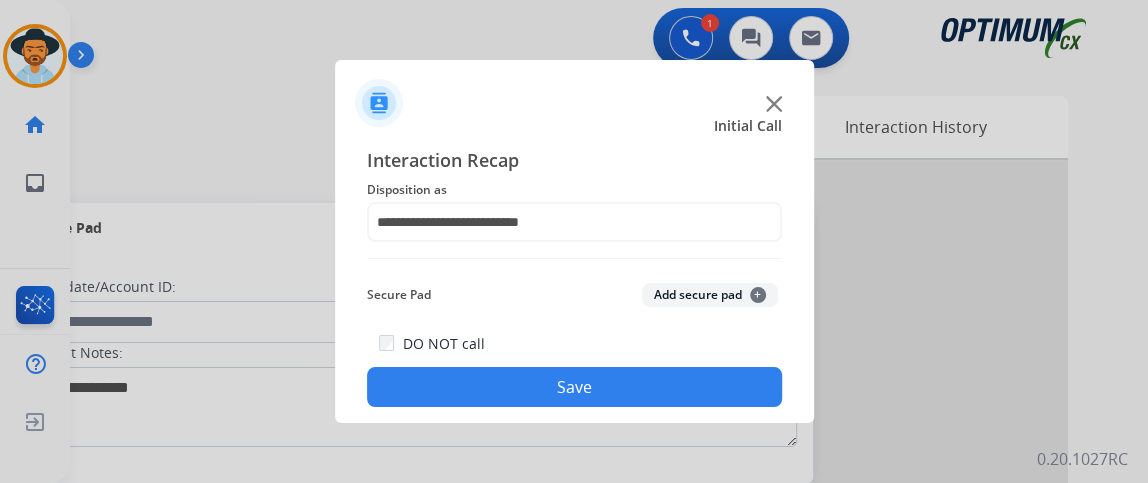 click on "Save" 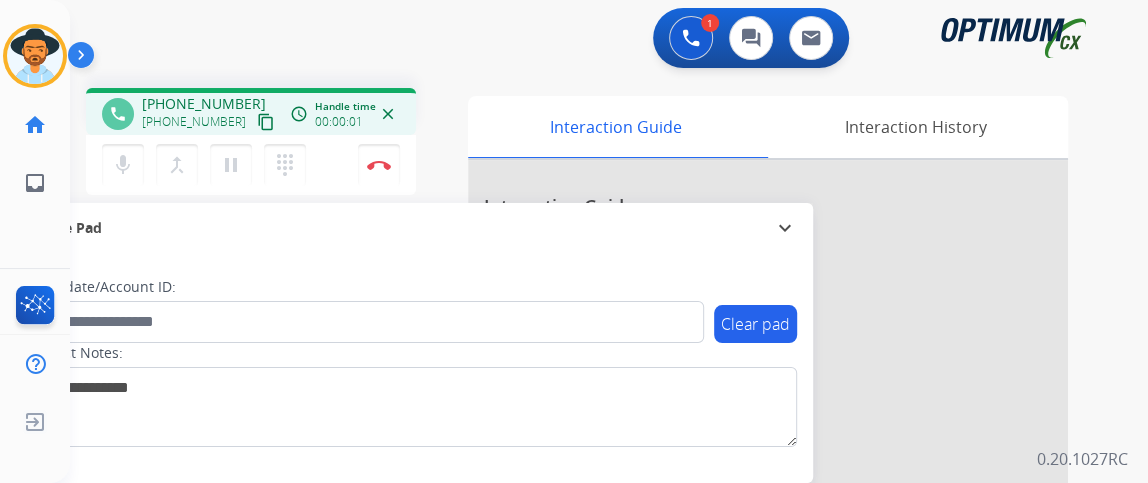 click on "content_copy" at bounding box center [266, 122] 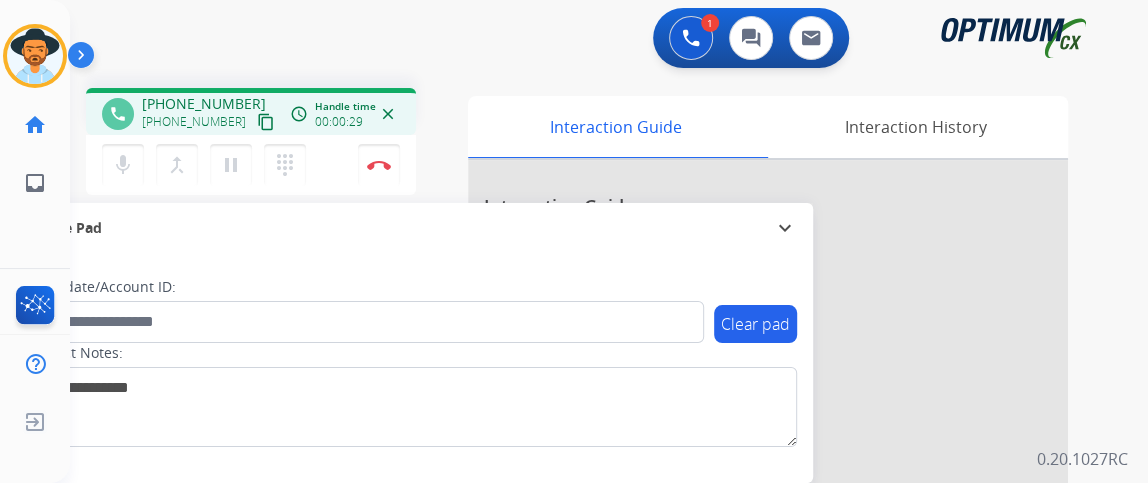 click on "content_copy" at bounding box center [266, 122] 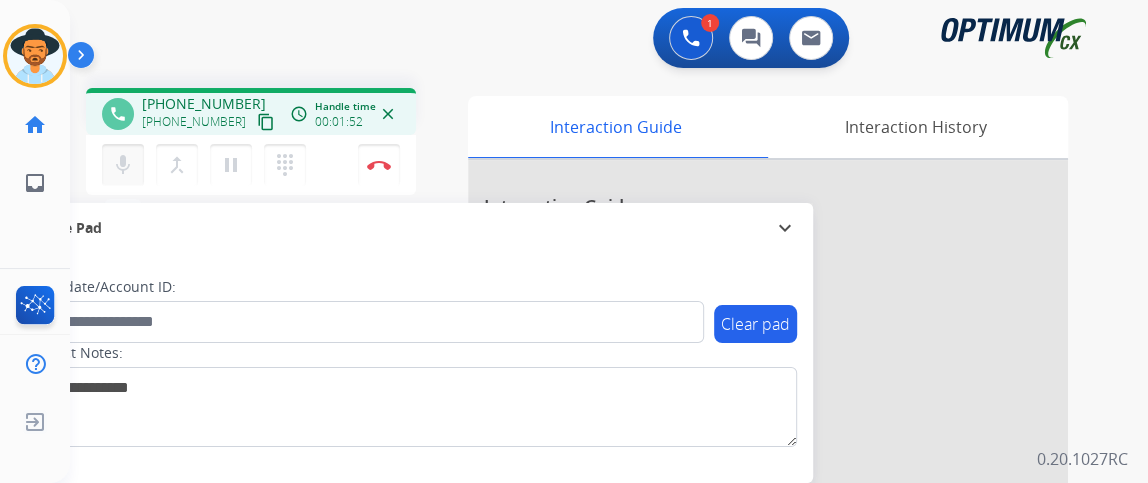 click on "mic" at bounding box center (123, 165) 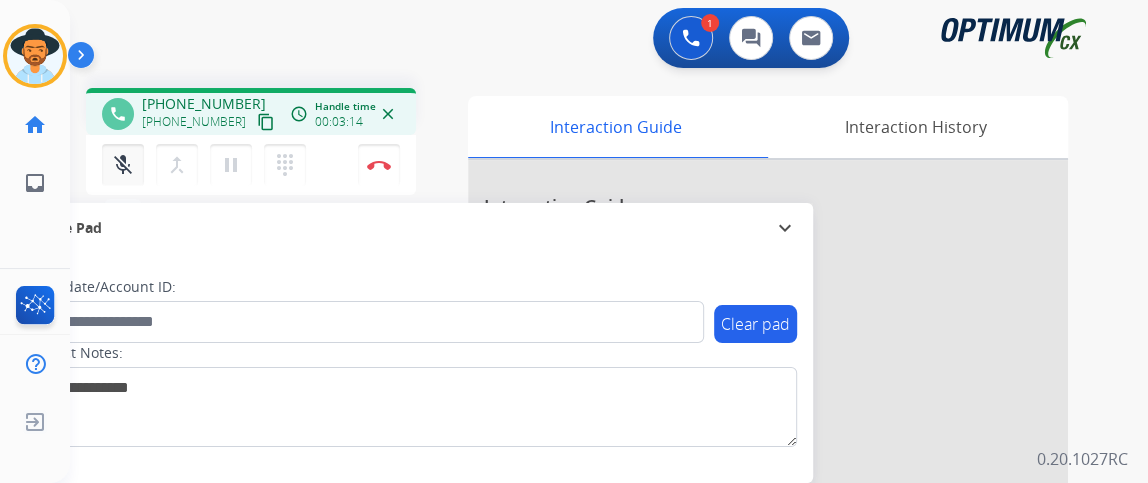 click on "mic_off Mute" at bounding box center (123, 165) 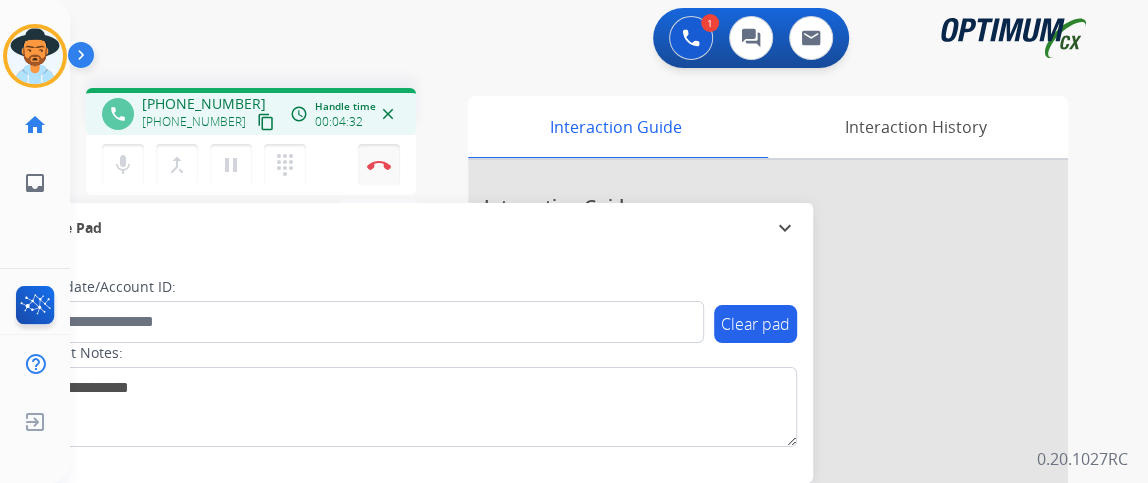 click at bounding box center (379, 165) 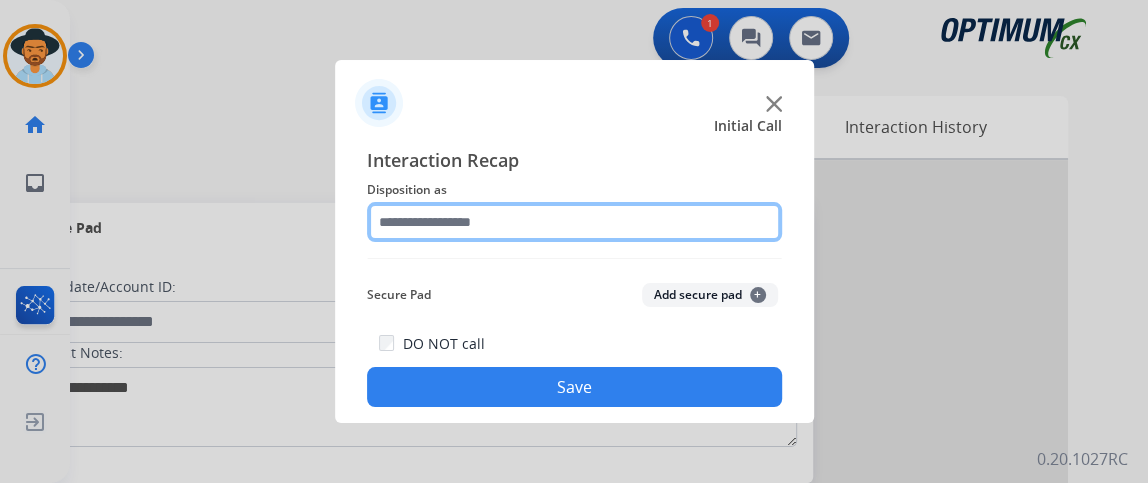 click 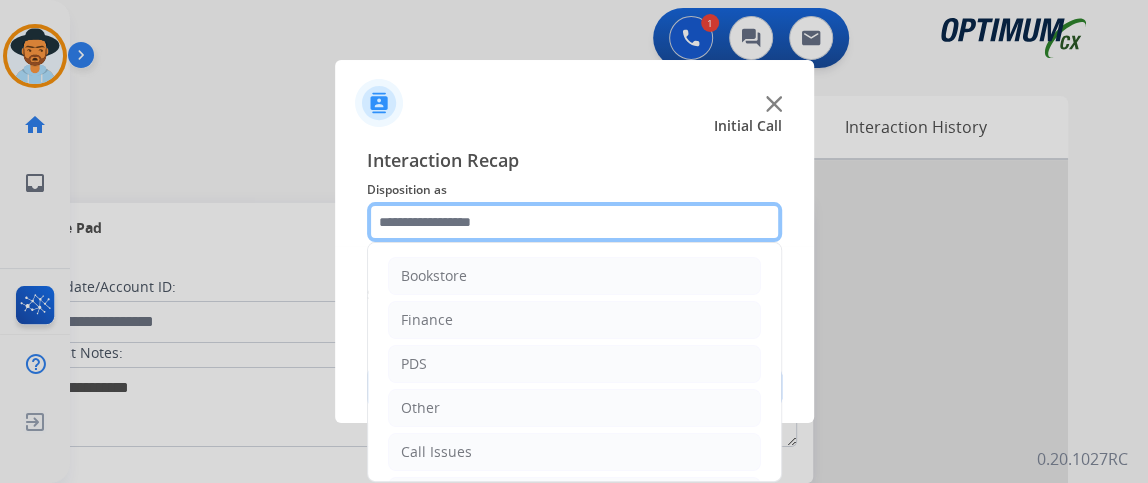 scroll, scrollTop: 131, scrollLeft: 0, axis: vertical 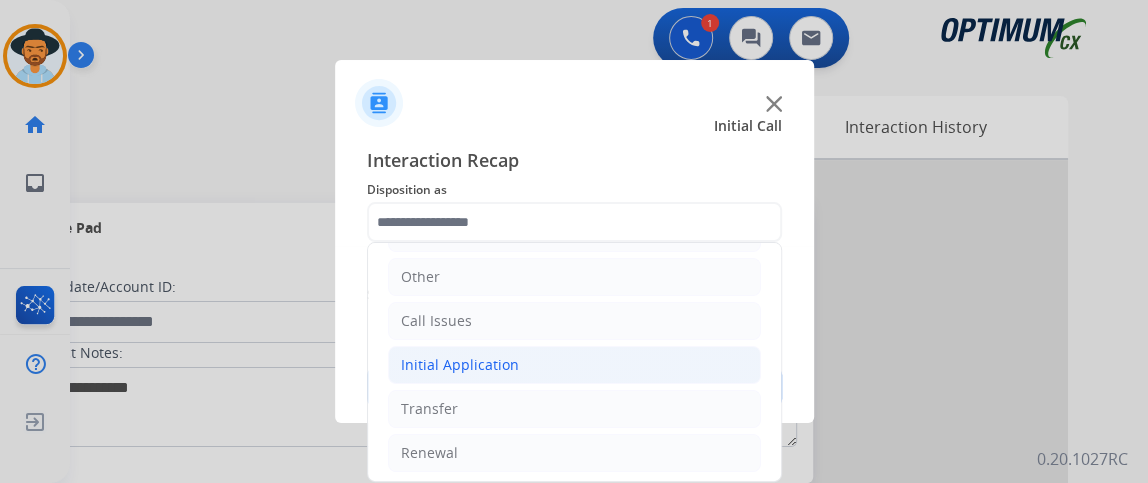 click on "Initial Application" 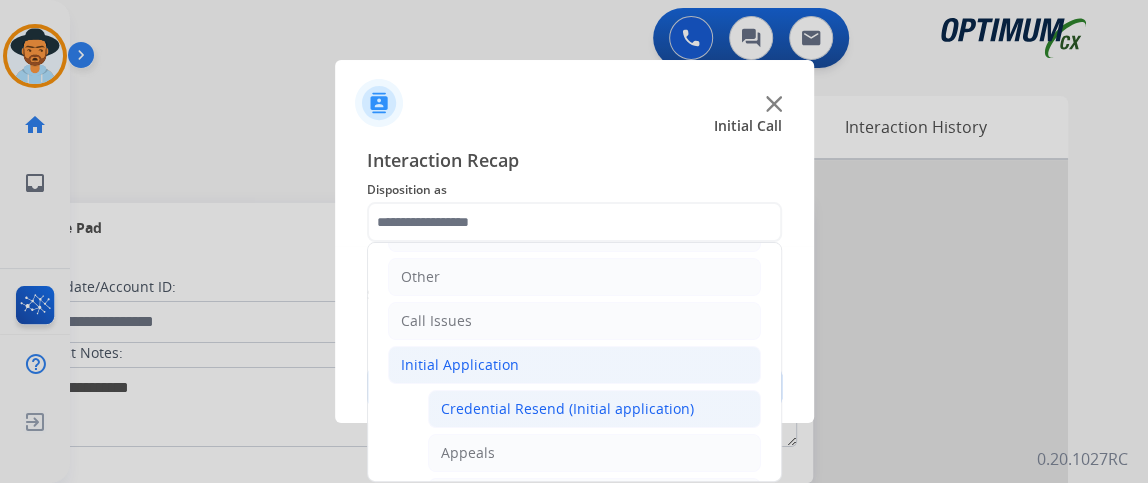 click on "Credential Resend (Initial application)" 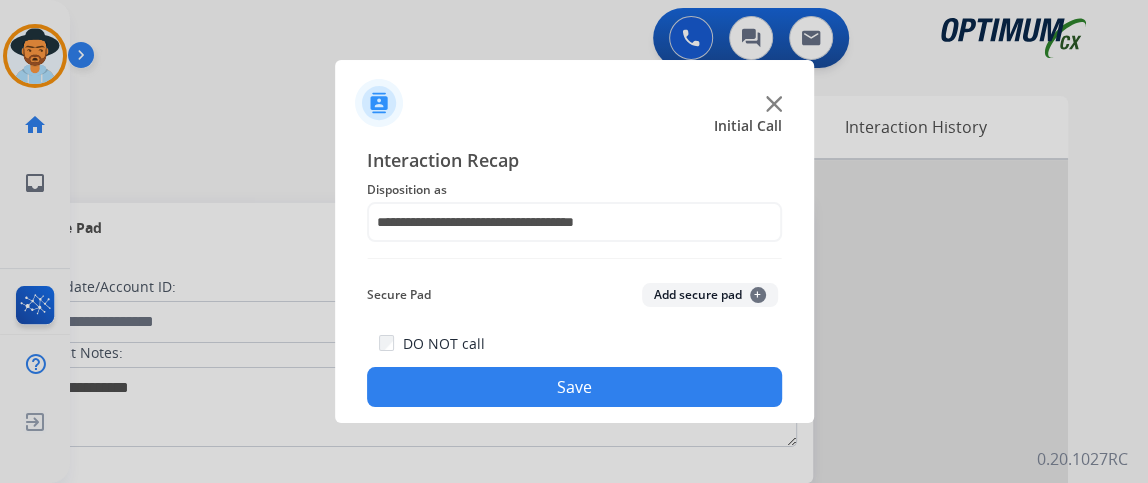 click on "Save" 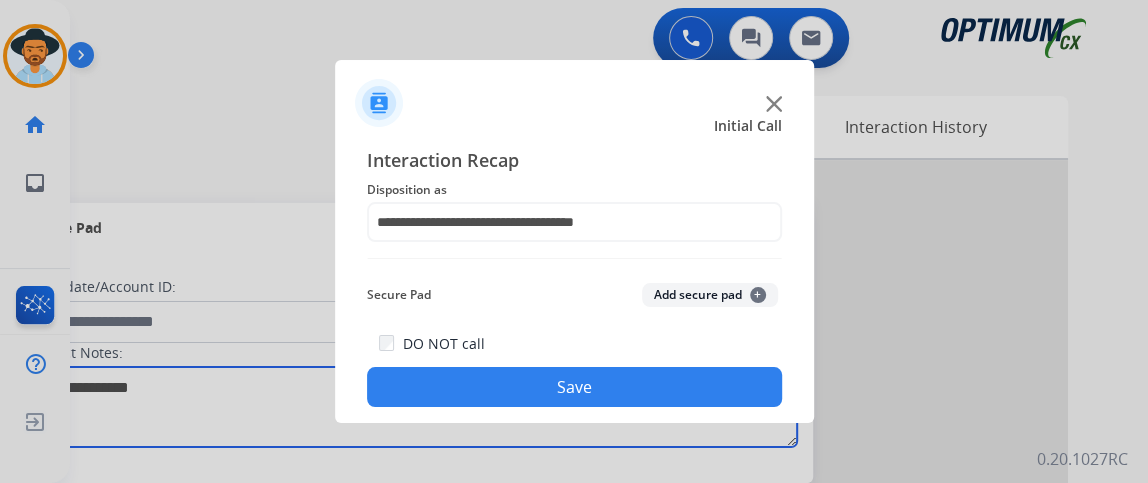 click at bounding box center [411, 407] 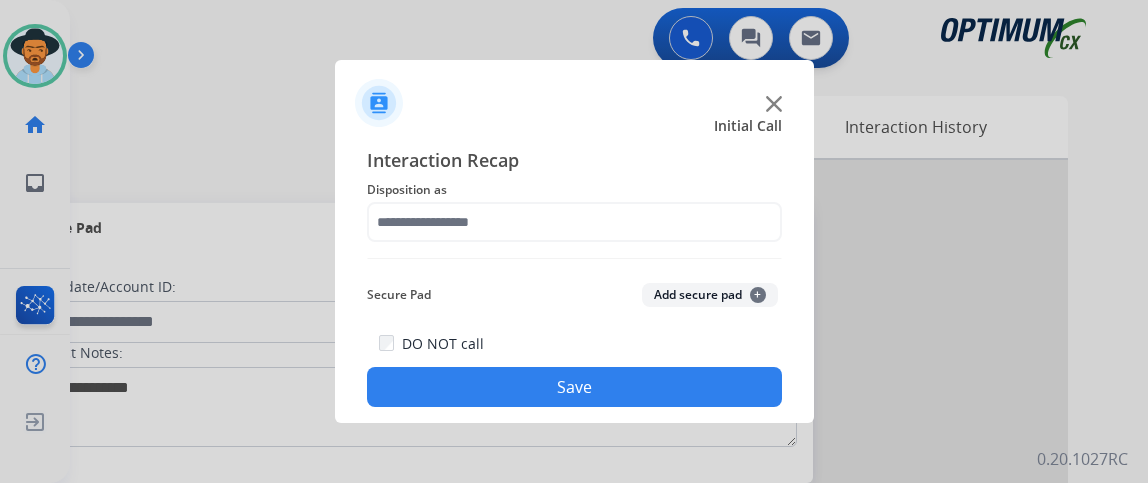 scroll, scrollTop: 0, scrollLeft: 0, axis: both 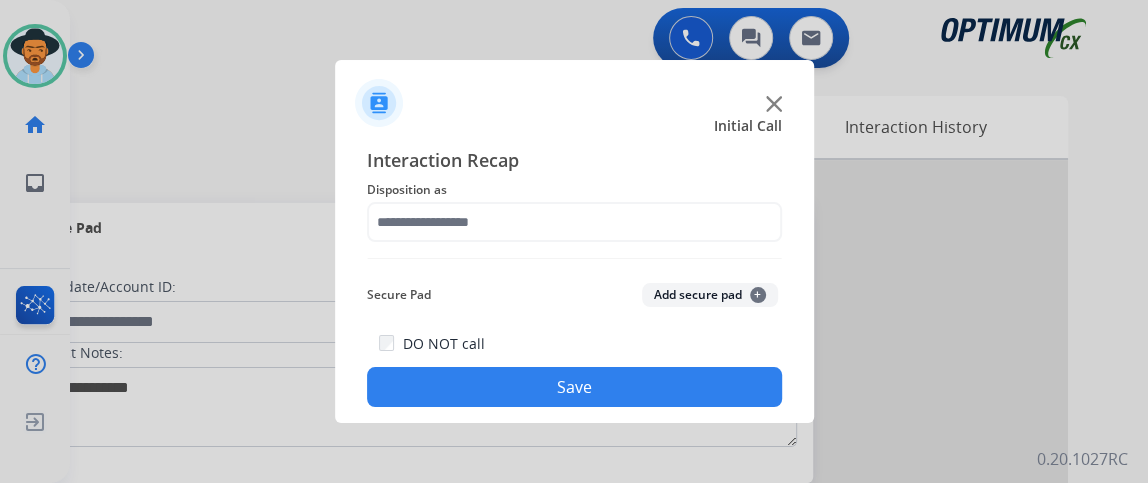 click 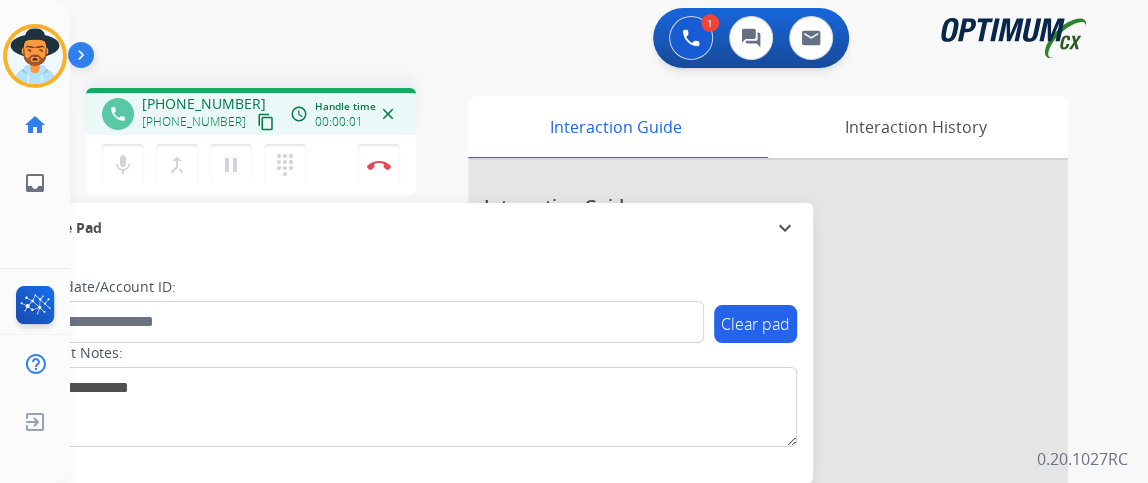 click on "content_copy" at bounding box center (266, 122) 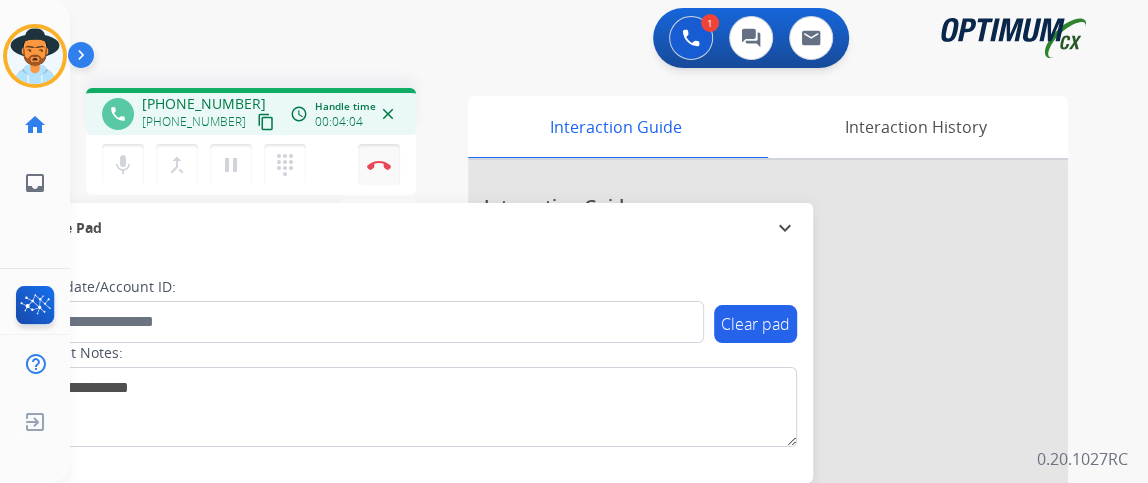 click on "Disconnect" at bounding box center (379, 165) 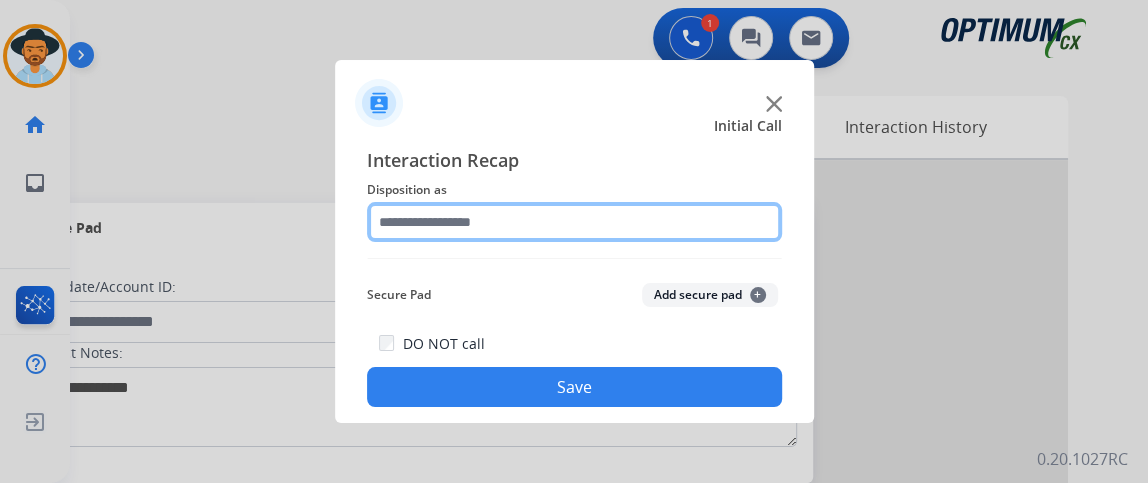 click 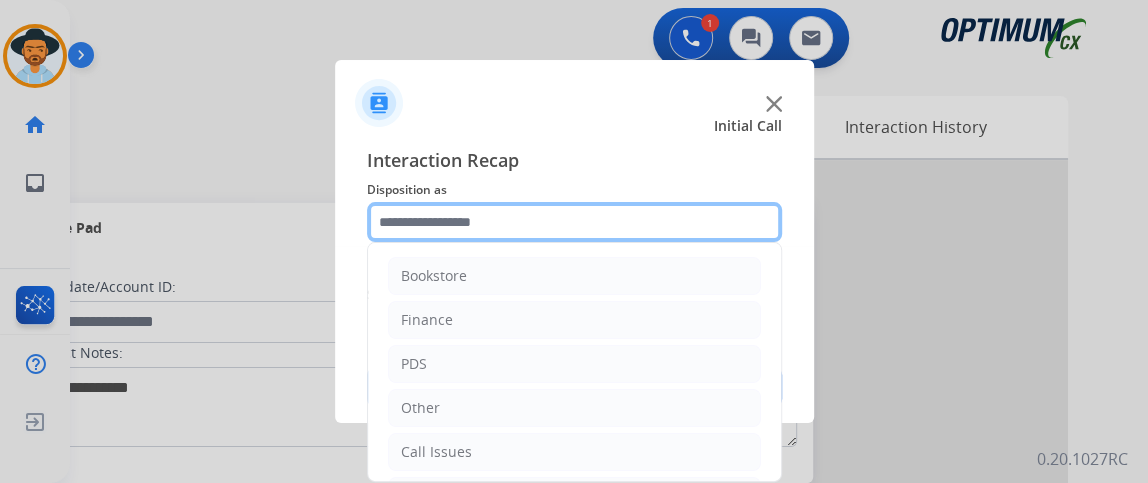 scroll, scrollTop: 131, scrollLeft: 0, axis: vertical 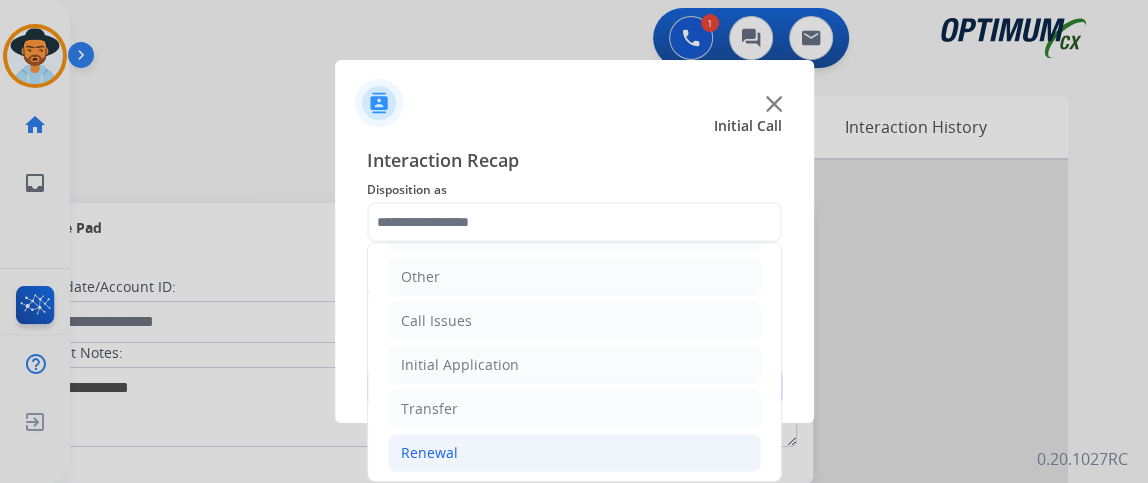 click on "Renewal" 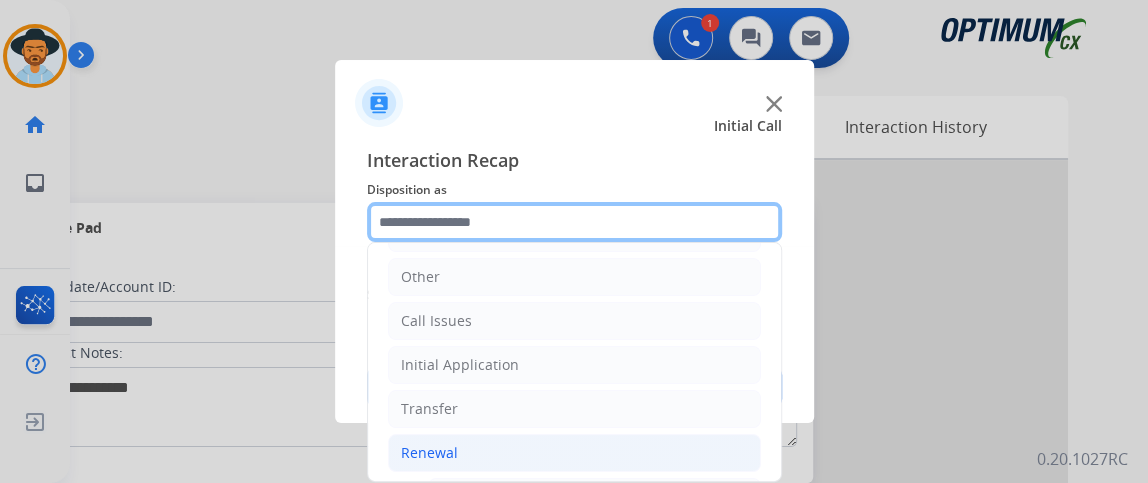 scroll, scrollTop: 758, scrollLeft: 0, axis: vertical 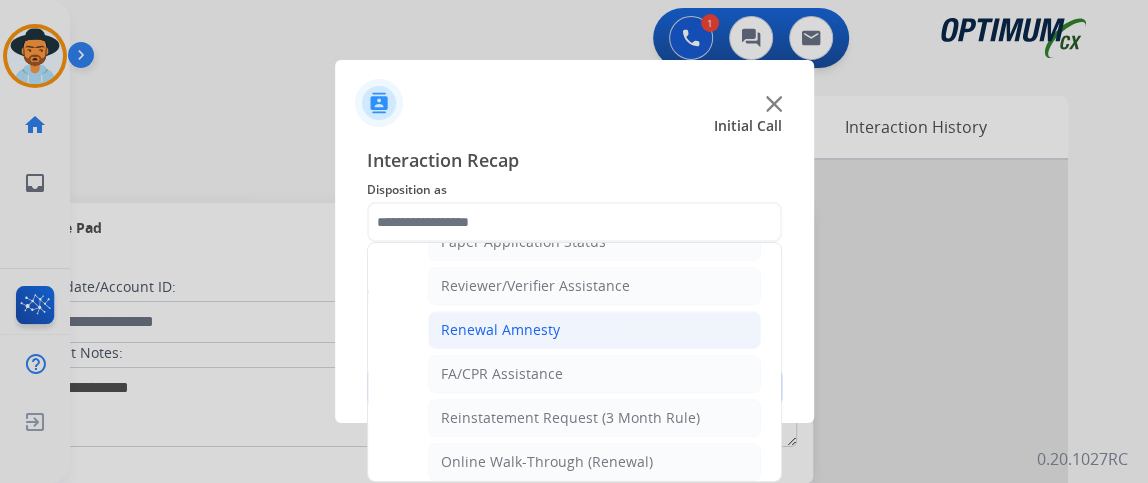 click on "Renewal Amnesty" 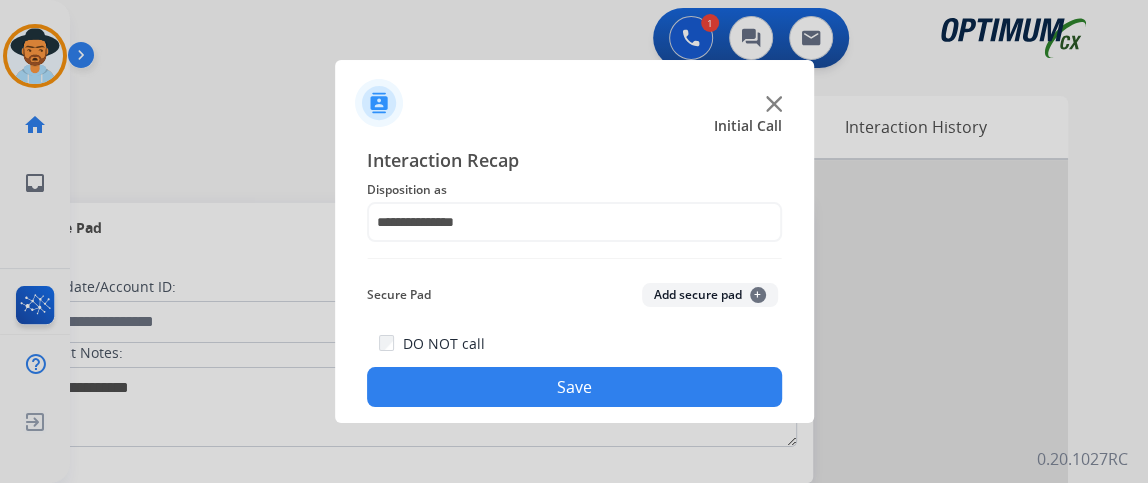 click on "Save" 